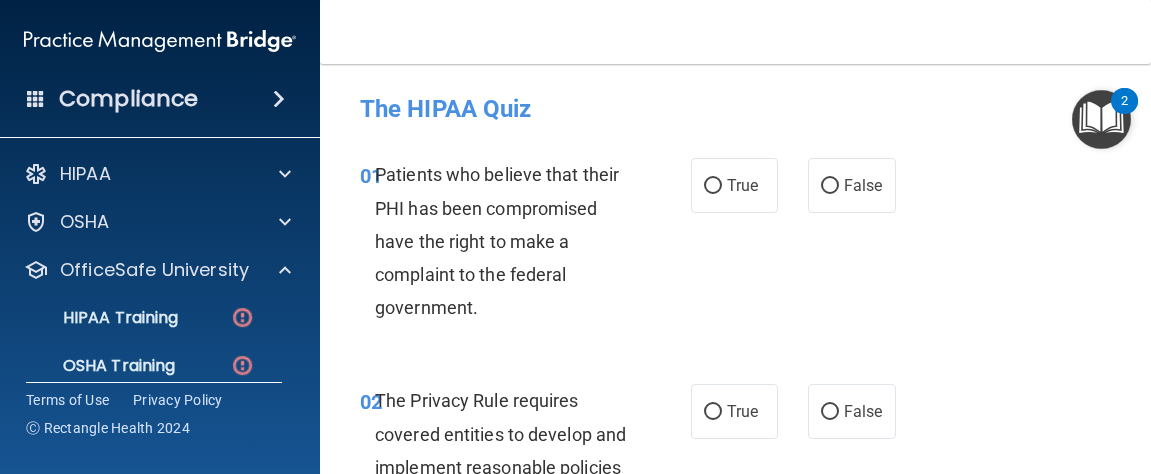 scroll, scrollTop: 0, scrollLeft: 0, axis: both 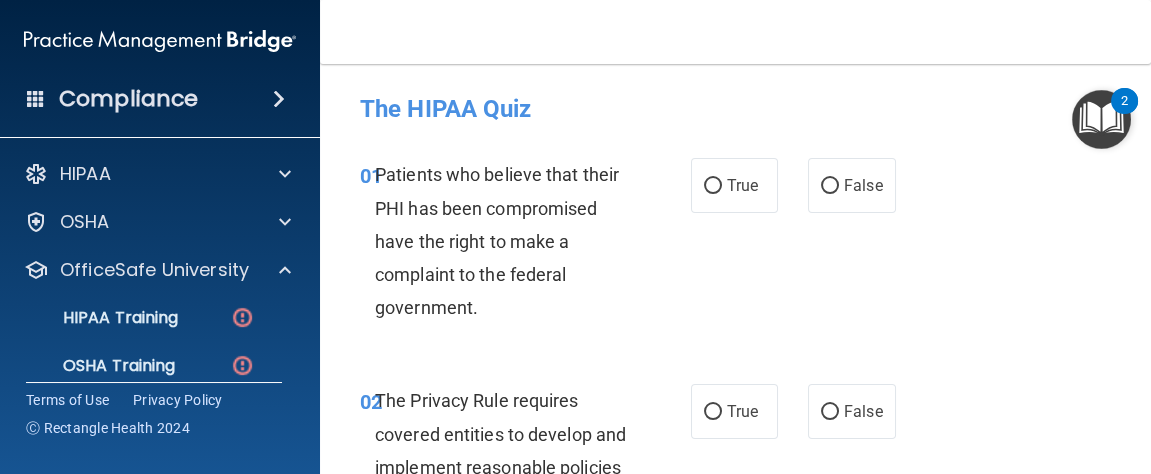 click on "01       Patients who believe that their PHI has been compromised have the right to make a complaint to the federal government.                 True           False" at bounding box center [735, 246] 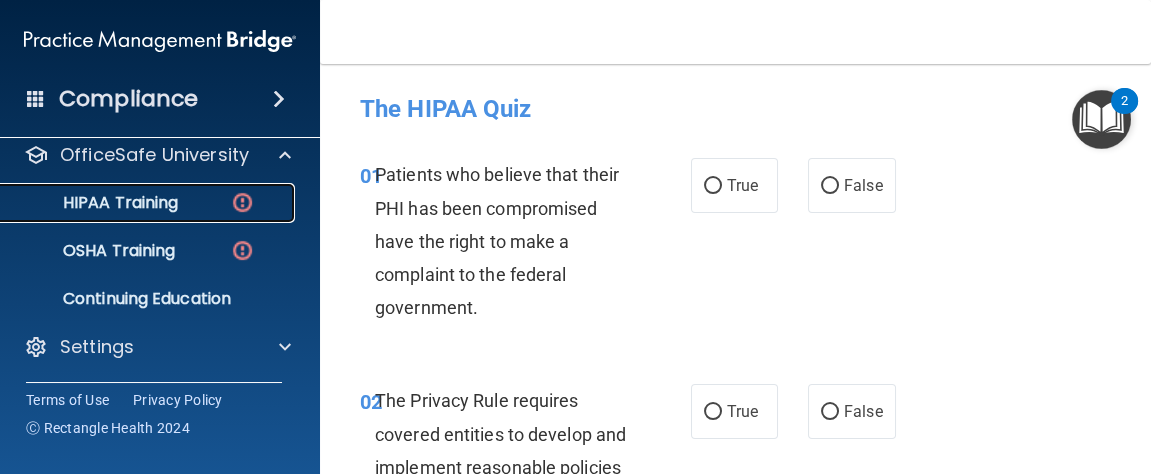 click at bounding box center (242, 202) 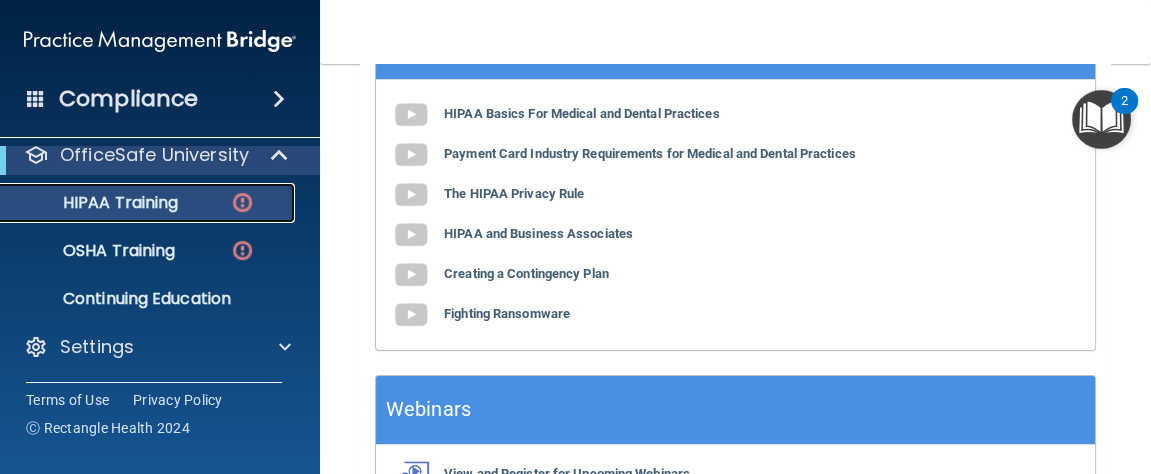 scroll, scrollTop: 948, scrollLeft: 0, axis: vertical 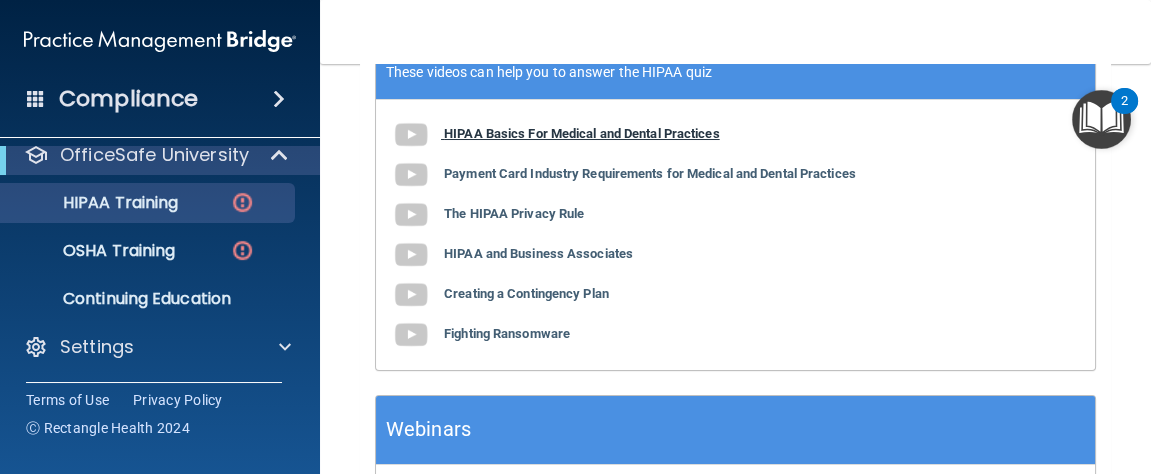 click at bounding box center (411, 135) 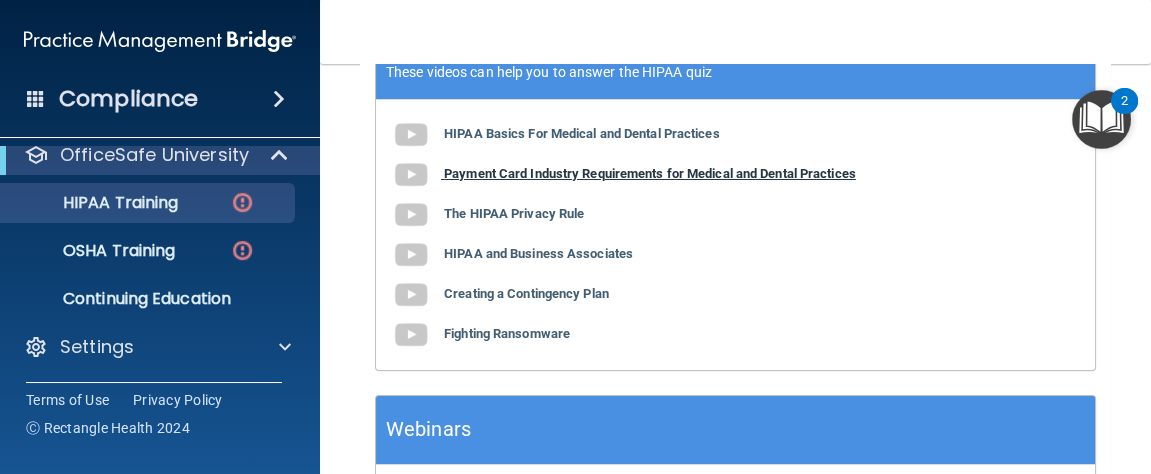 click on "Payment Card Industry Requirements for Medical and Dental Practices" at bounding box center (650, 173) 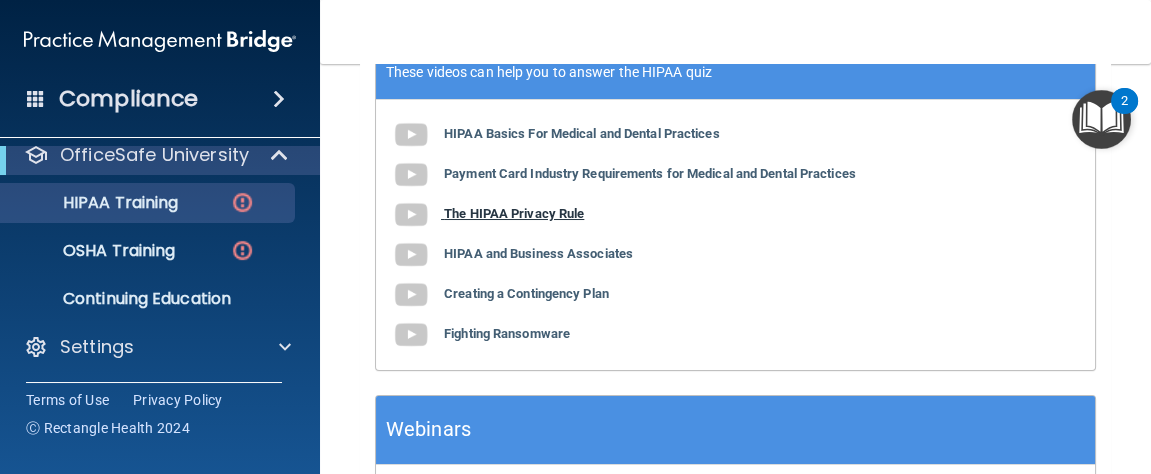 click on "The HIPAA Privacy Rule" at bounding box center [514, 213] 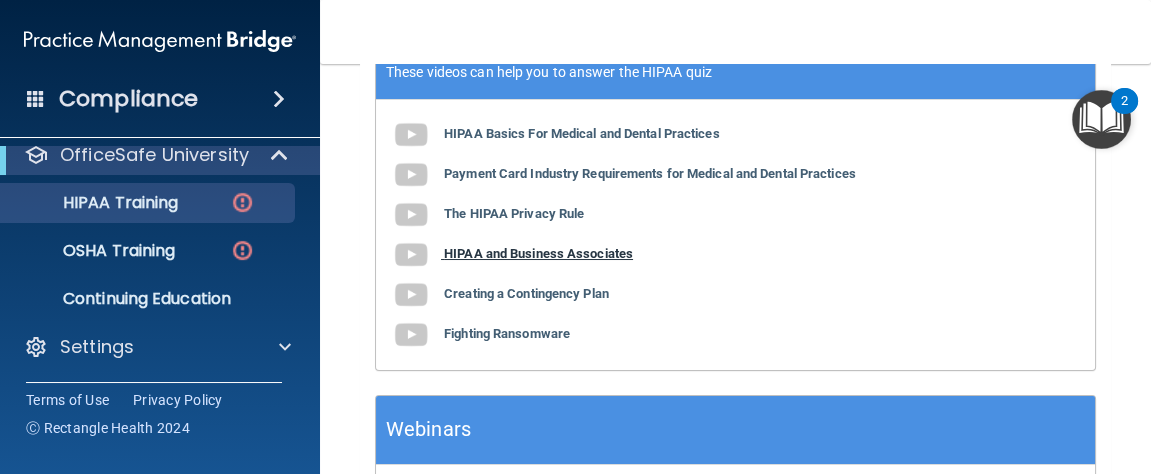 click on "HIPAA and Business Associates" at bounding box center (538, 253) 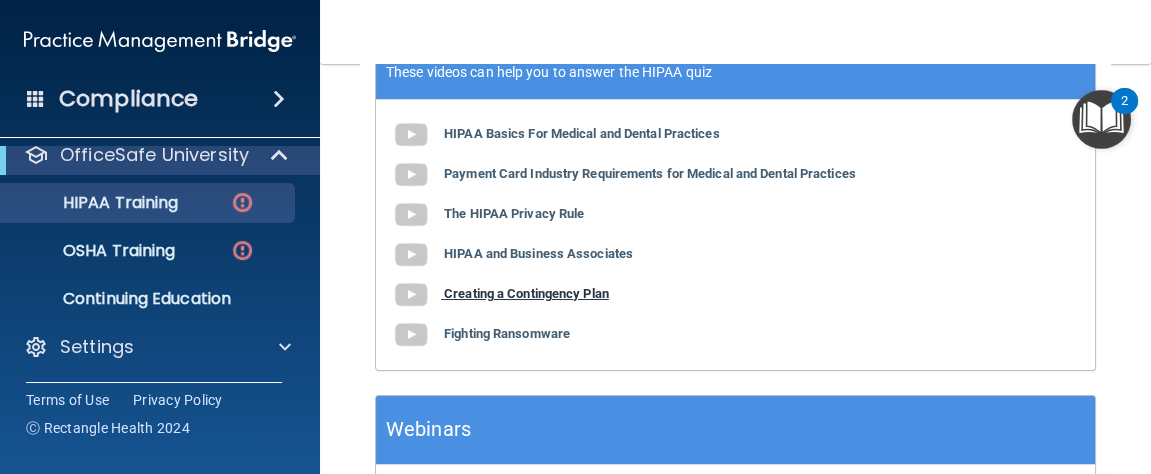 click on "Creating a Contingency Plan" at bounding box center (526, 293) 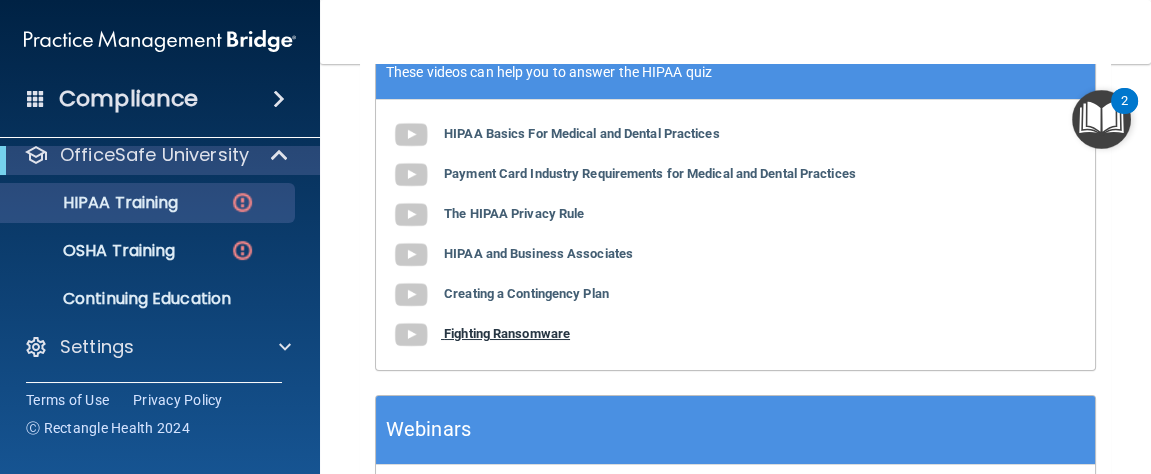 click on "Fighting Ransomware" at bounding box center (507, 333) 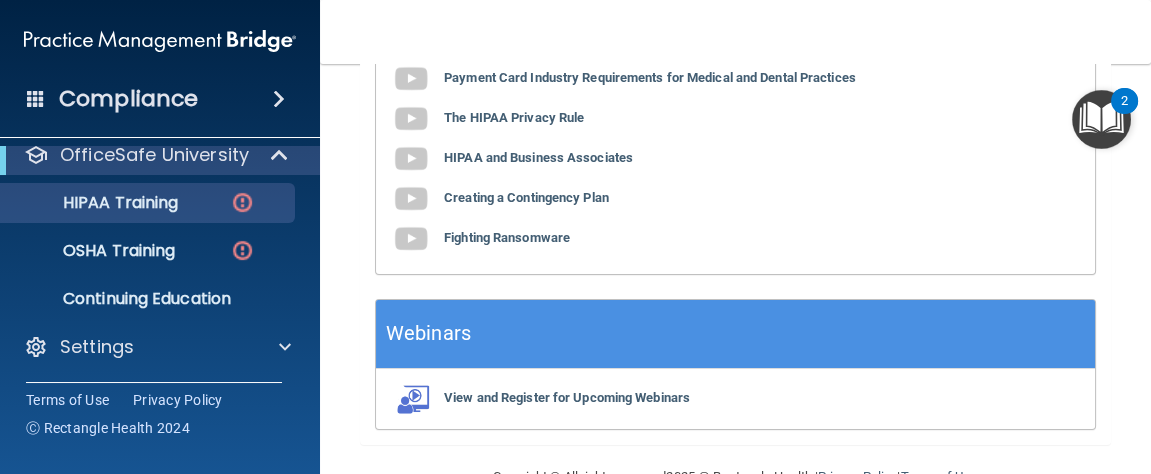scroll, scrollTop: 1131, scrollLeft: 0, axis: vertical 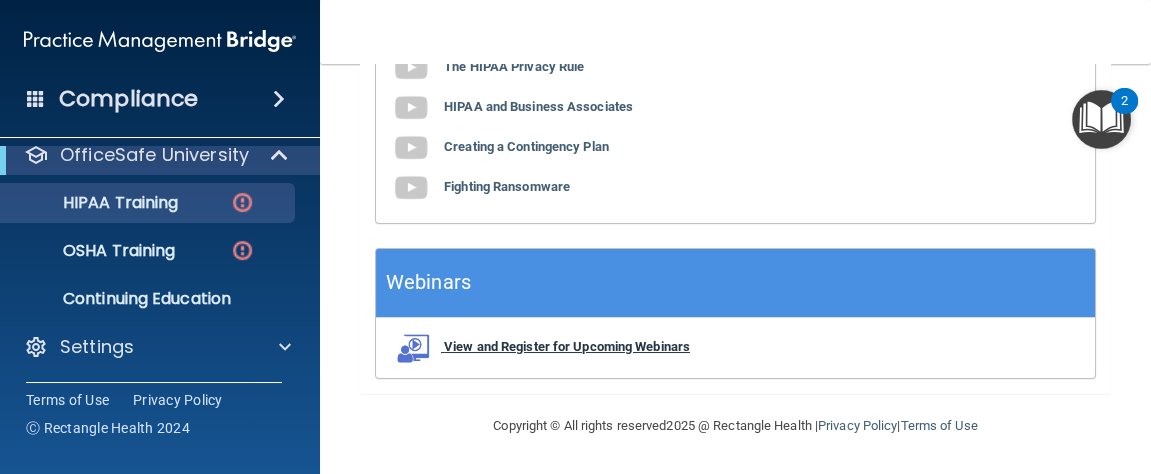 click on "View and Register for Upcoming Webinars" at bounding box center [567, 346] 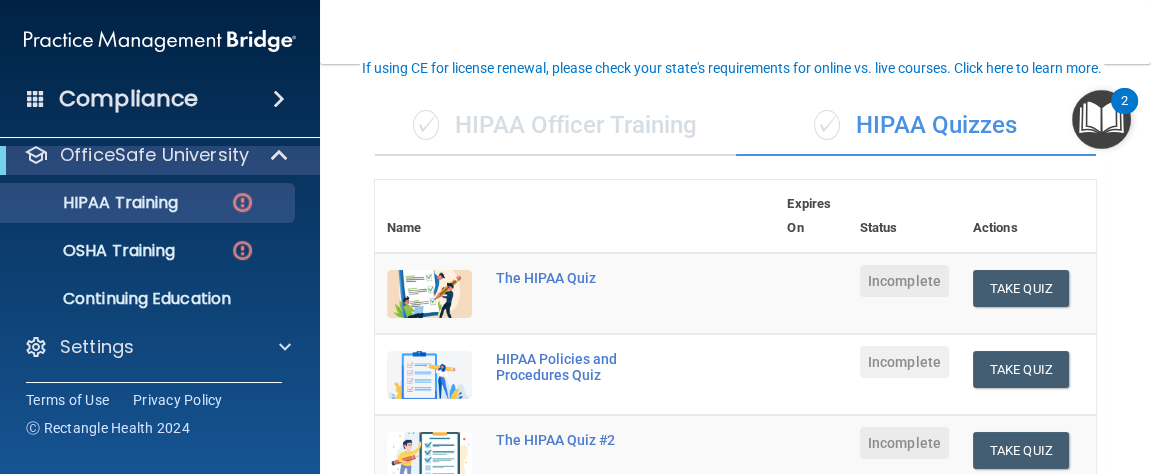 scroll, scrollTop: 137, scrollLeft: 0, axis: vertical 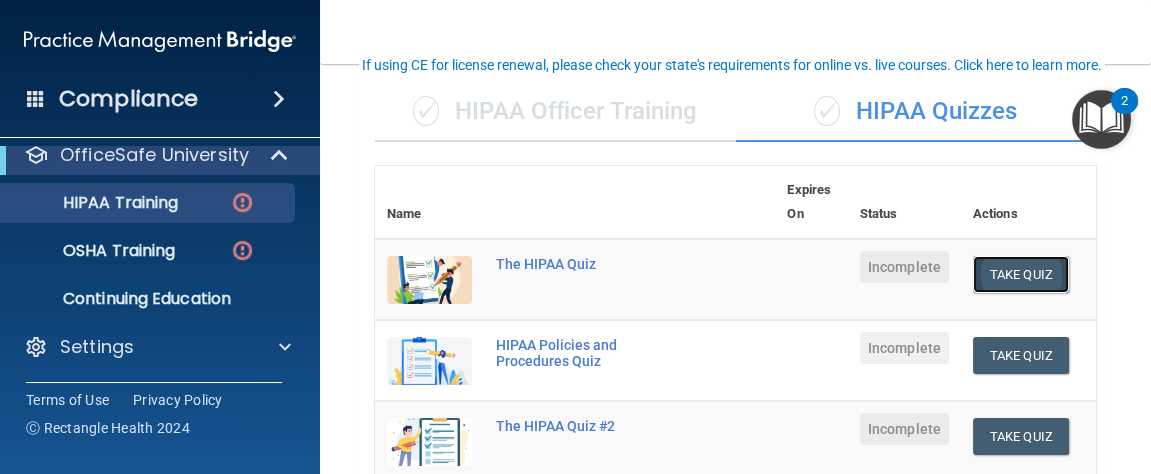 click on "Take Quiz" at bounding box center (1021, 274) 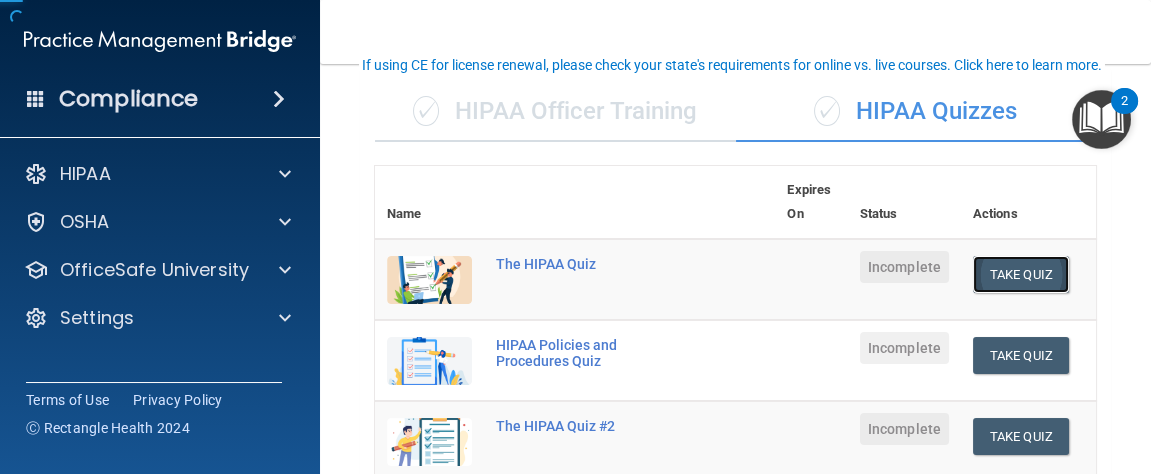 scroll, scrollTop: 0, scrollLeft: 0, axis: both 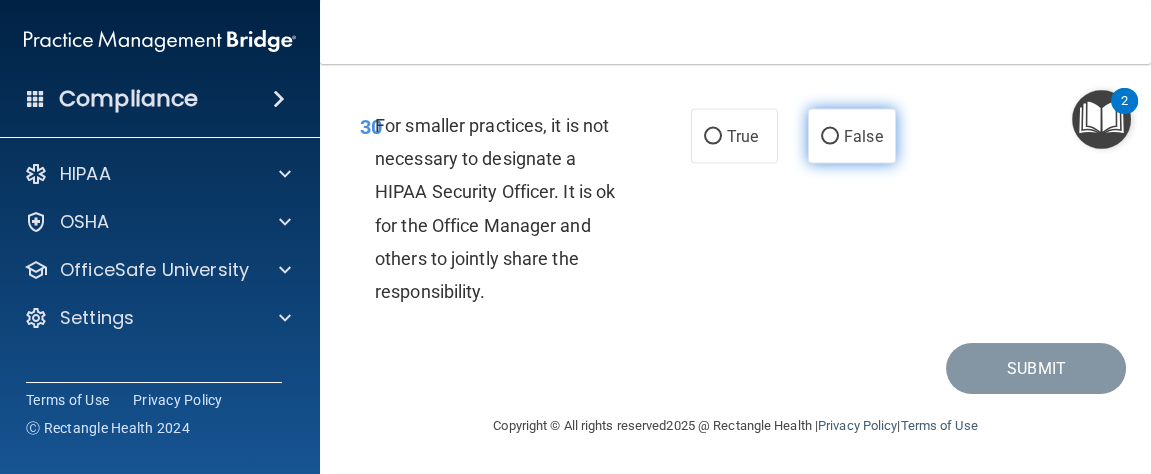 click on "False" at bounding box center [852, 136] 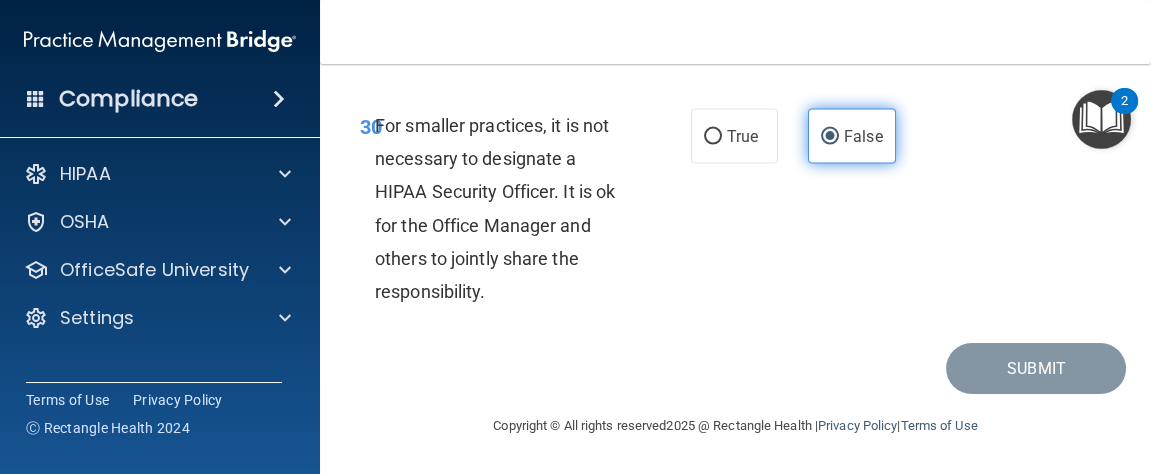 scroll, scrollTop: 6813, scrollLeft: 0, axis: vertical 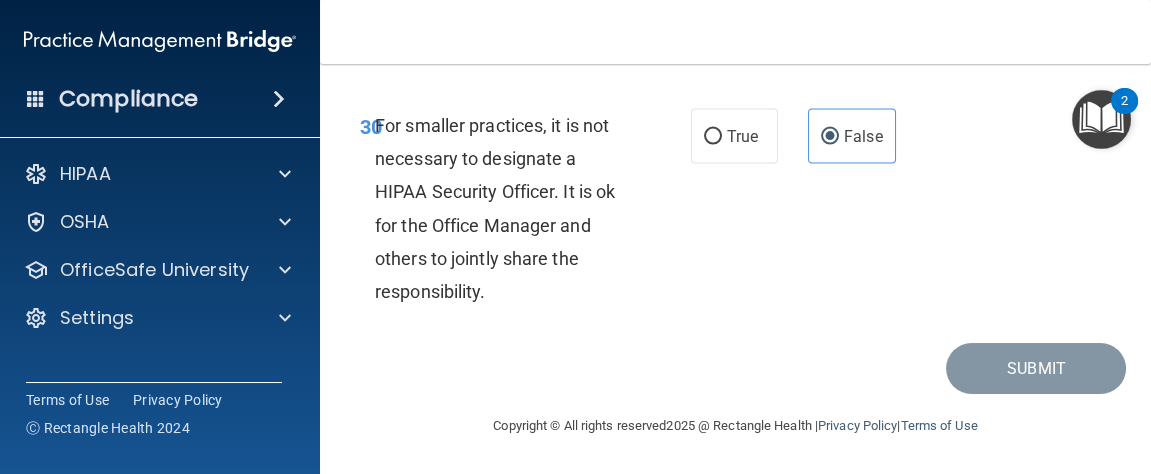 click on "True" at bounding box center [713, -56] 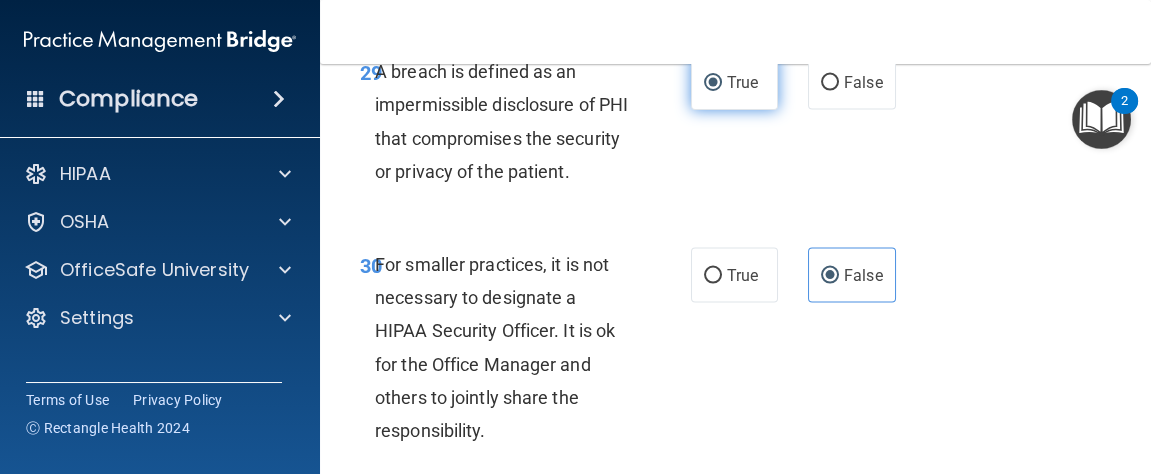 scroll, scrollTop: 6585, scrollLeft: 0, axis: vertical 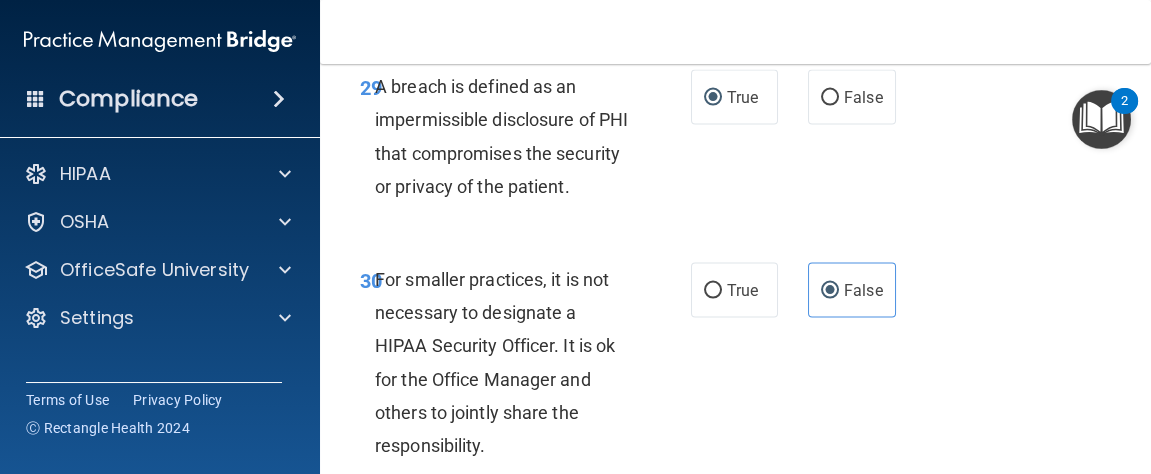 click on "False" at bounding box center [863, -129] 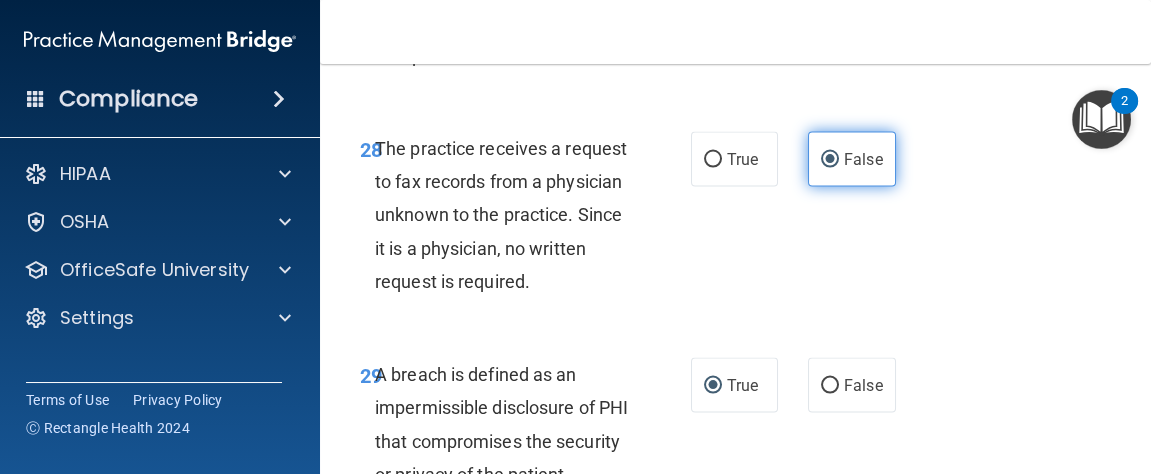 scroll, scrollTop: 6296, scrollLeft: 0, axis: vertical 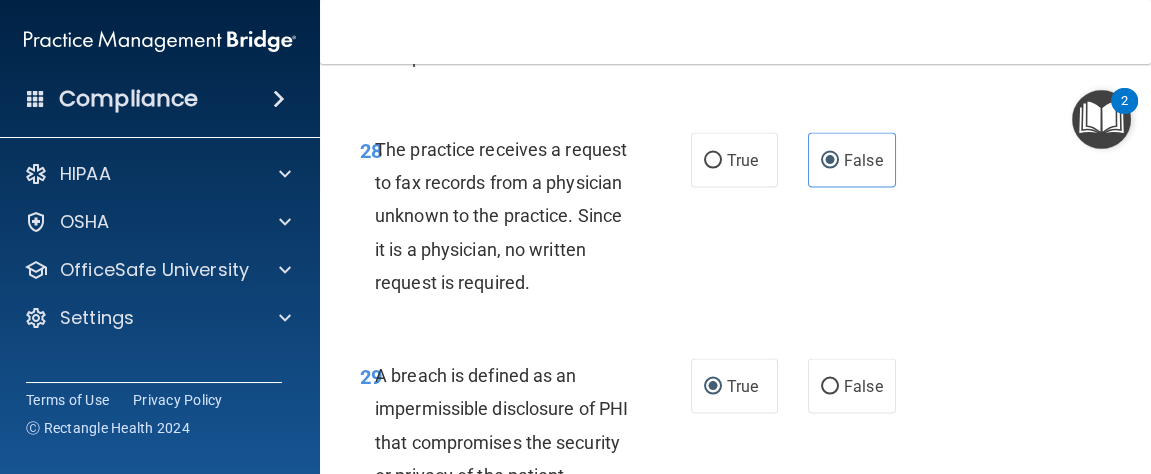 click on "False" at bounding box center (830, -65) 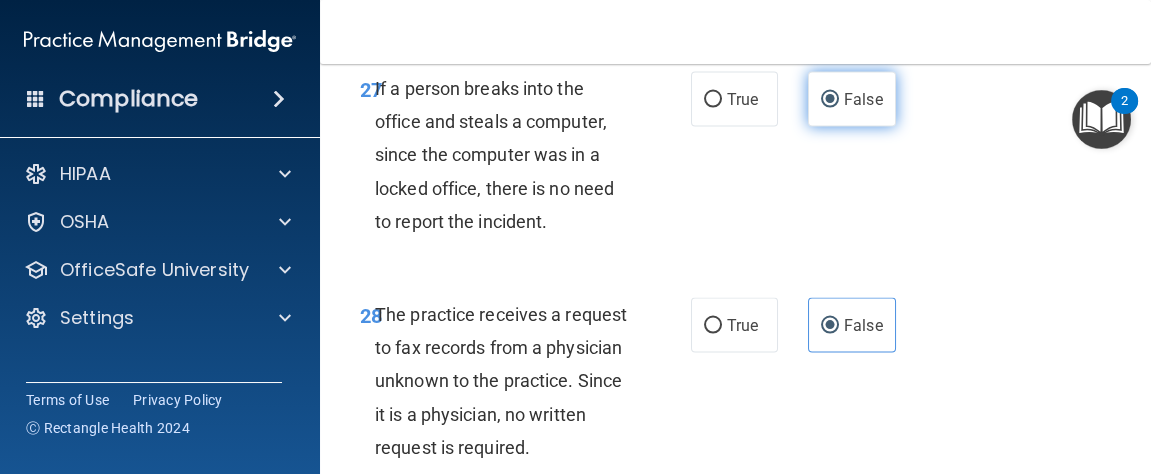 scroll, scrollTop: 6129, scrollLeft: 0, axis: vertical 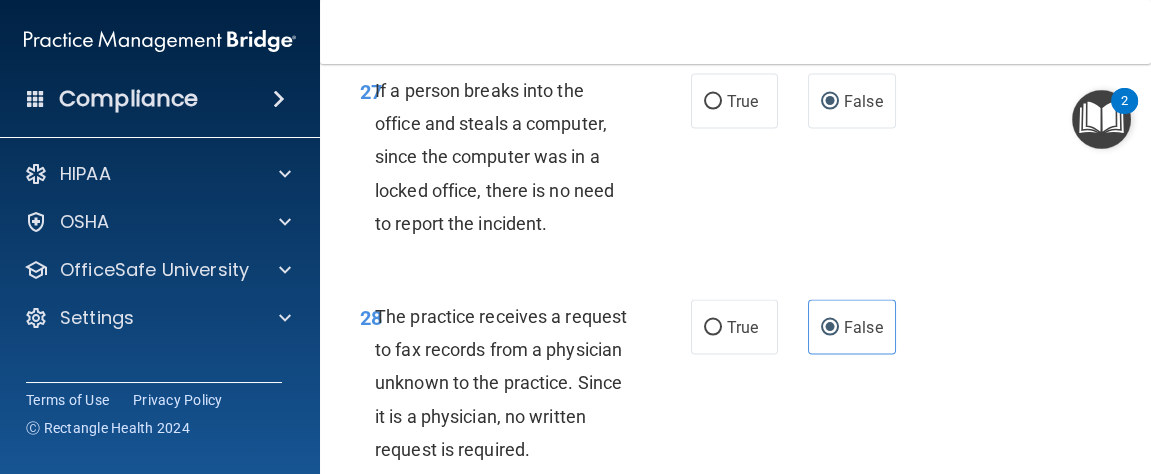 click on "True" at bounding box center [735, -92] 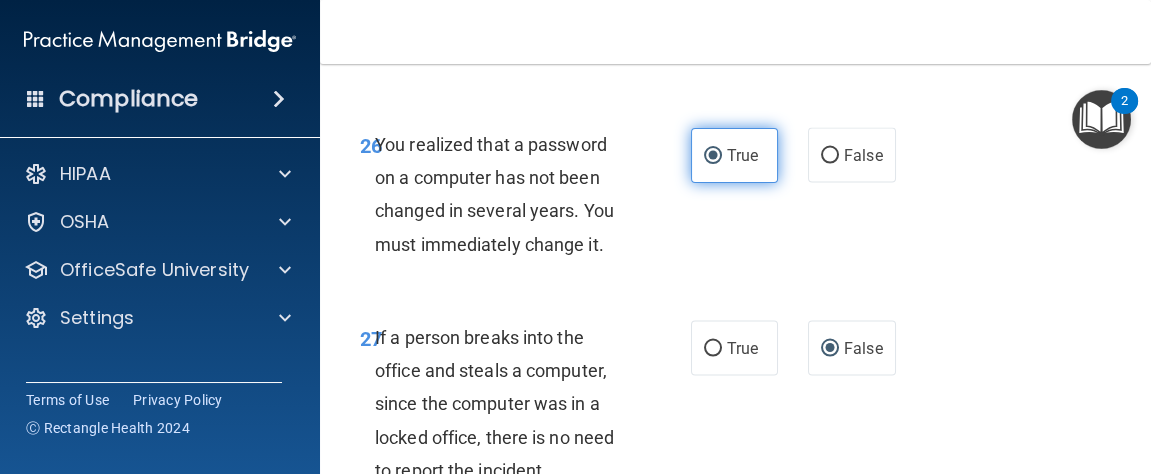 scroll, scrollTop: 5878, scrollLeft: 0, axis: vertical 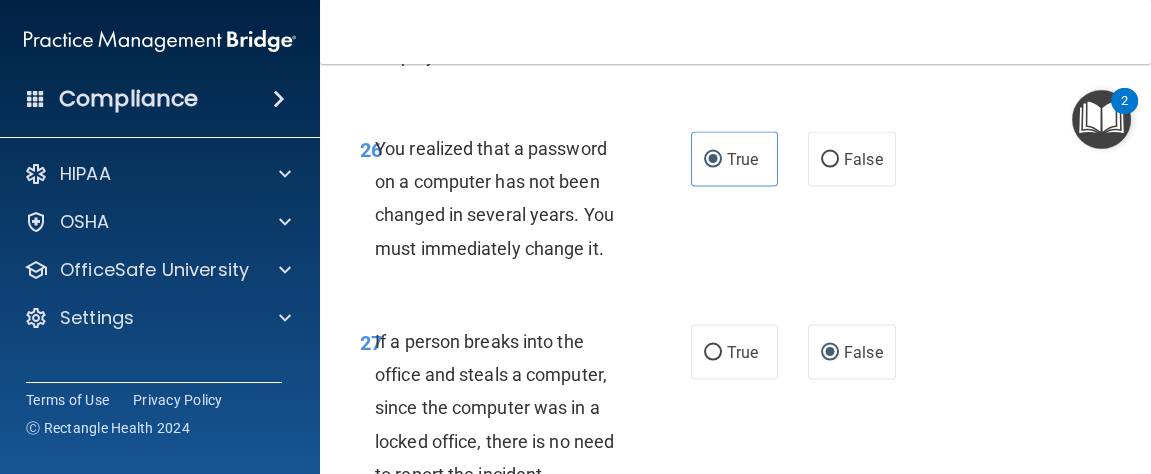 click on "False" at bounding box center (830, -66) 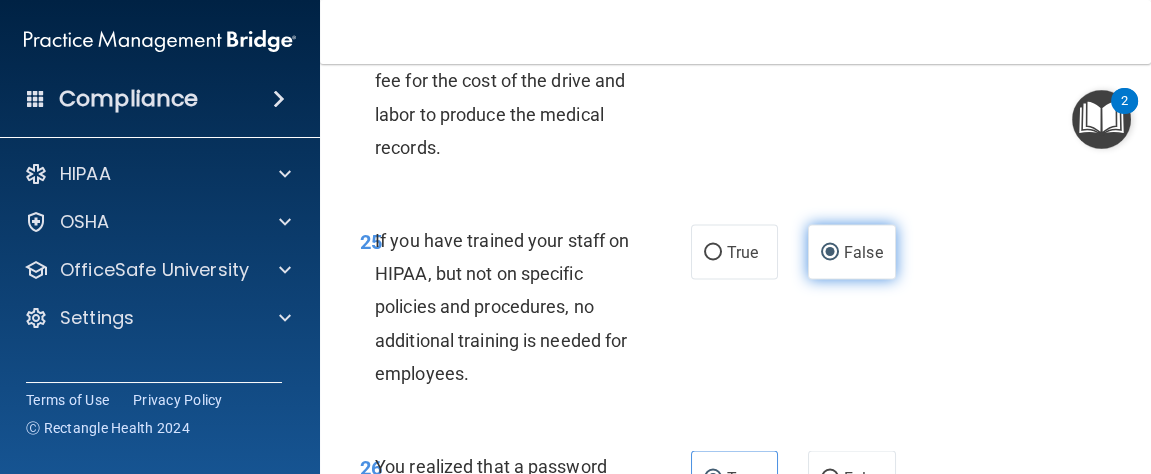 scroll, scrollTop: 5558, scrollLeft: 0, axis: vertical 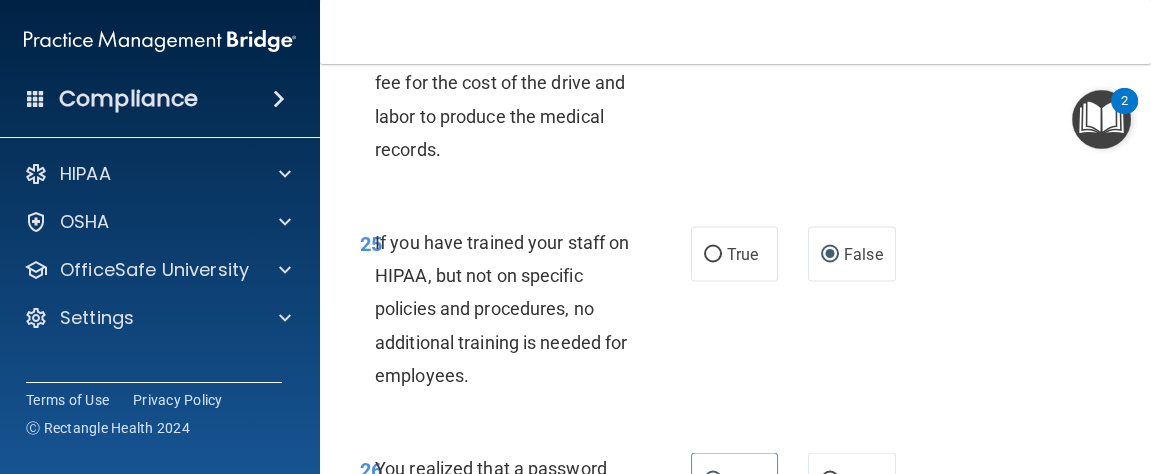 click on "True" at bounding box center [713, -72] 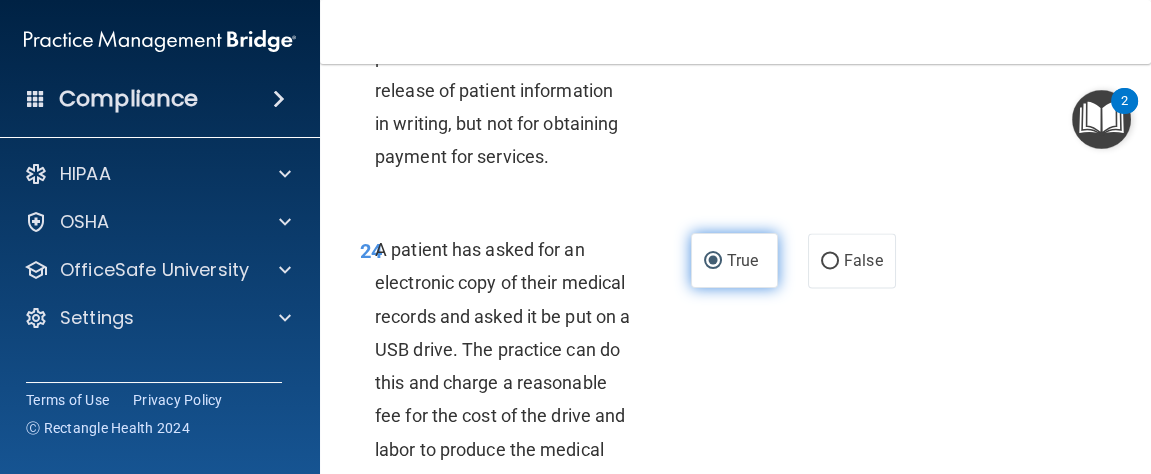 scroll, scrollTop: 5226, scrollLeft: 0, axis: vertical 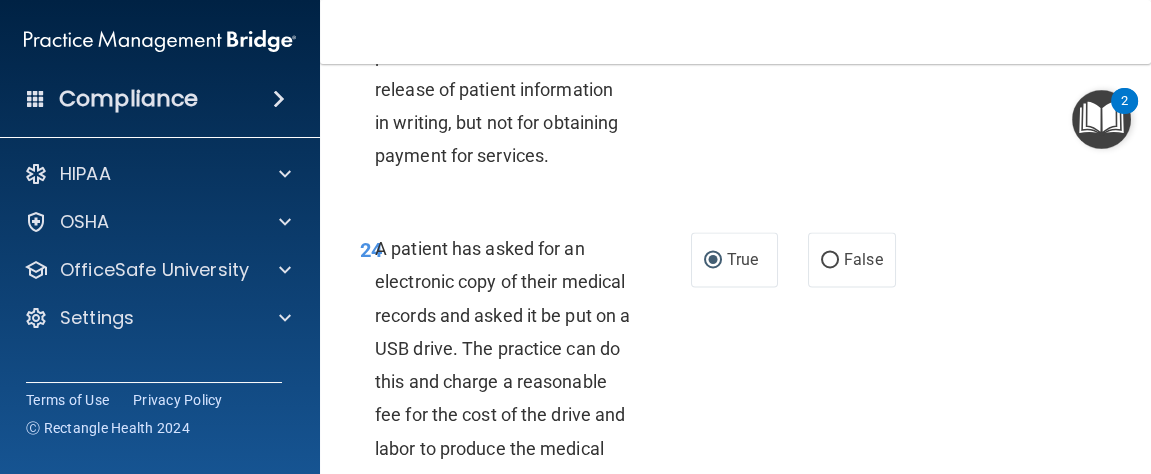 click on "True" at bounding box center [713, -66] 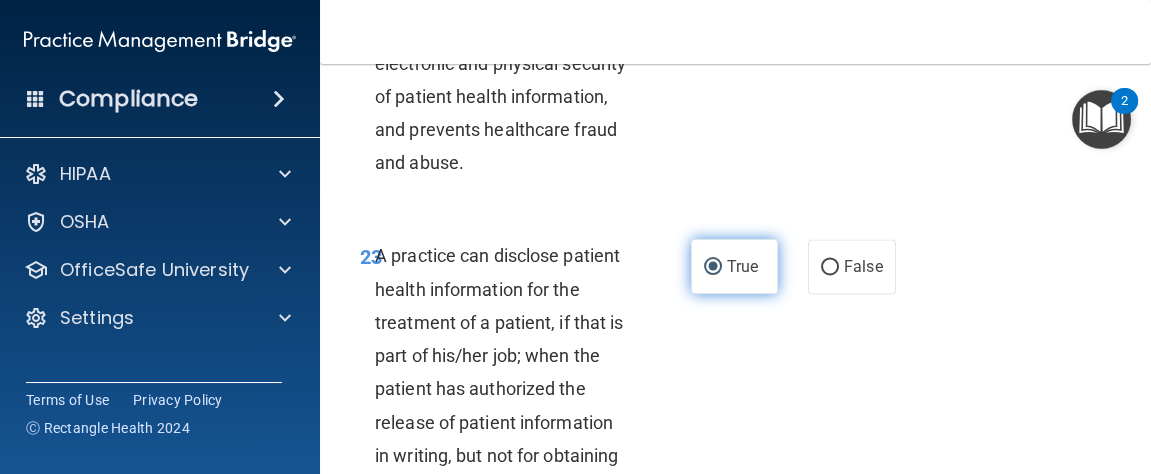 scroll, scrollTop: 4885, scrollLeft: 0, axis: vertical 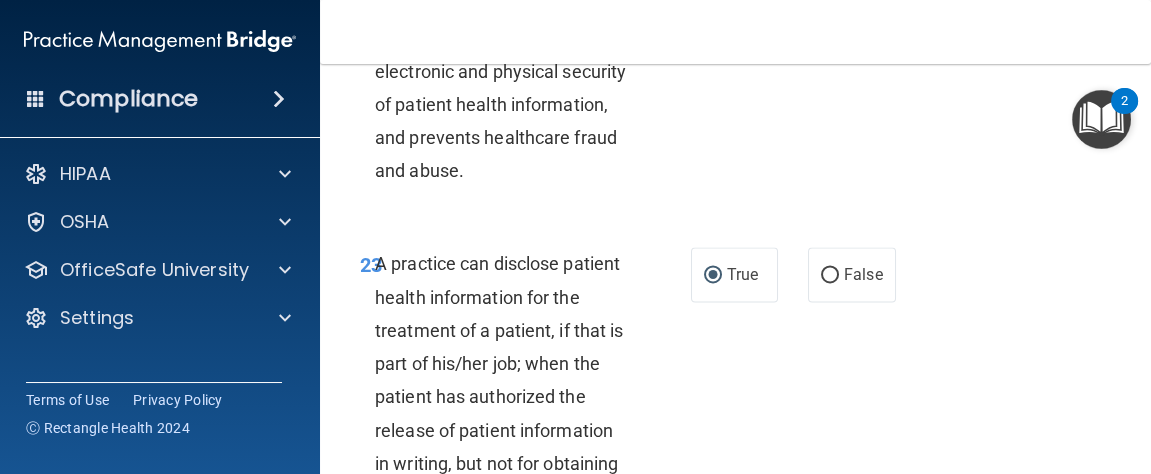 click on "True" at bounding box center (713, -17) 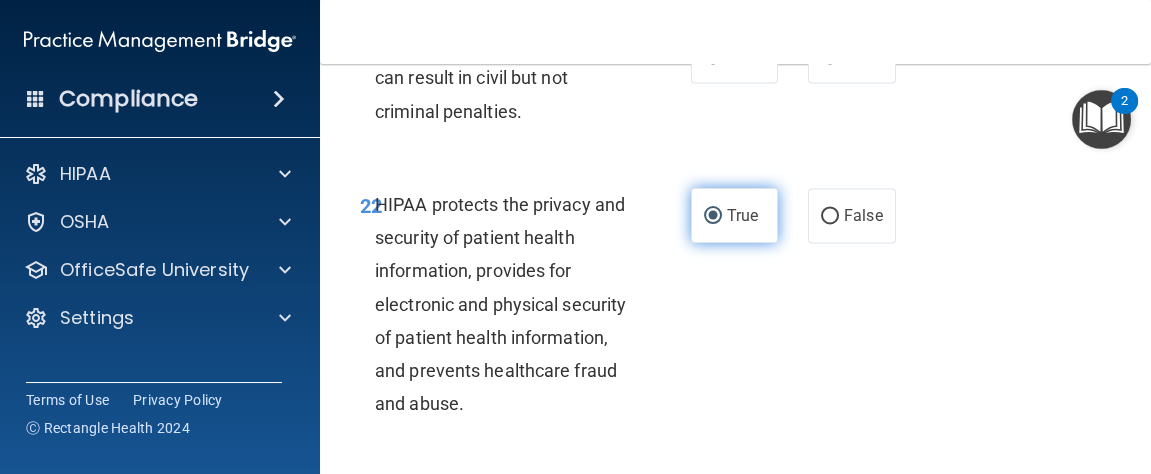 scroll, scrollTop: 4649, scrollLeft: 0, axis: vertical 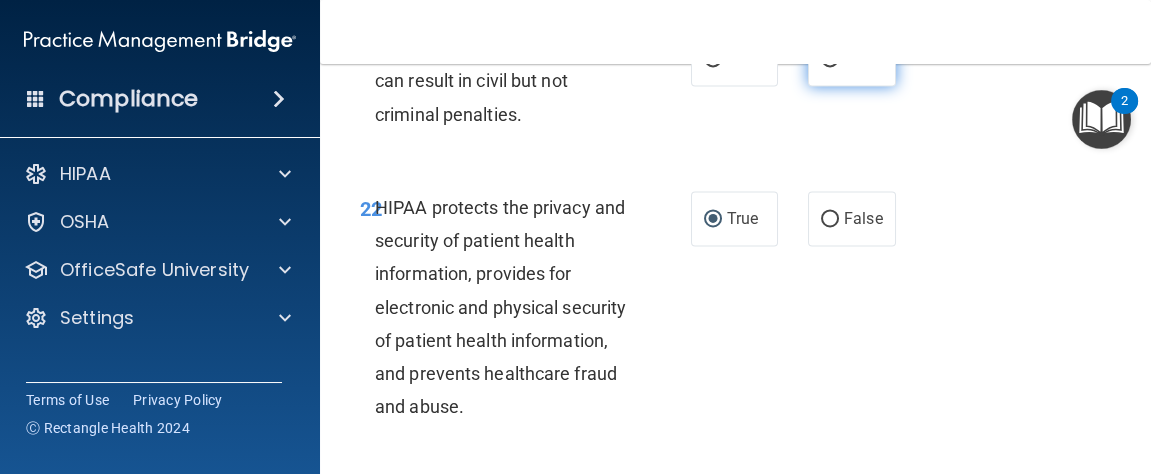 click on "False" at bounding box center [830, 59] 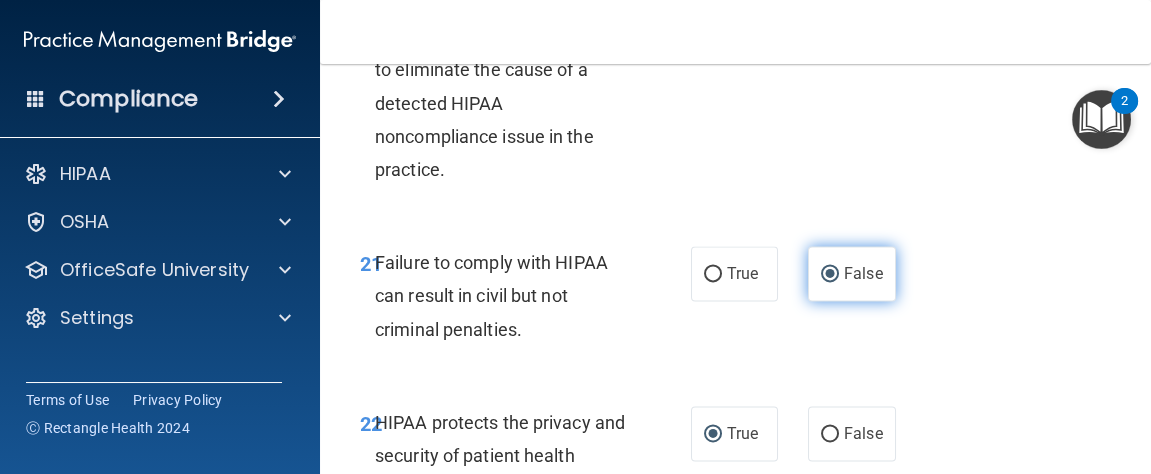 scroll, scrollTop: 4424, scrollLeft: 0, axis: vertical 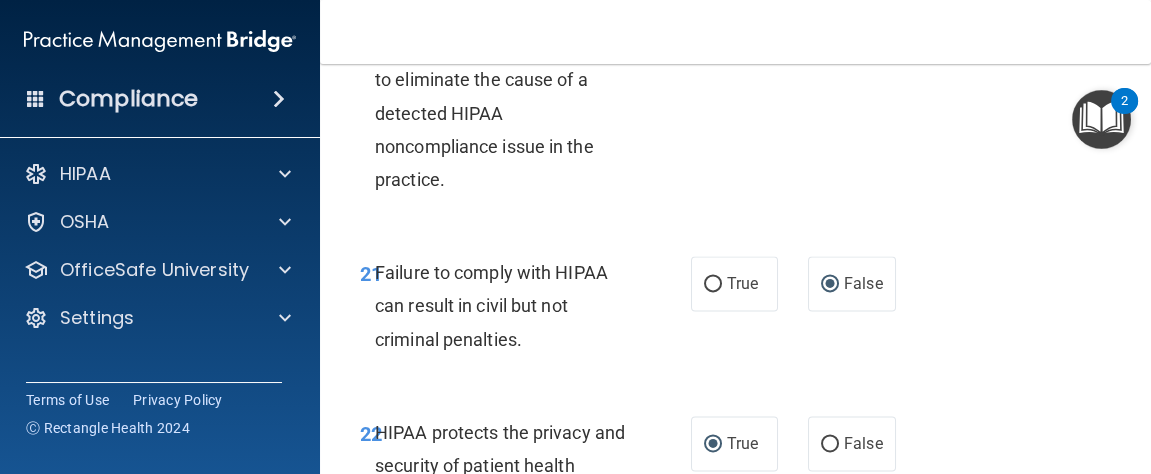 click on "True" at bounding box center [713, -8] 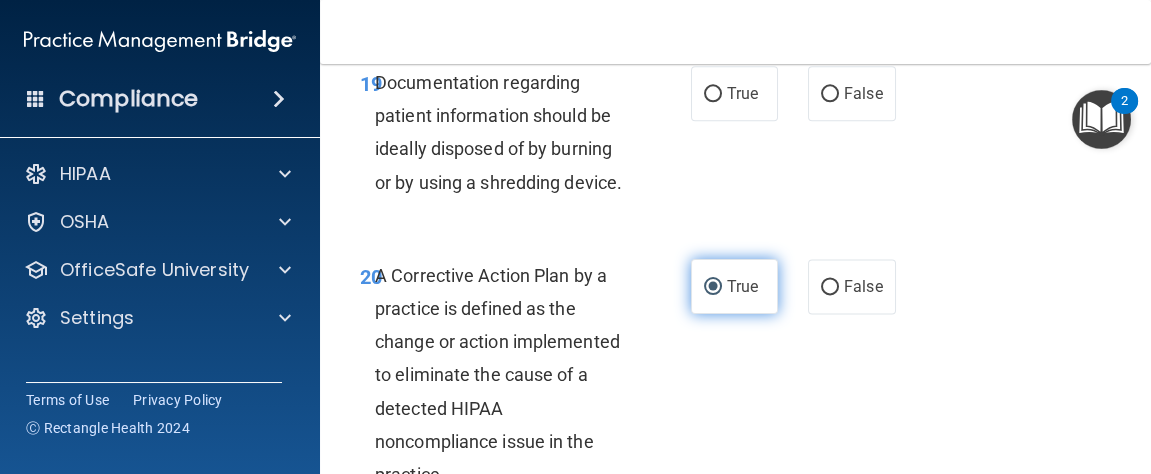 scroll, scrollTop: 4124, scrollLeft: 0, axis: vertical 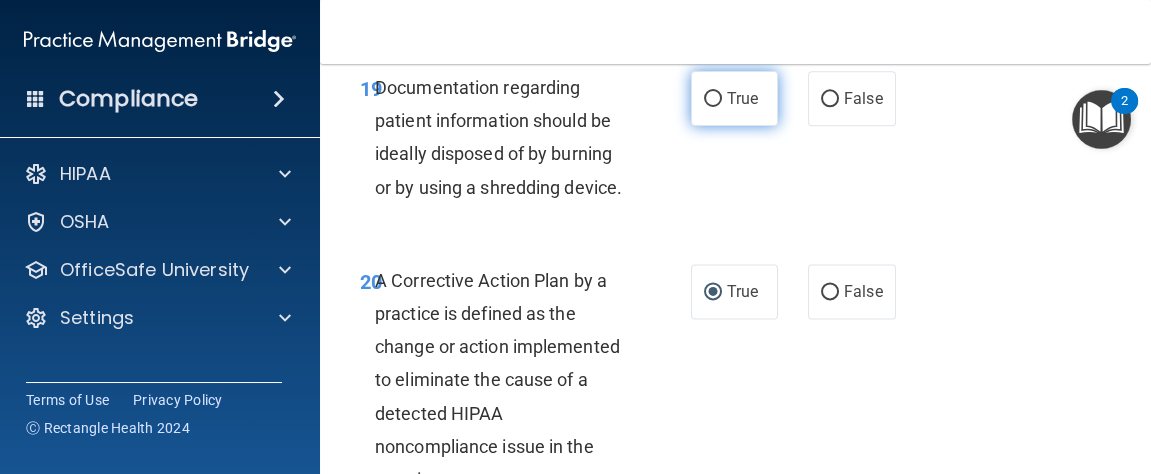 click on "True" at bounding box center [713, 99] 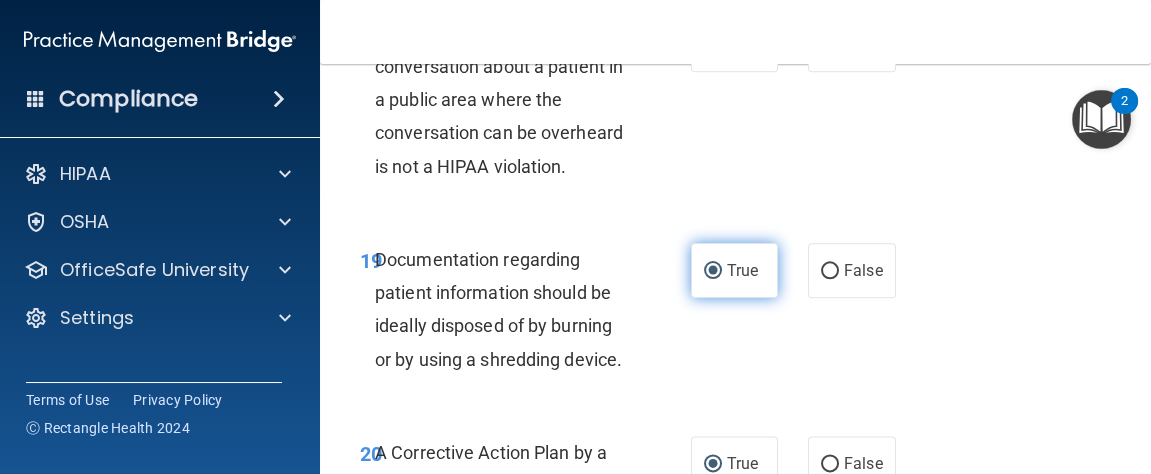 scroll, scrollTop: 3951, scrollLeft: 0, axis: vertical 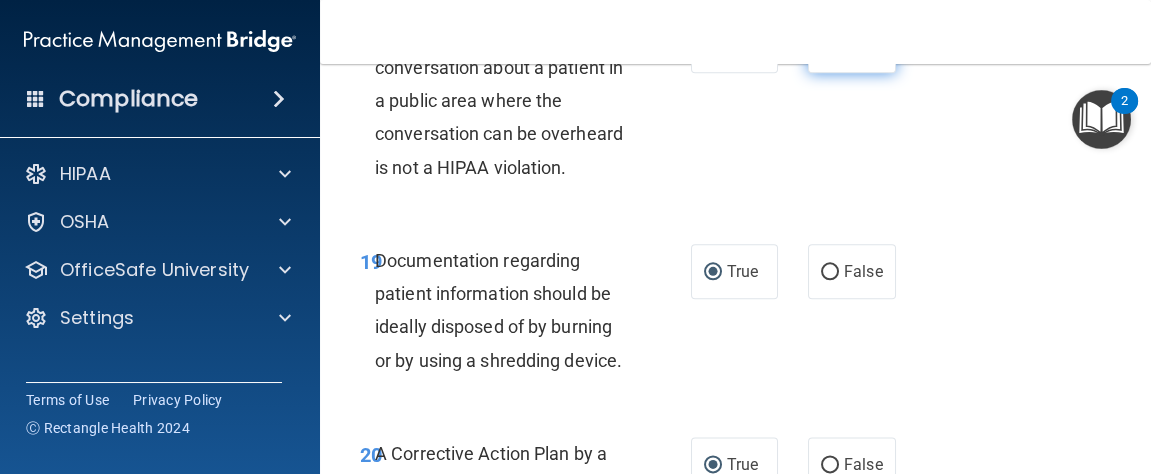 click on "False" at bounding box center (852, 45) 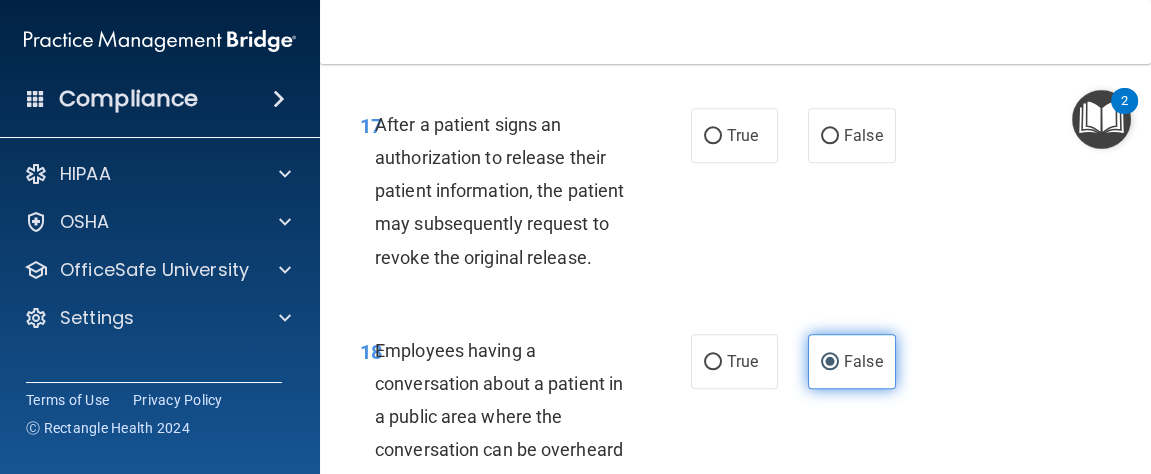 scroll, scrollTop: 3634, scrollLeft: 0, axis: vertical 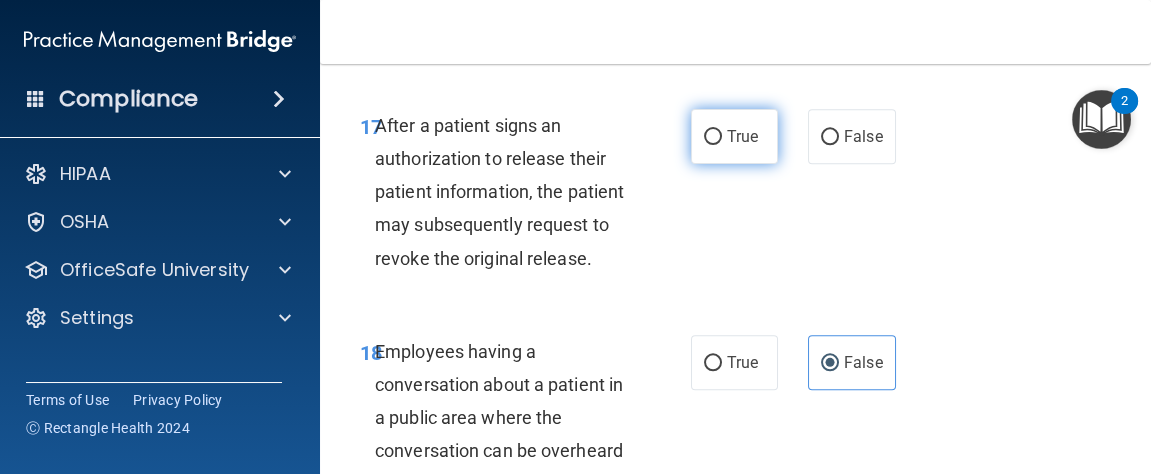 click on "True" at bounding box center (735, 136) 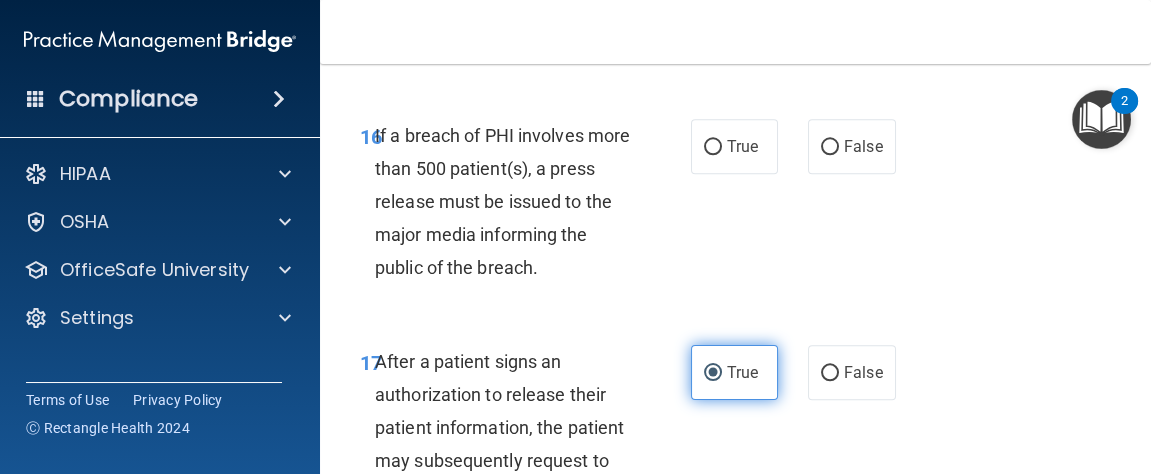 scroll, scrollTop: 3395, scrollLeft: 0, axis: vertical 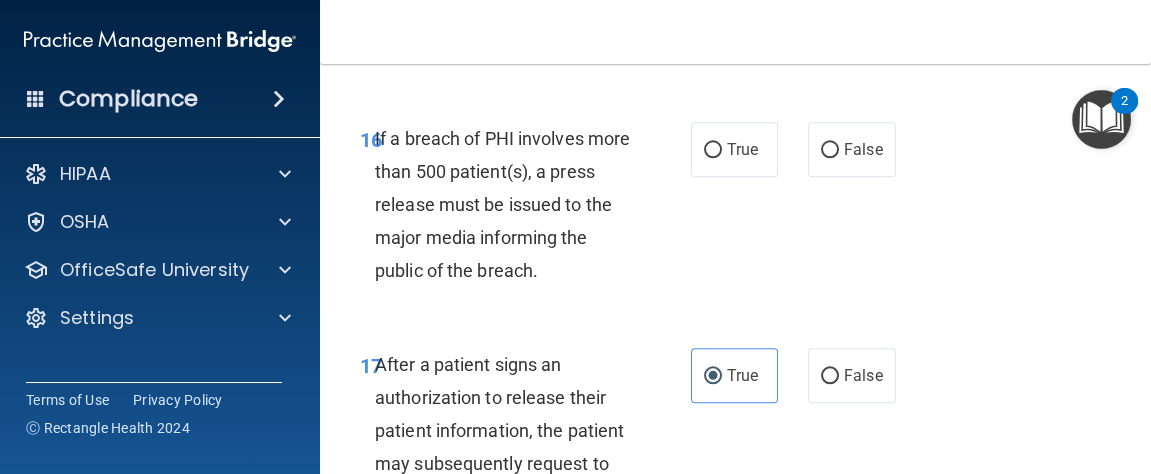 click on "16       If a breach of PHI involves more than 500 patient(s), a press release must be issued to the major media informing the public of the breach." at bounding box center (525, 210) 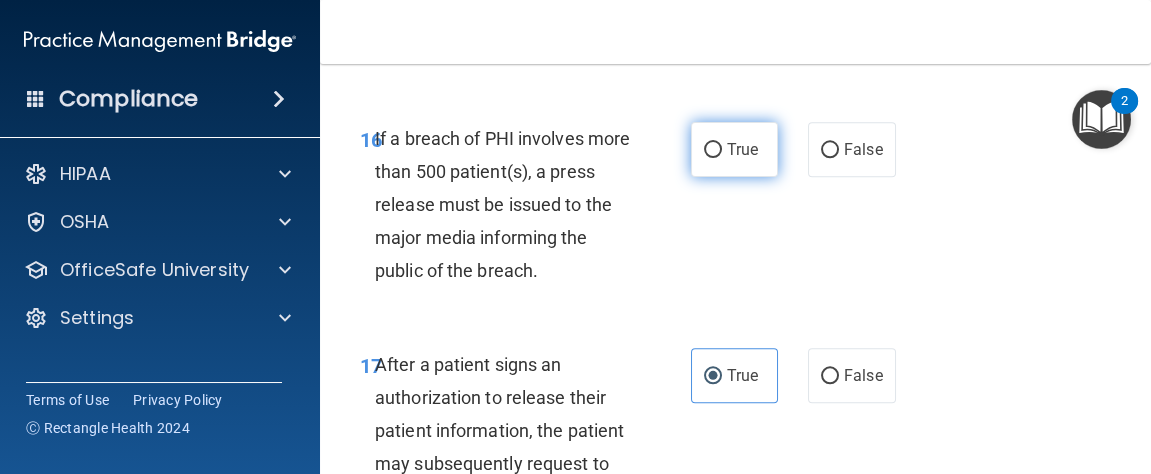 click on "True" at bounding box center (735, 149) 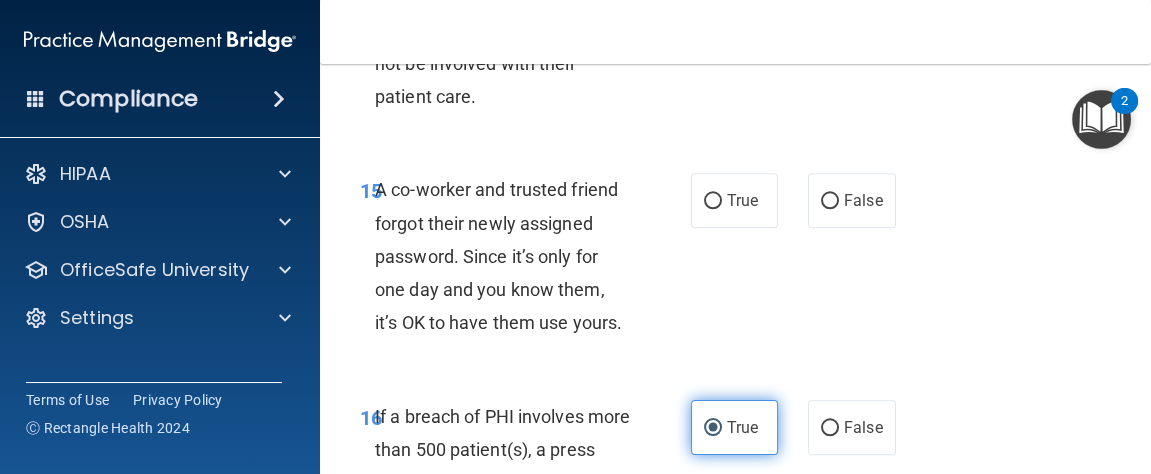 scroll, scrollTop: 3144, scrollLeft: 0, axis: vertical 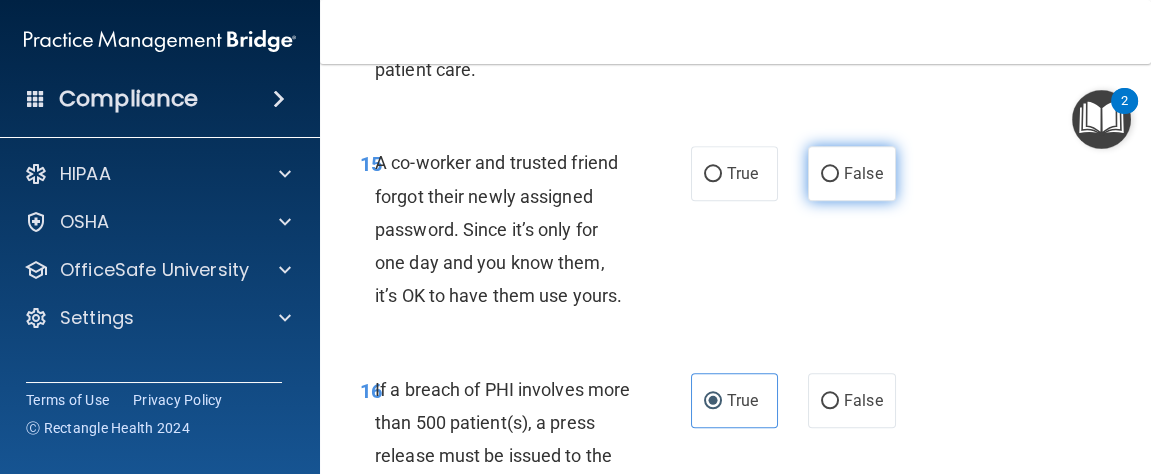 click on "False" at bounding box center (863, 173) 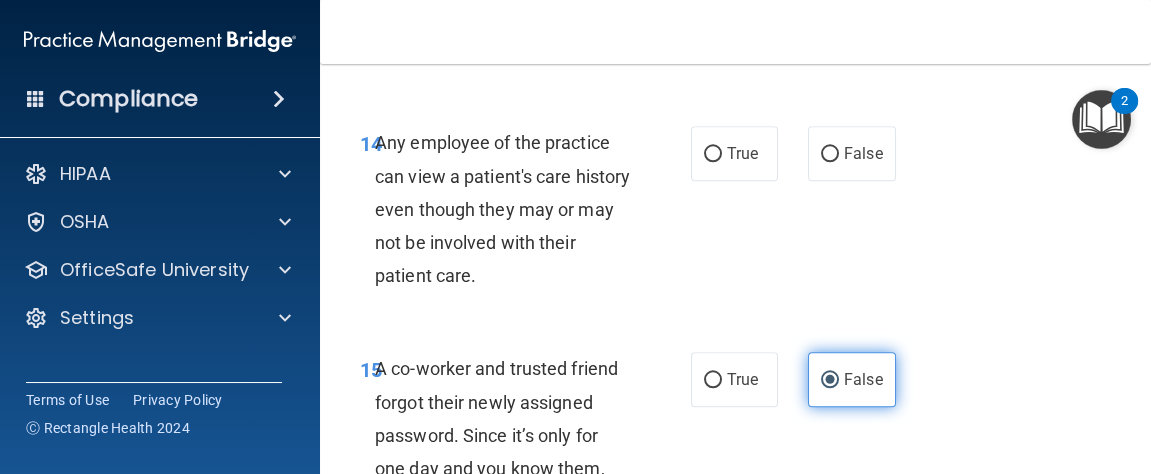 scroll, scrollTop: 2923, scrollLeft: 0, axis: vertical 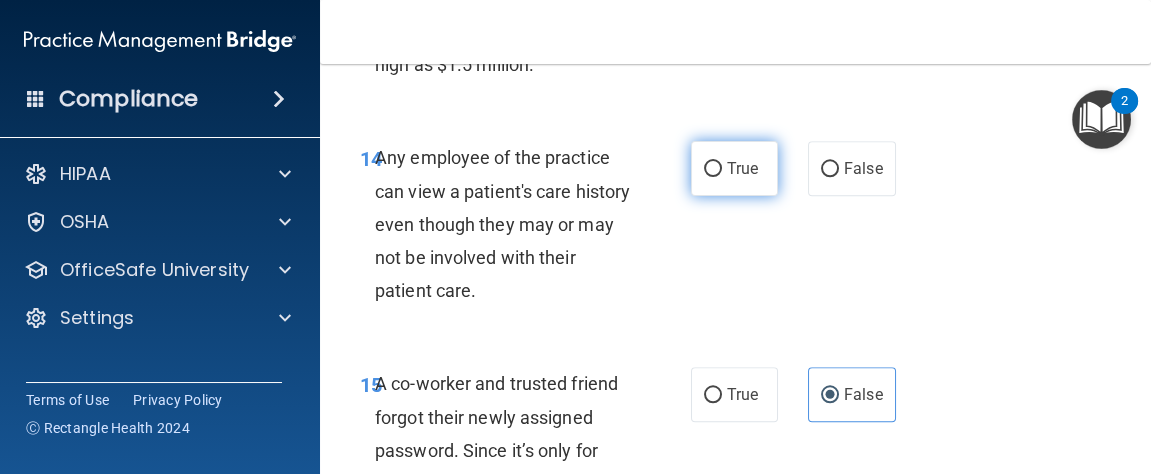 click on "True" at bounding box center [713, 169] 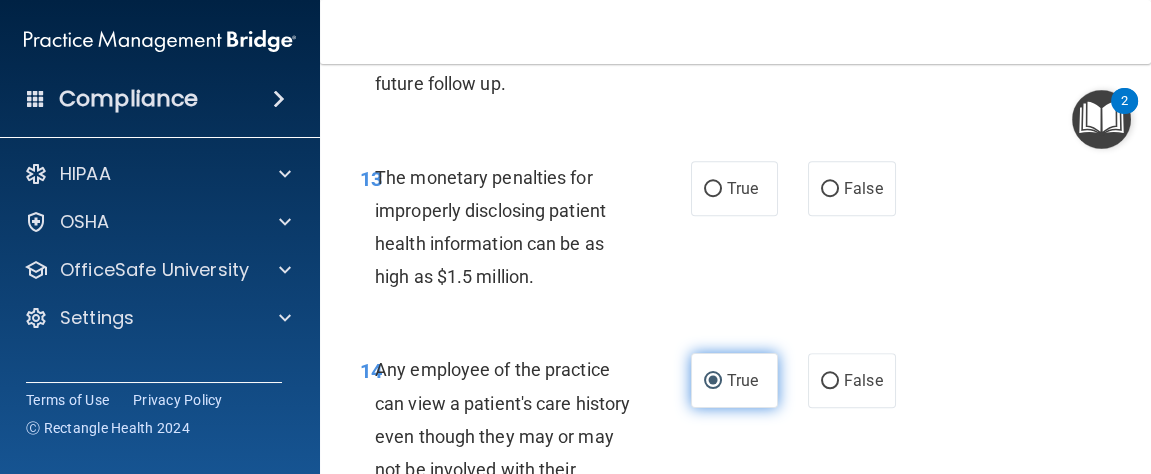 scroll, scrollTop: 2708, scrollLeft: 0, axis: vertical 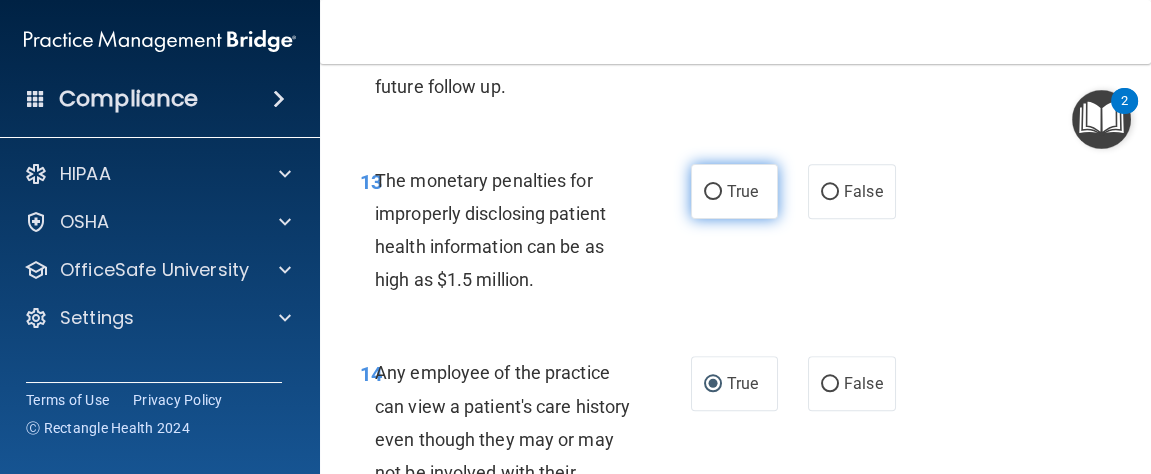 click on "True" at bounding box center [713, 192] 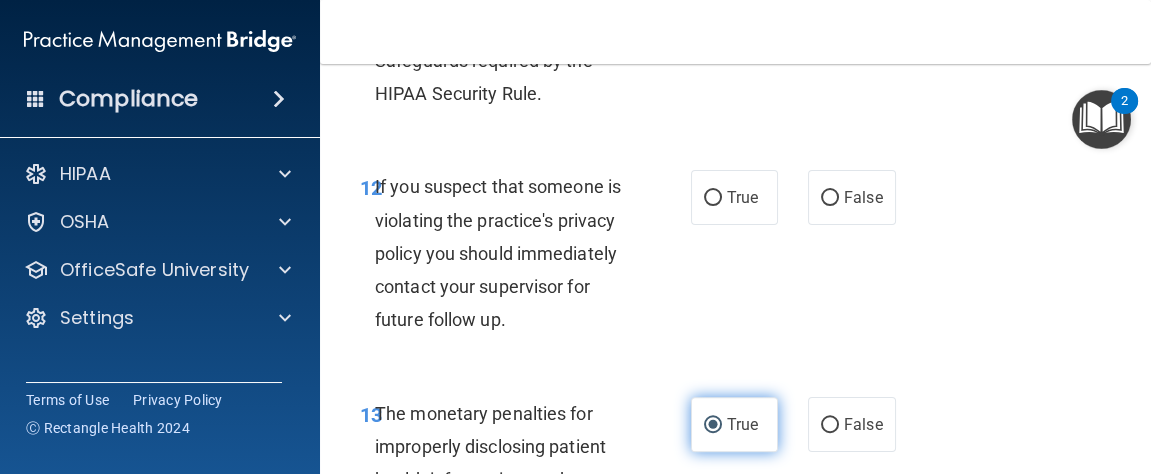 scroll, scrollTop: 2481, scrollLeft: 0, axis: vertical 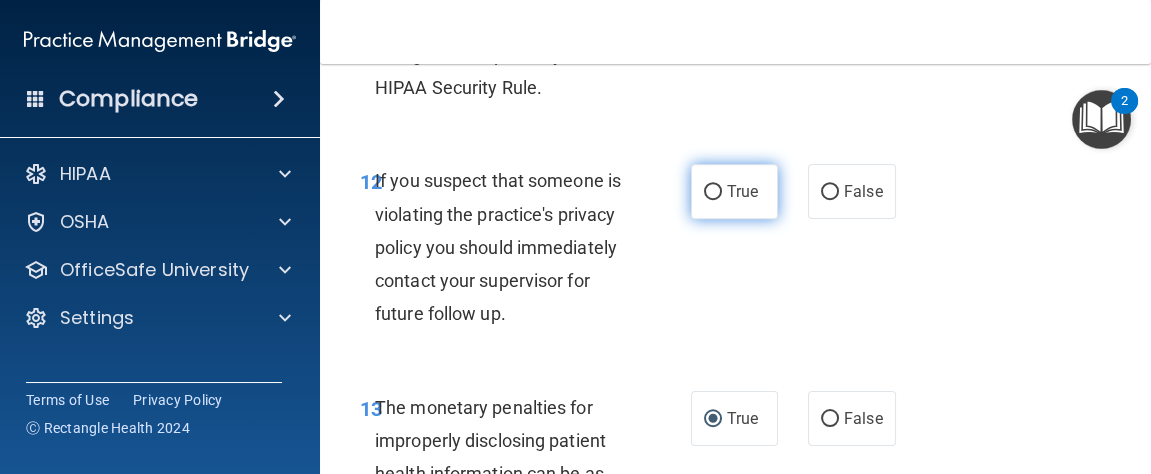 click on "True" at bounding box center [713, 192] 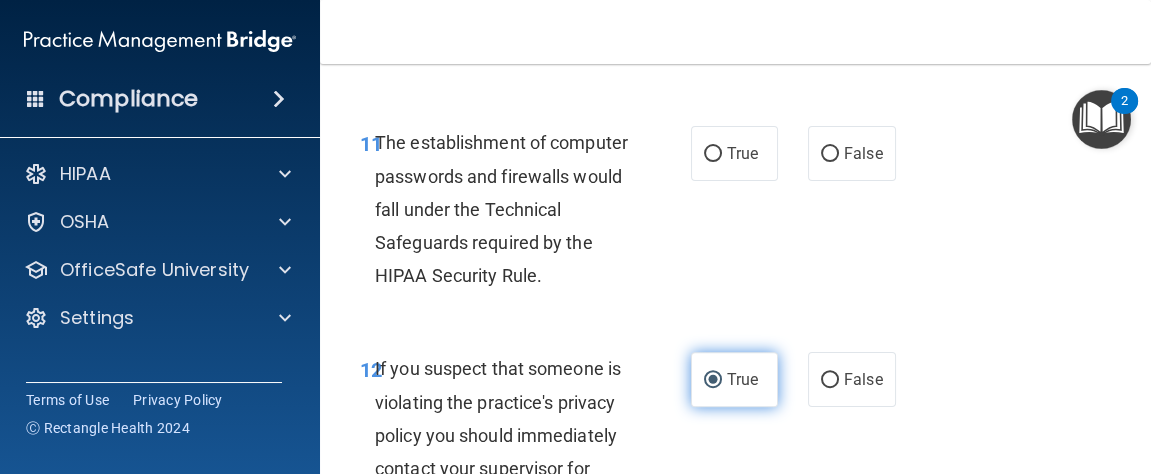 scroll, scrollTop: 2291, scrollLeft: 0, axis: vertical 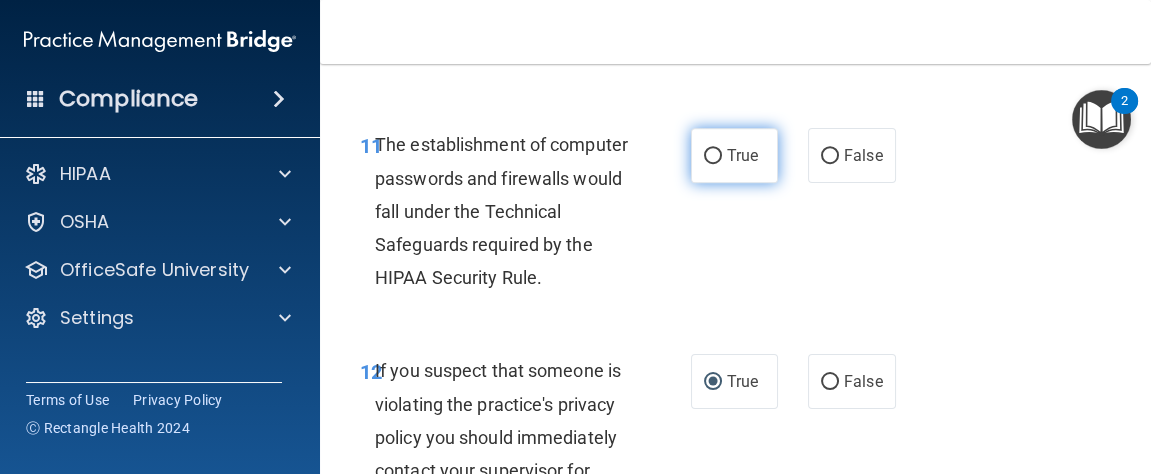 click on "True" at bounding box center (713, 156) 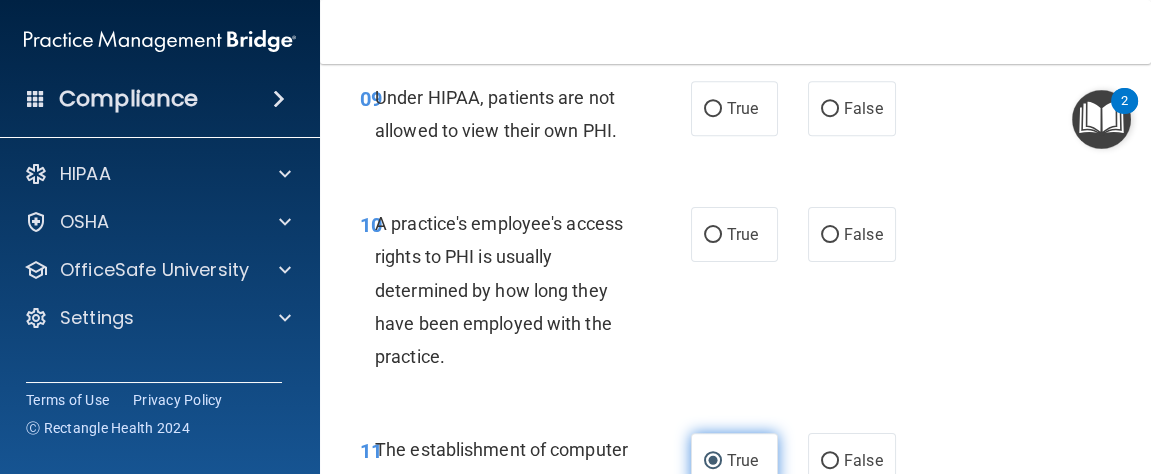 scroll, scrollTop: 1982, scrollLeft: 0, axis: vertical 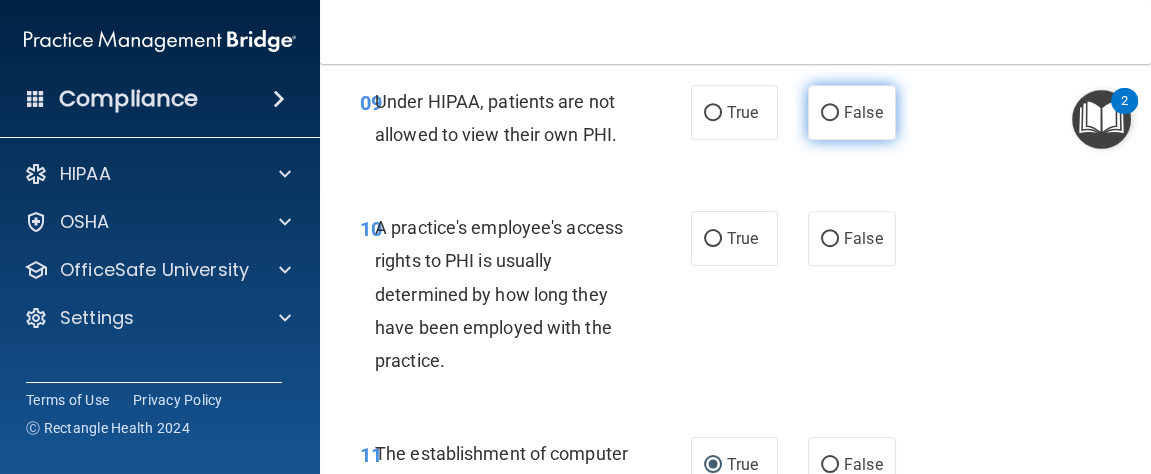 click on "False" at bounding box center [830, 113] 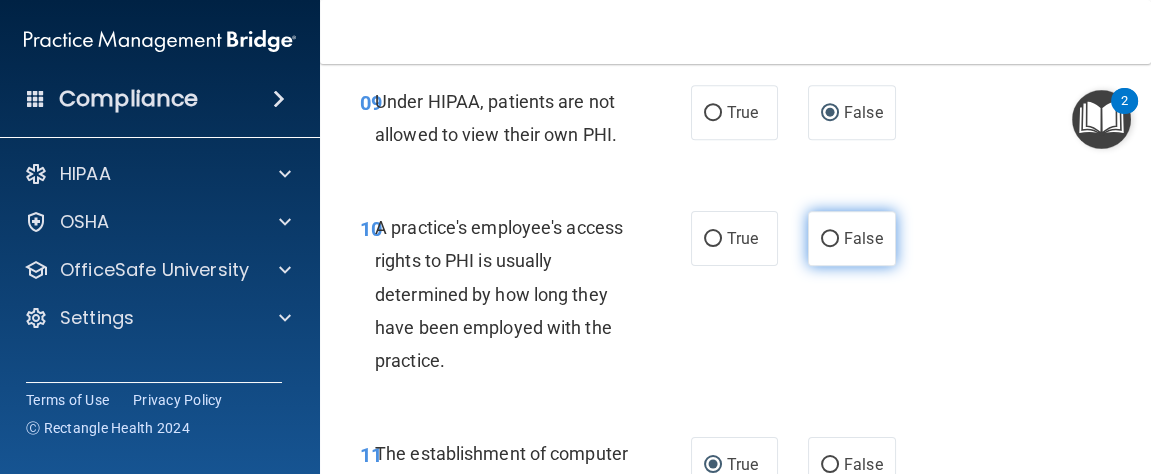 click on "False" at bounding box center (830, 239) 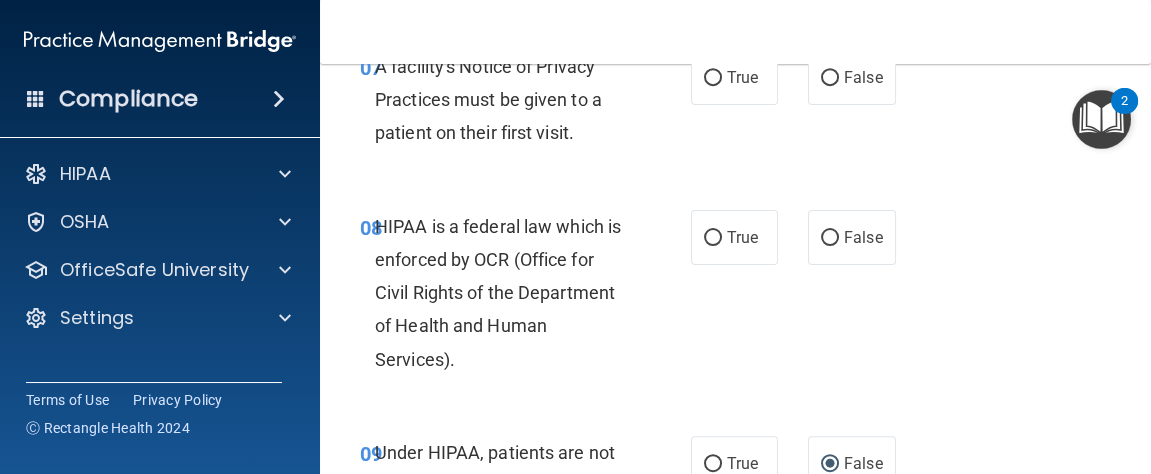 scroll, scrollTop: 1627, scrollLeft: 0, axis: vertical 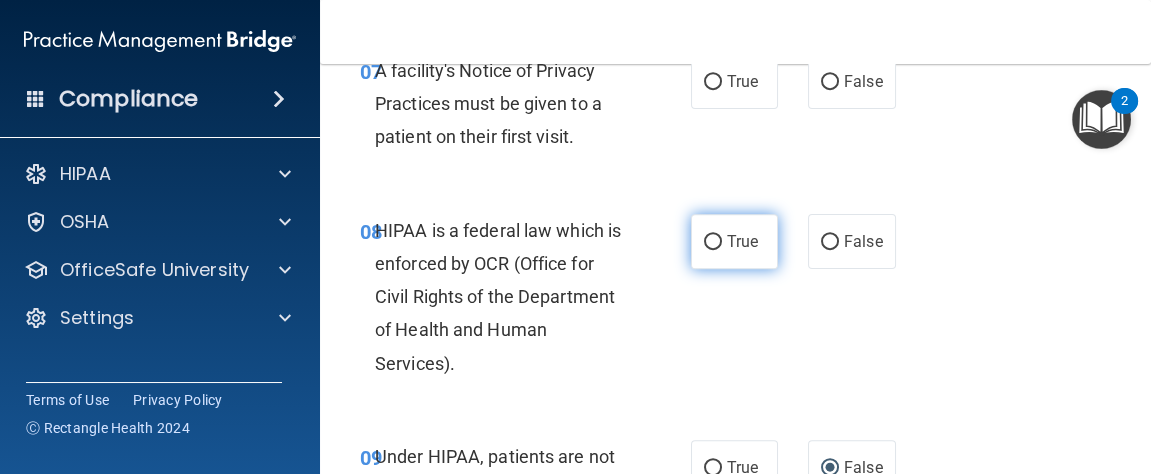 click on "True" at bounding box center [713, 242] 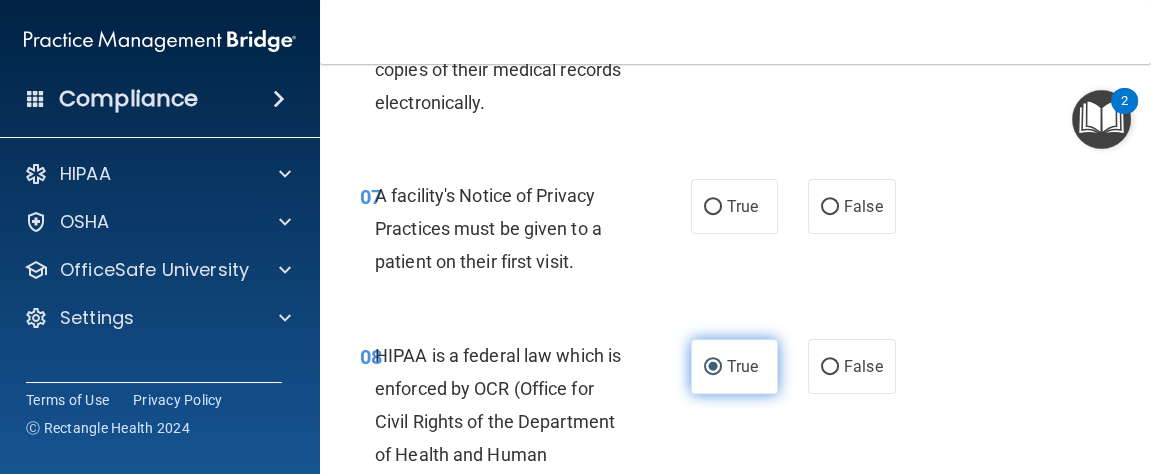 scroll, scrollTop: 1482, scrollLeft: 0, axis: vertical 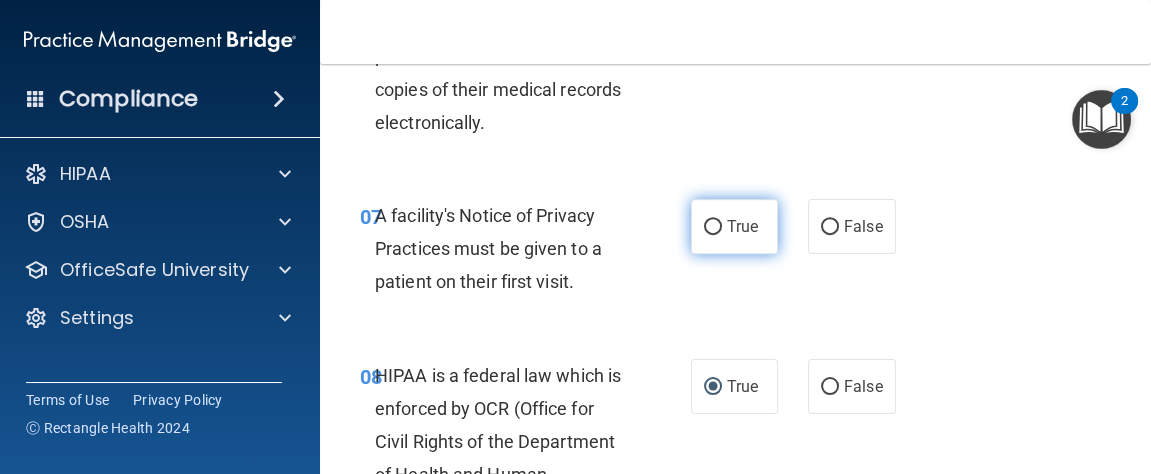 click on "True" at bounding box center [713, 227] 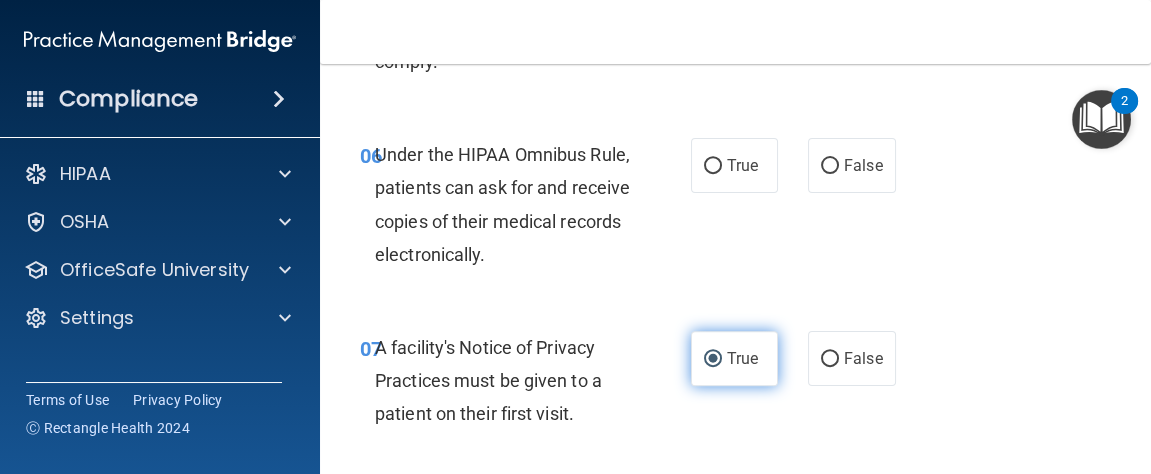scroll, scrollTop: 1314, scrollLeft: 0, axis: vertical 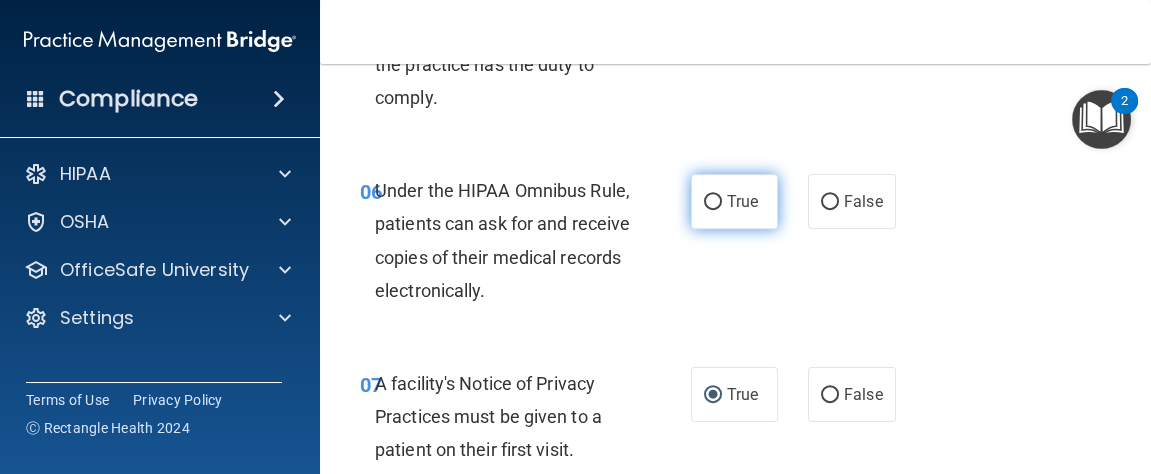 click on "True" at bounding box center [735, 201] 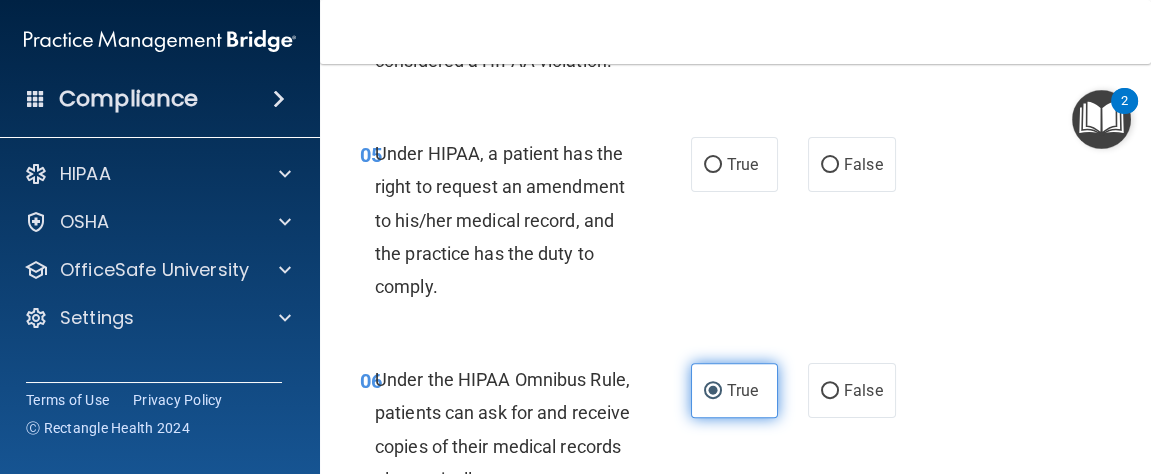 scroll, scrollTop: 1082, scrollLeft: 0, axis: vertical 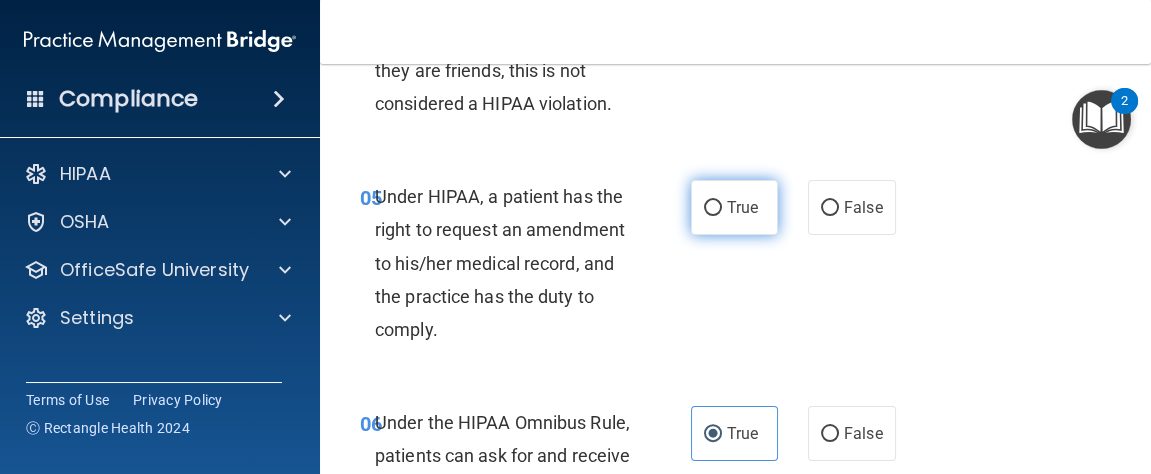 click on "True" at bounding box center (713, 208) 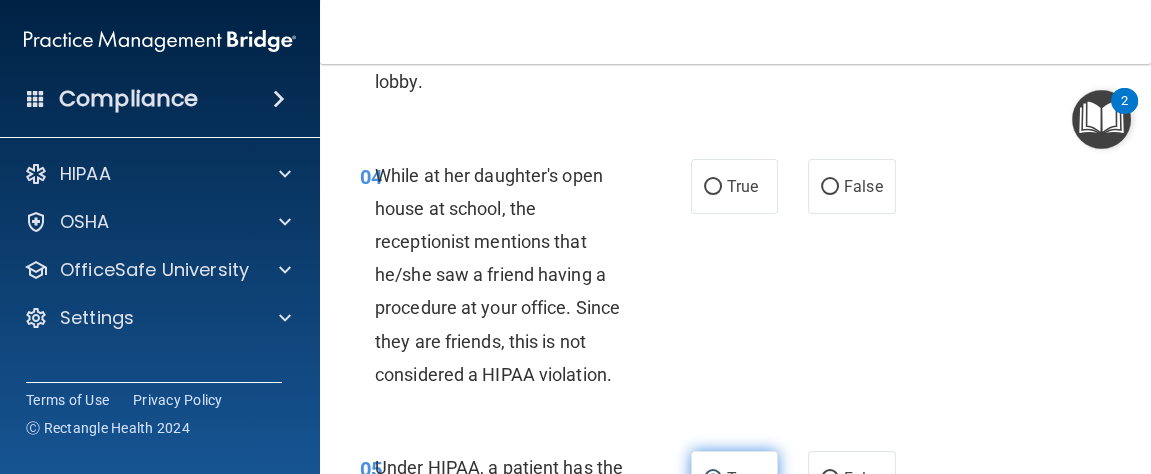 scroll, scrollTop: 807, scrollLeft: 0, axis: vertical 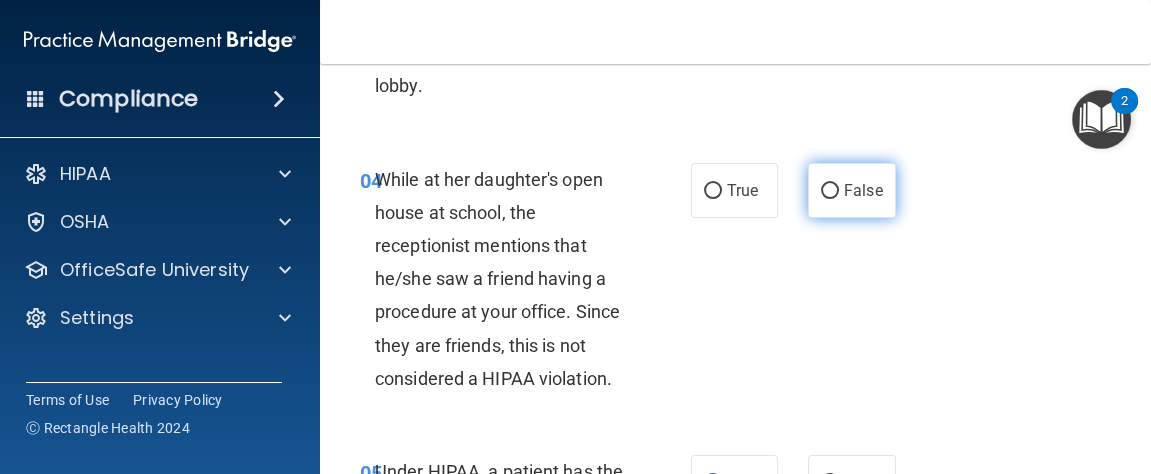 click on "False" at bounding box center (830, 191) 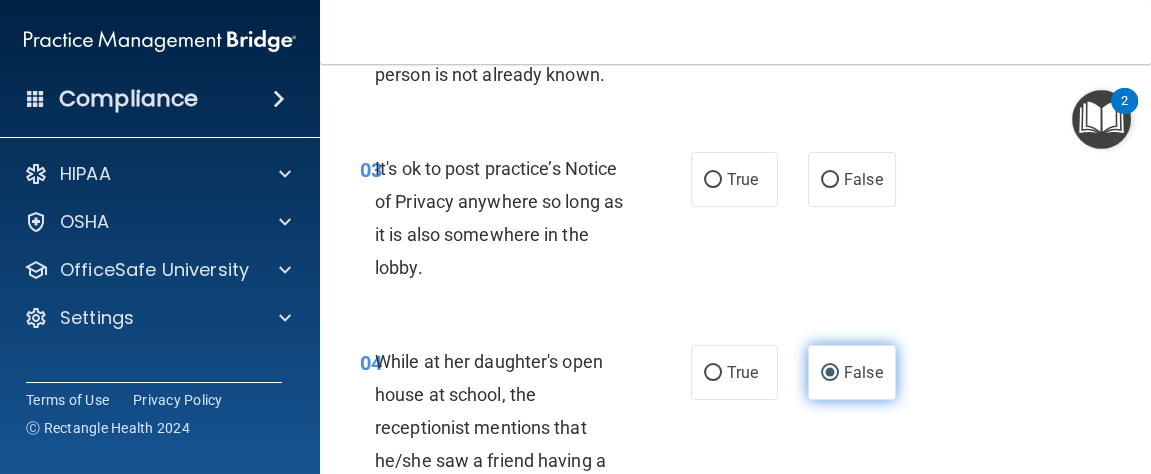 scroll, scrollTop: 623, scrollLeft: 0, axis: vertical 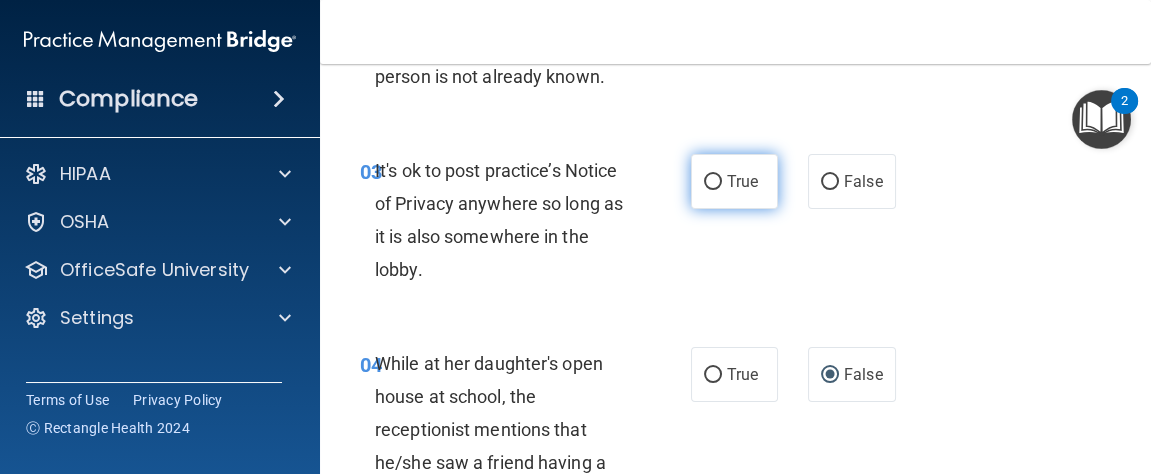 click on "True" at bounding box center (713, 182) 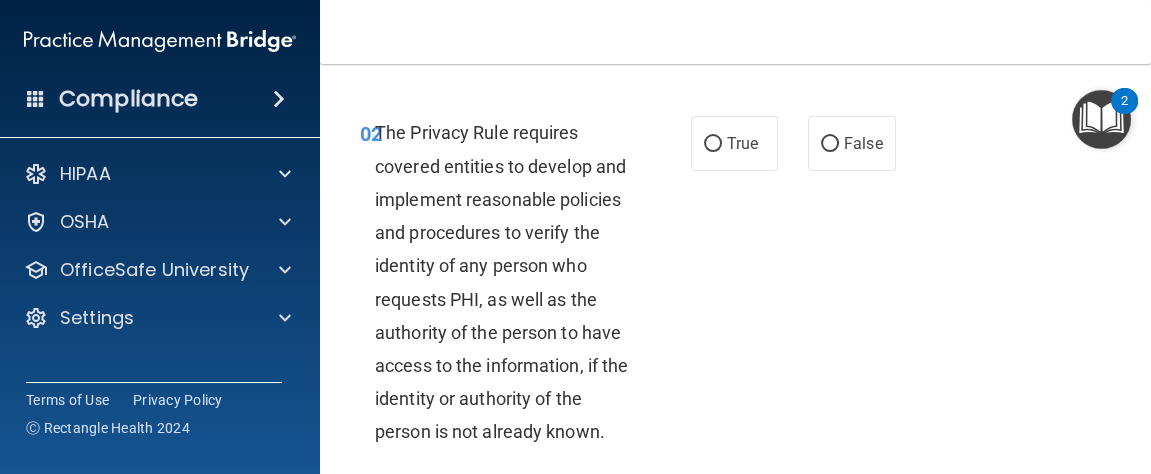 scroll, scrollTop: 282, scrollLeft: 0, axis: vertical 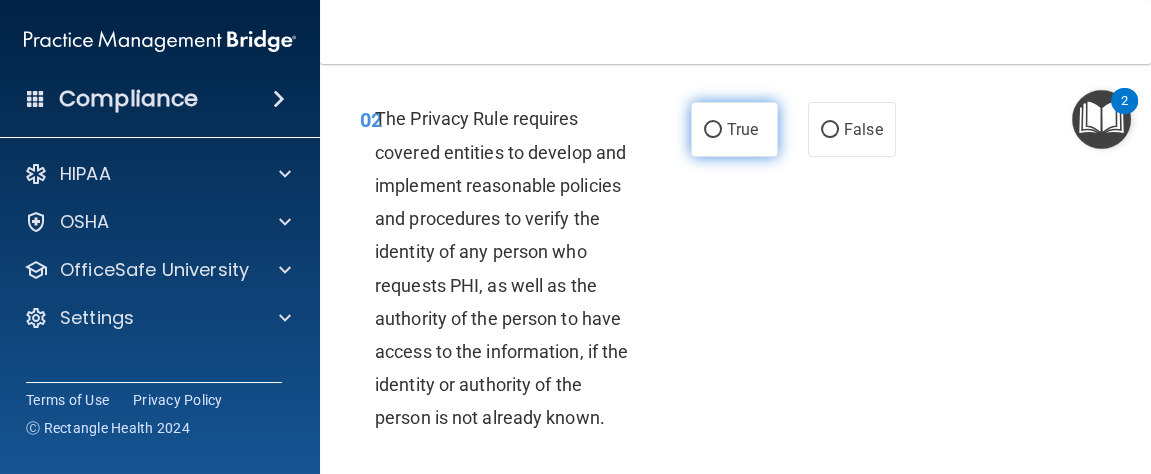 click on "True" at bounding box center (713, 130) 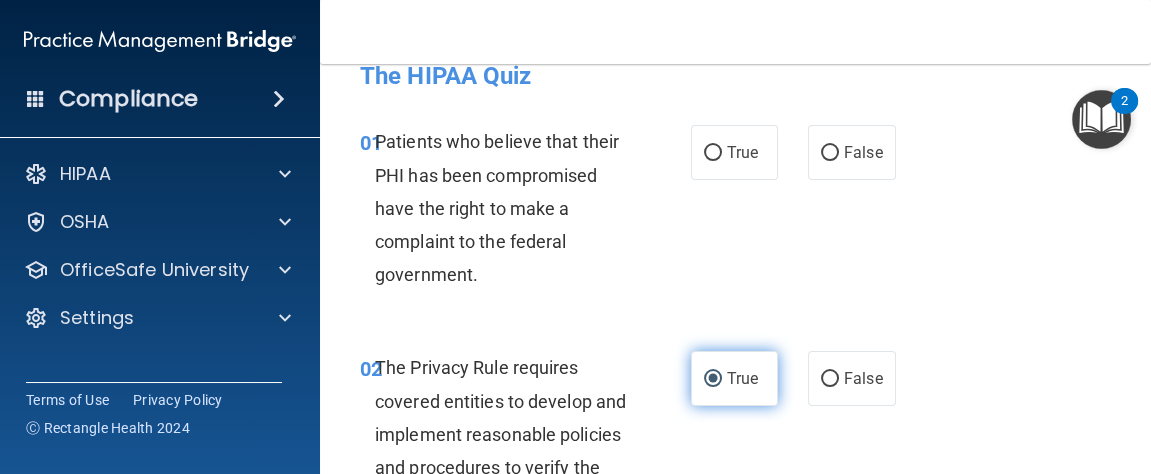 scroll, scrollTop: 0, scrollLeft: 0, axis: both 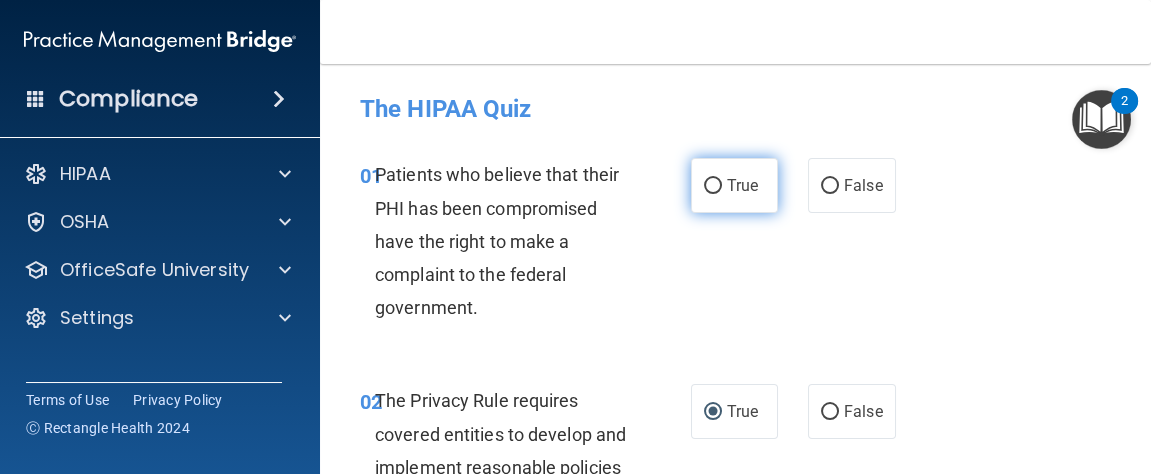 click on "True" at bounding box center [735, 185] 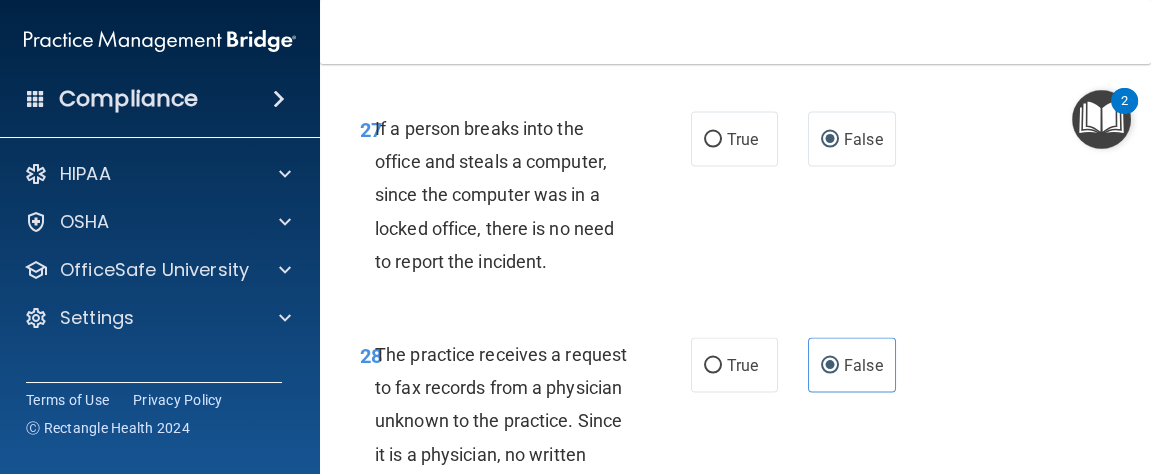 scroll, scrollTop: 7041, scrollLeft: 0, axis: vertical 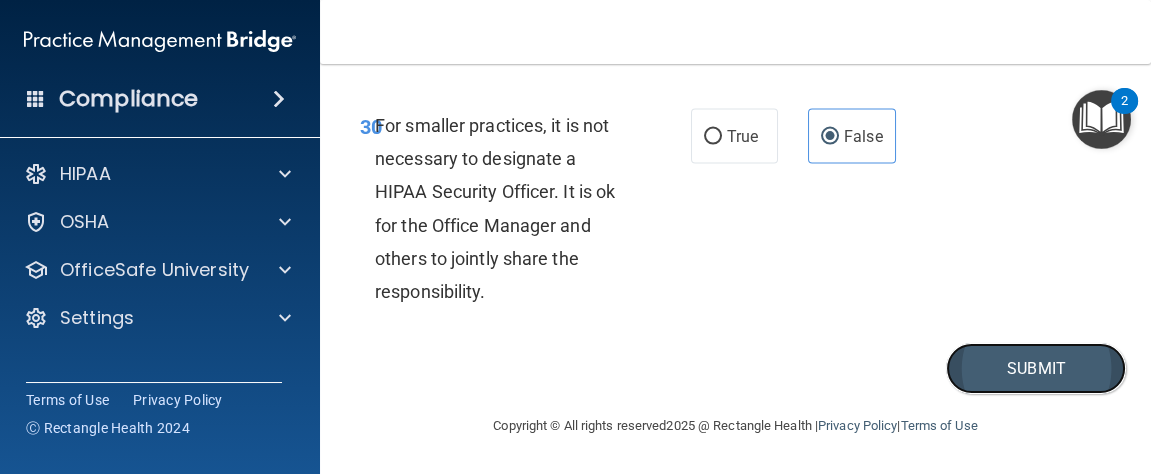 click on "Submit" at bounding box center [1036, 368] 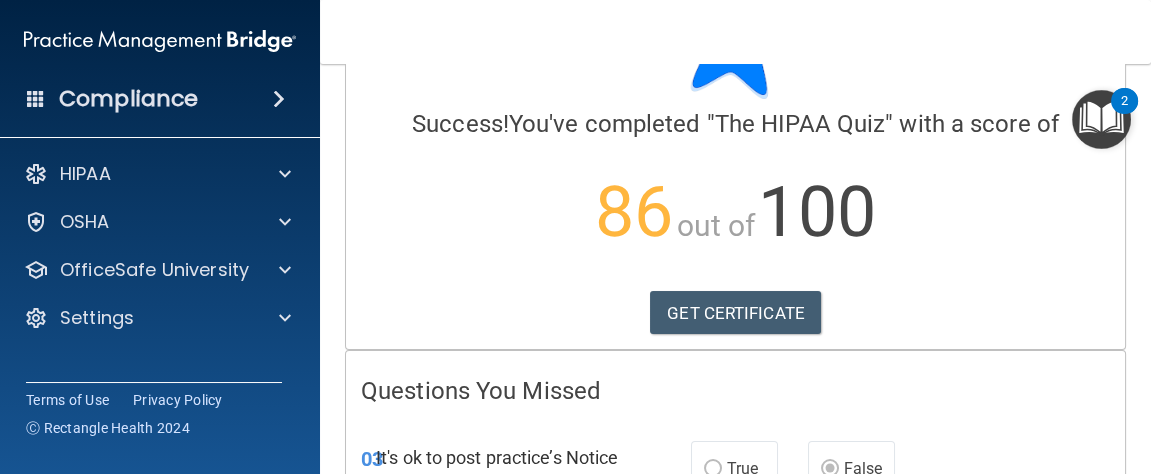 scroll, scrollTop: 89, scrollLeft: 0, axis: vertical 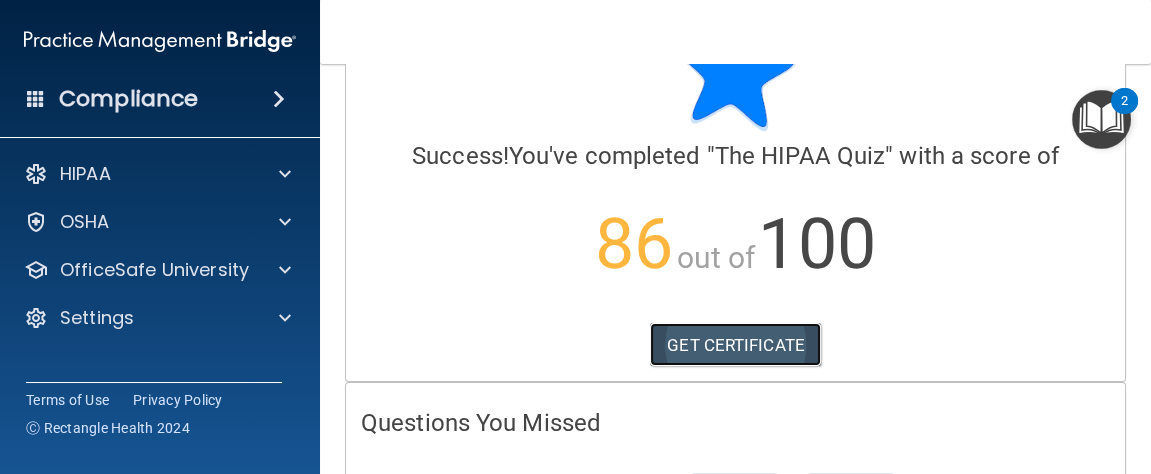 click on "GET CERTIFICATE" at bounding box center [735, 345] 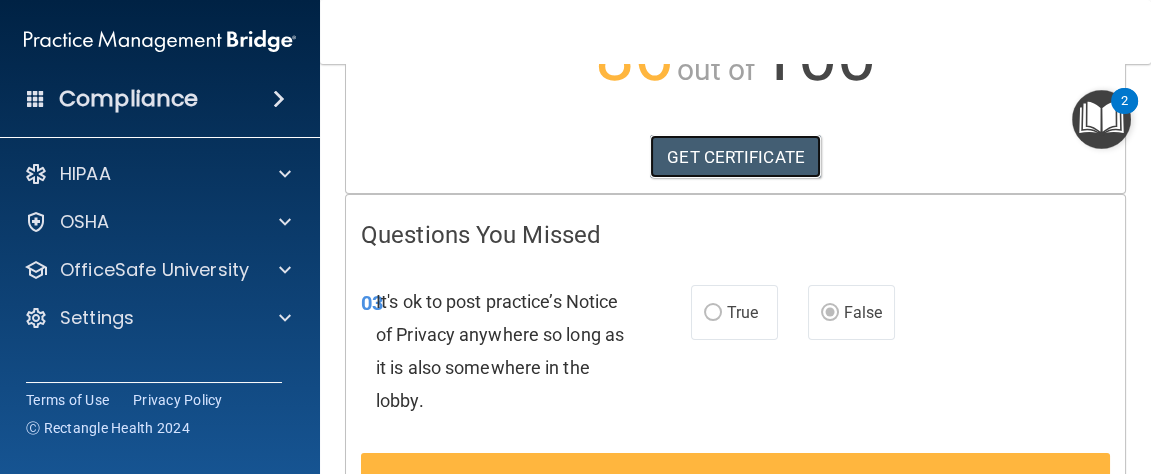 scroll, scrollTop: 283, scrollLeft: 0, axis: vertical 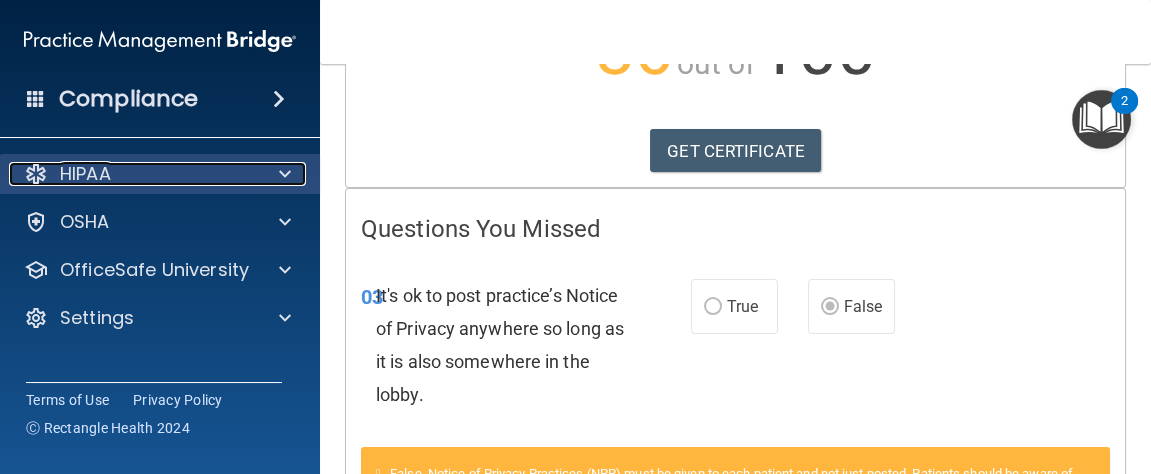 click at bounding box center (285, 174) 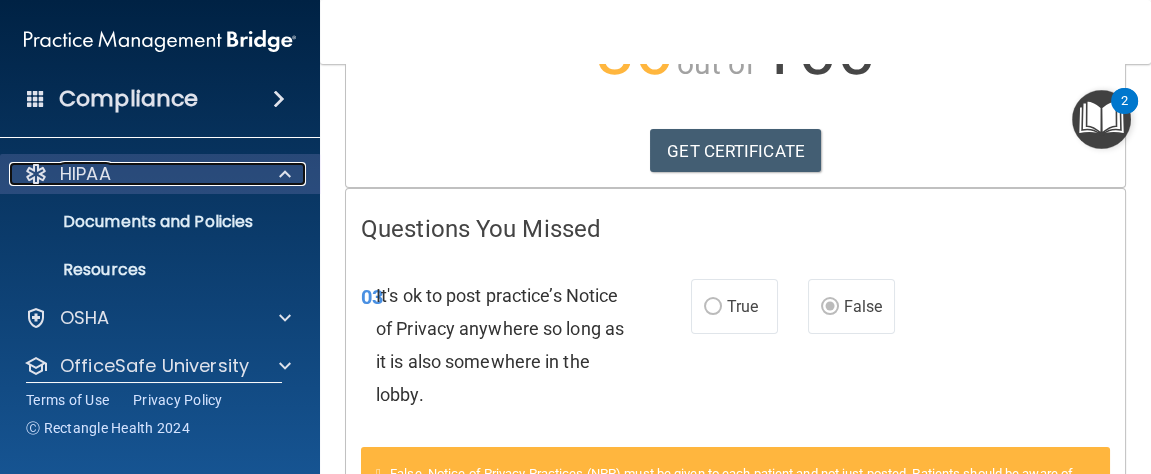 click on "HIPAA" at bounding box center (133, 174) 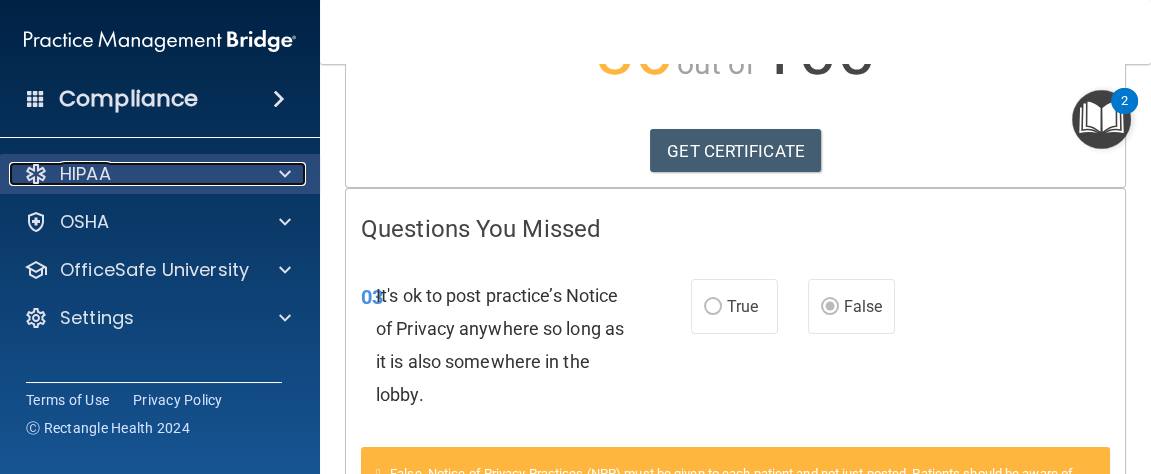 click on "HIPAA" at bounding box center [133, 174] 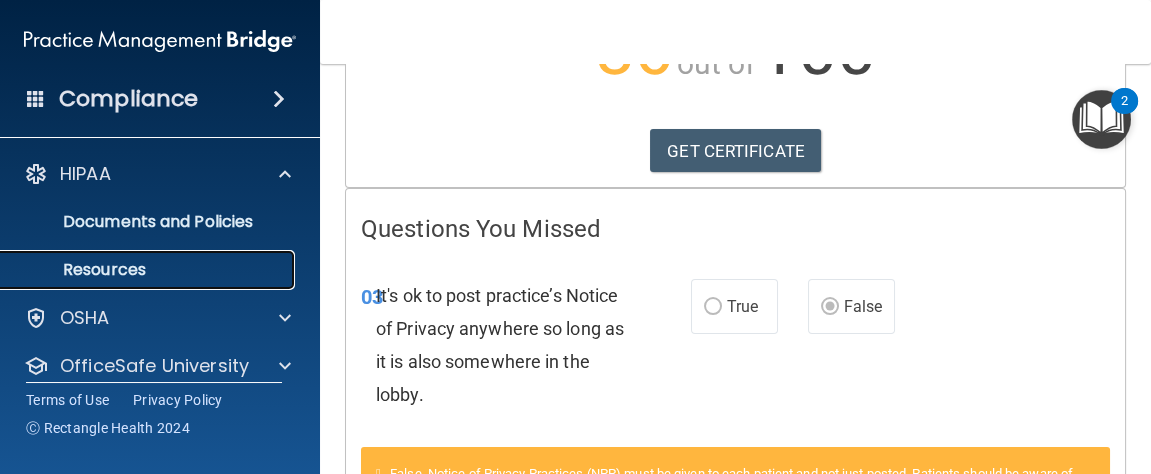 click on "Resources" at bounding box center (137, 270) 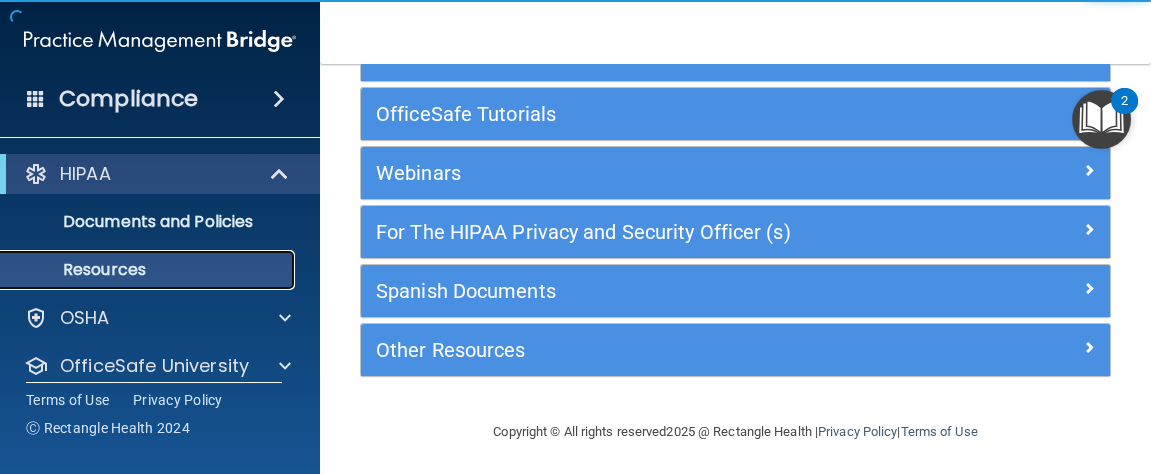 scroll, scrollTop: 0, scrollLeft: 0, axis: both 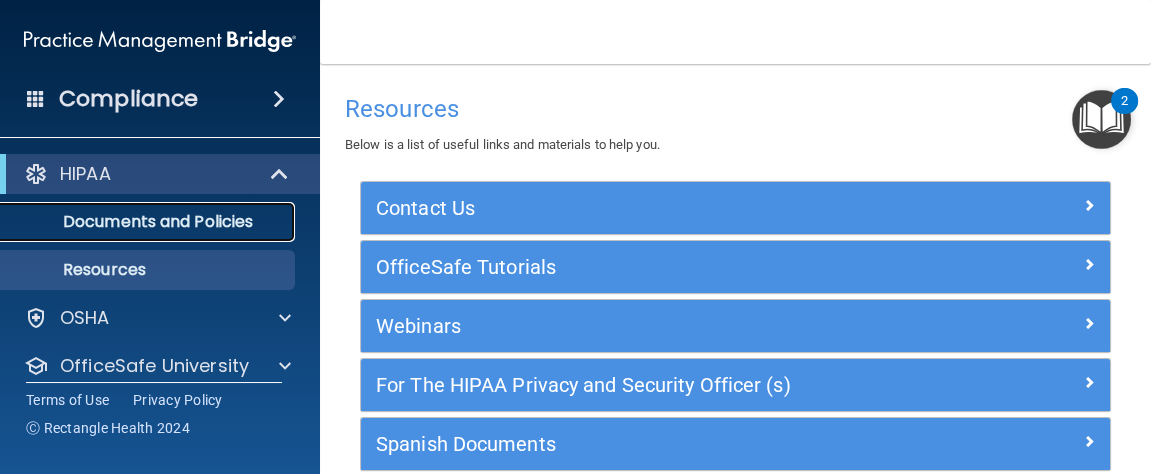 click on "Documents and Policies" at bounding box center [137, 222] 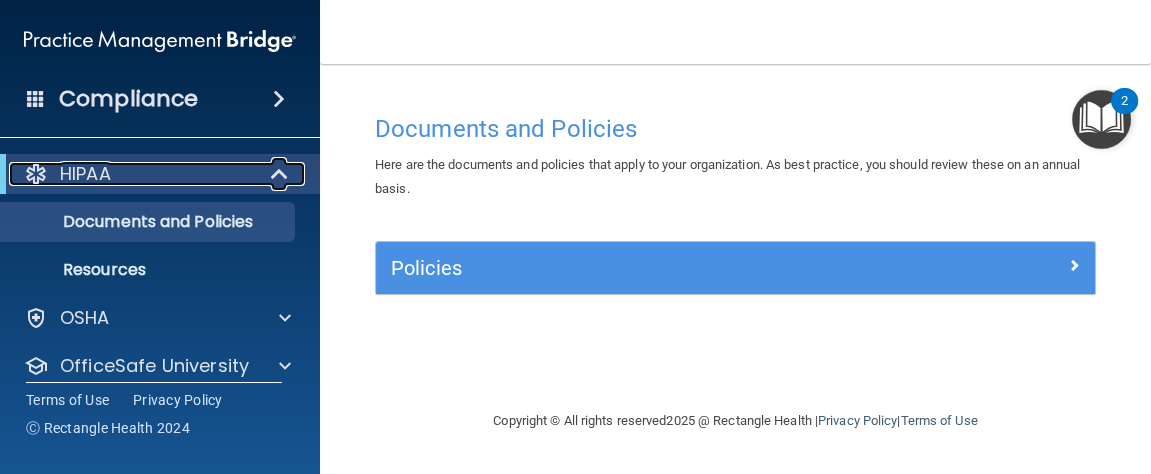click at bounding box center (36, 174) 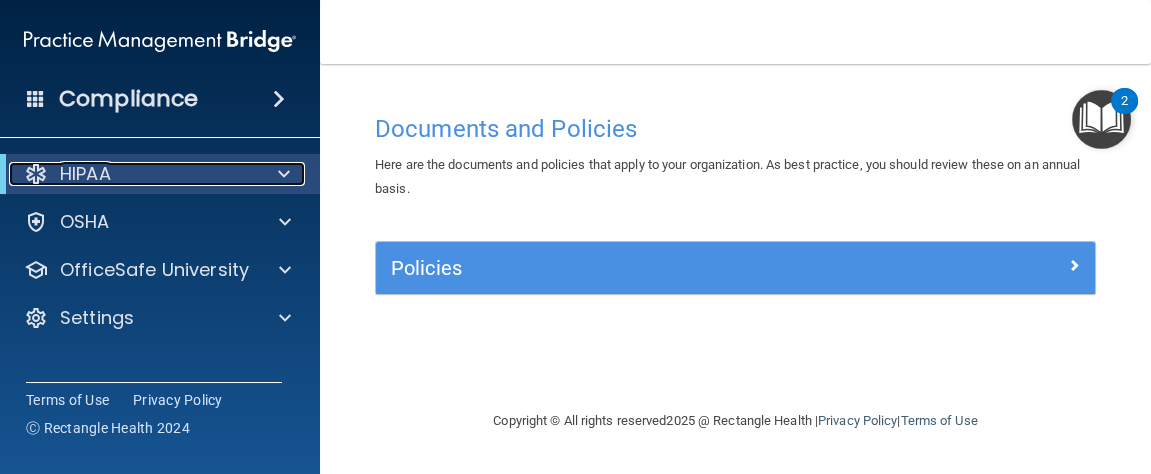 click at bounding box center (36, 174) 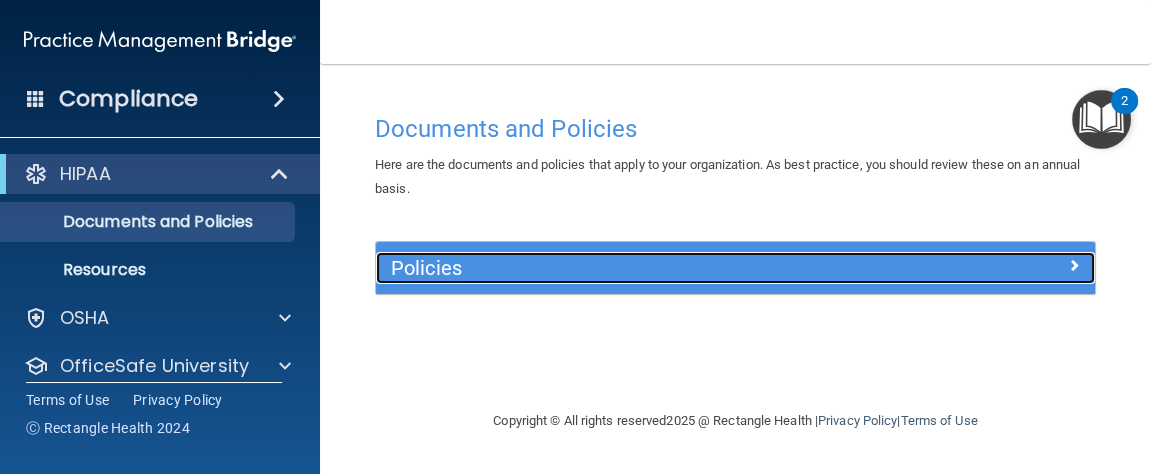 click on "Policies" at bounding box center [735, 268] 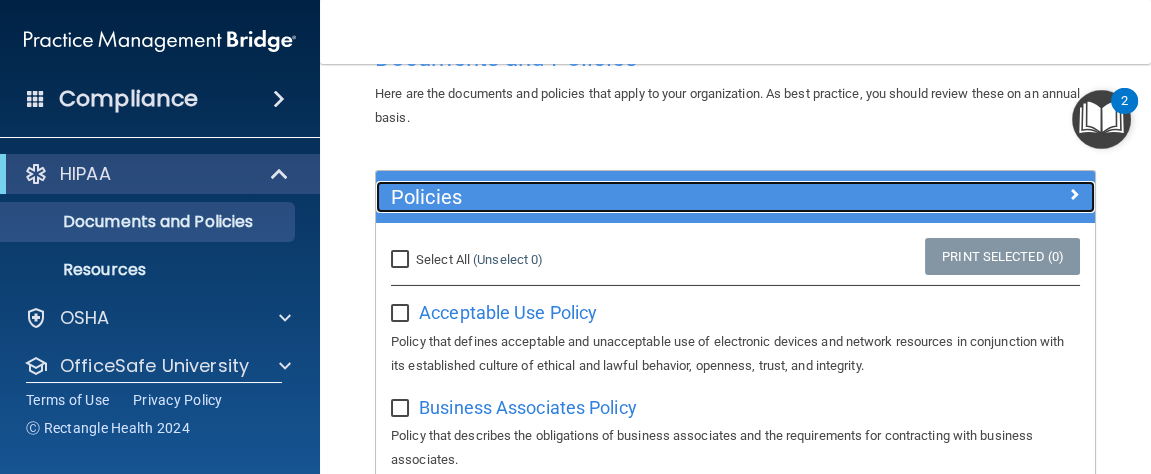 scroll, scrollTop: 74, scrollLeft: 0, axis: vertical 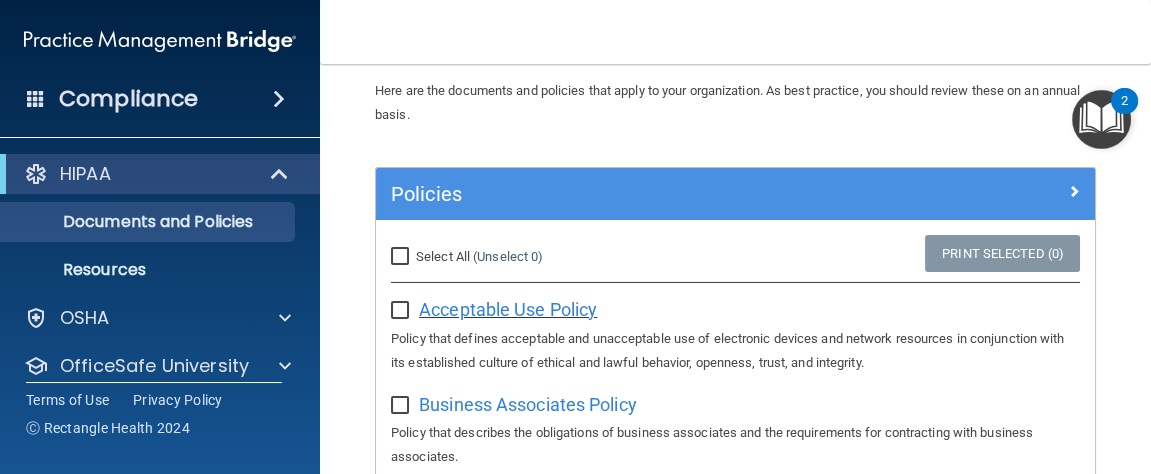 click on "Acceptable Use Policy" at bounding box center [508, 309] 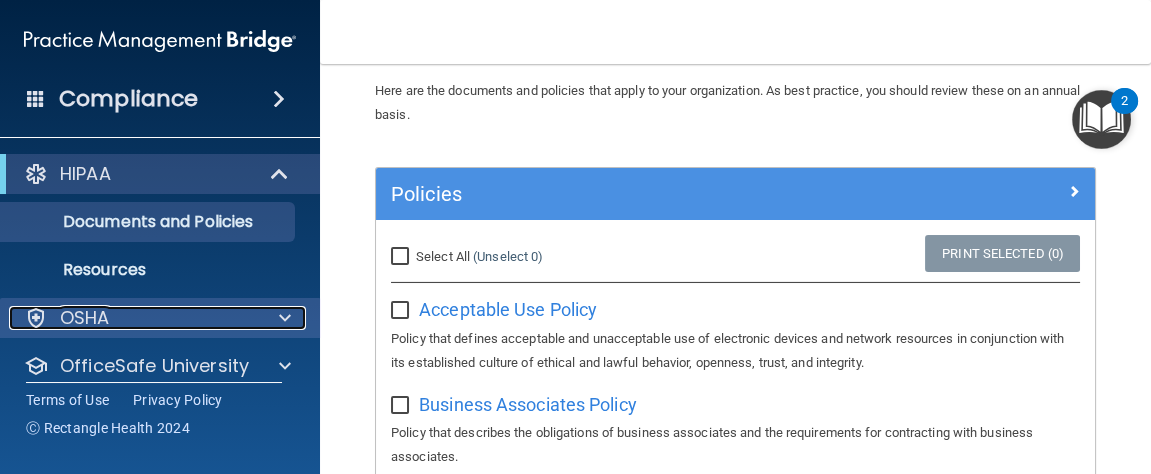click on "OSHA" at bounding box center (85, 318) 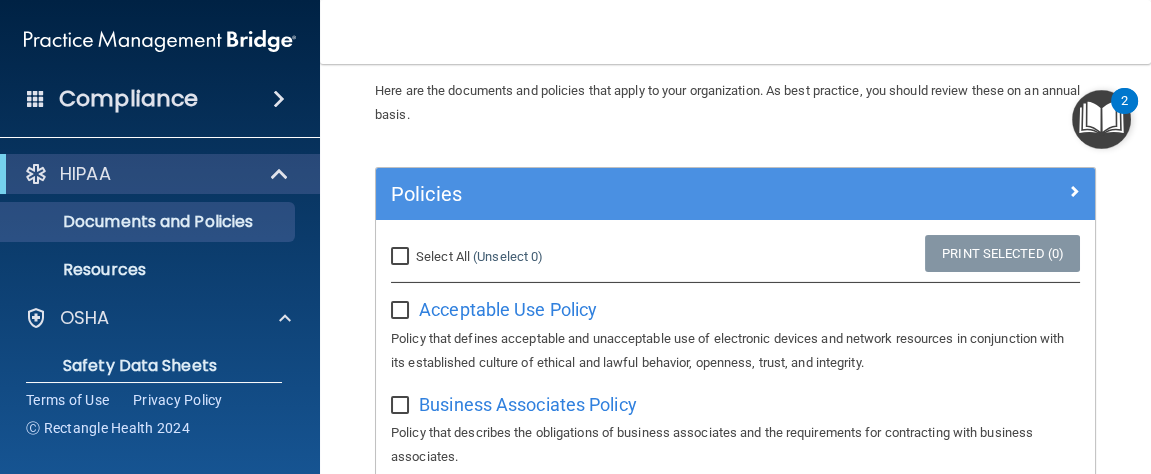 click at bounding box center [36, 98] 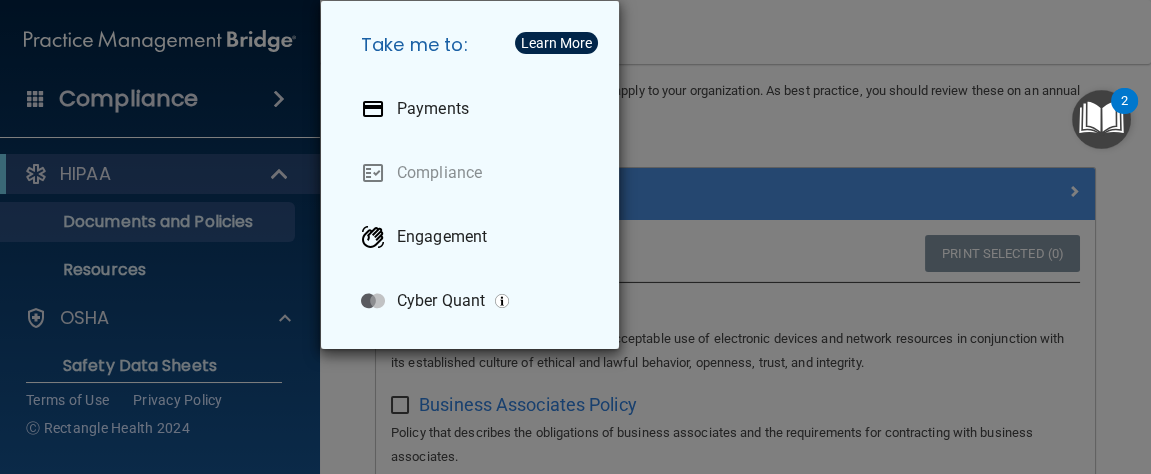 click on "Take me to:             Payments                   Compliance                     Engagement                     Cyber Quant" at bounding box center [575, 237] 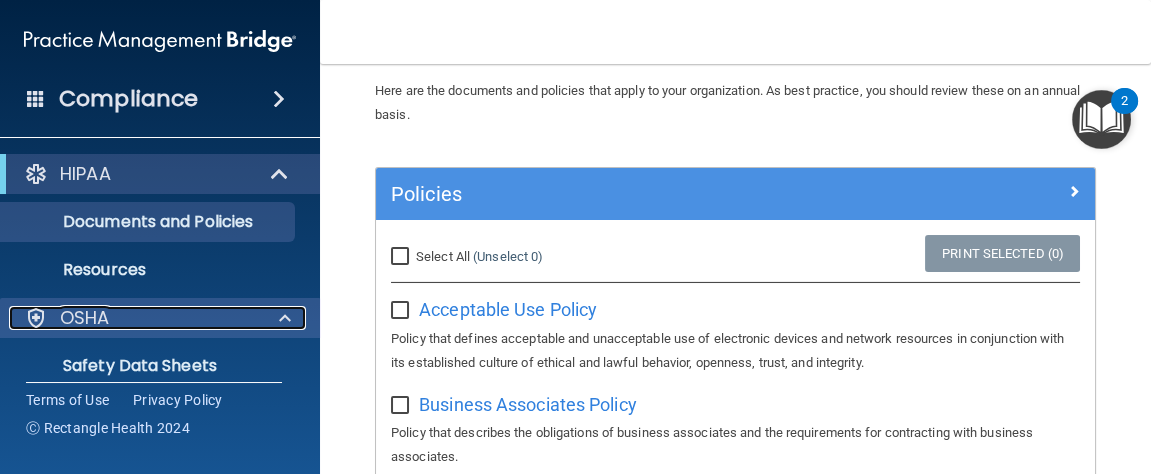 click on "OSHA" at bounding box center [133, 318] 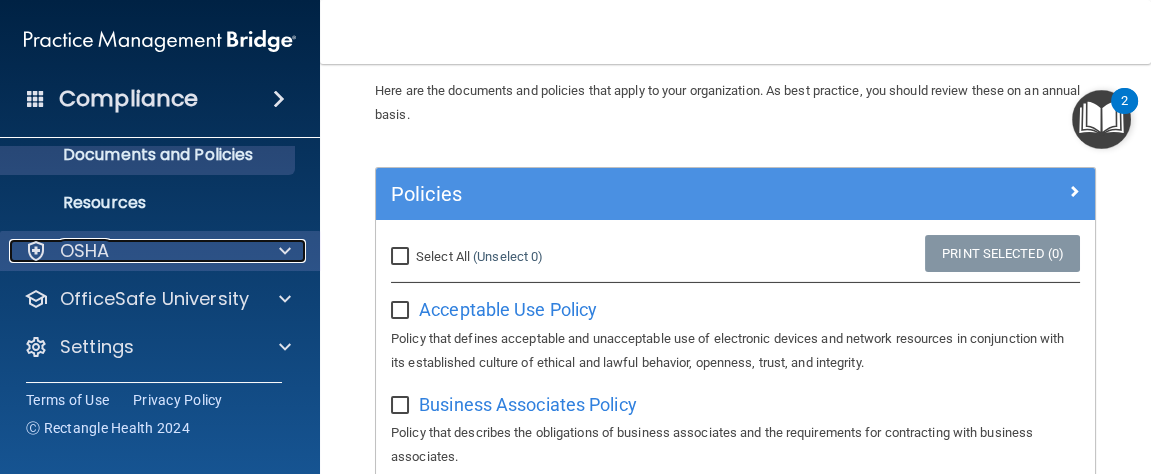 scroll, scrollTop: 0, scrollLeft: 0, axis: both 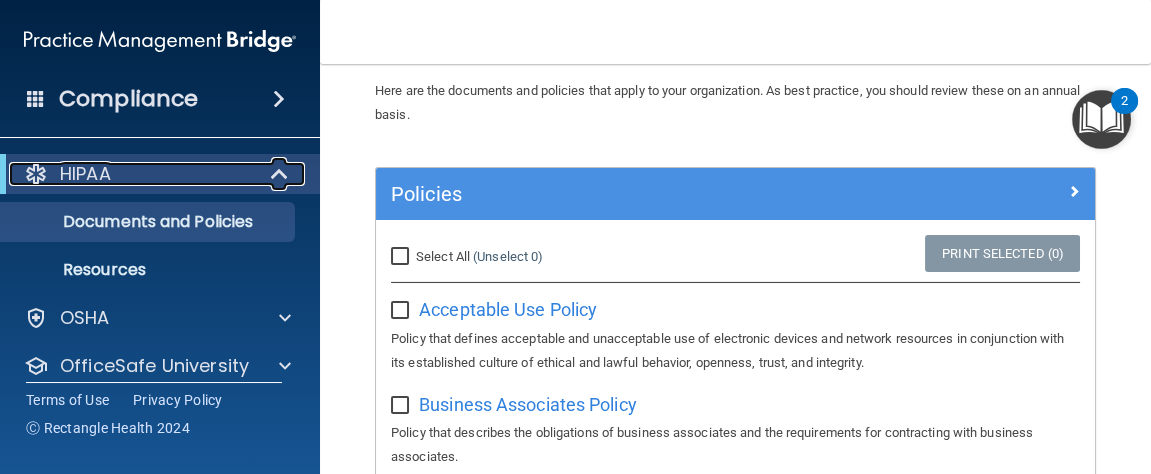 click on "HIPAA" at bounding box center [85, 174] 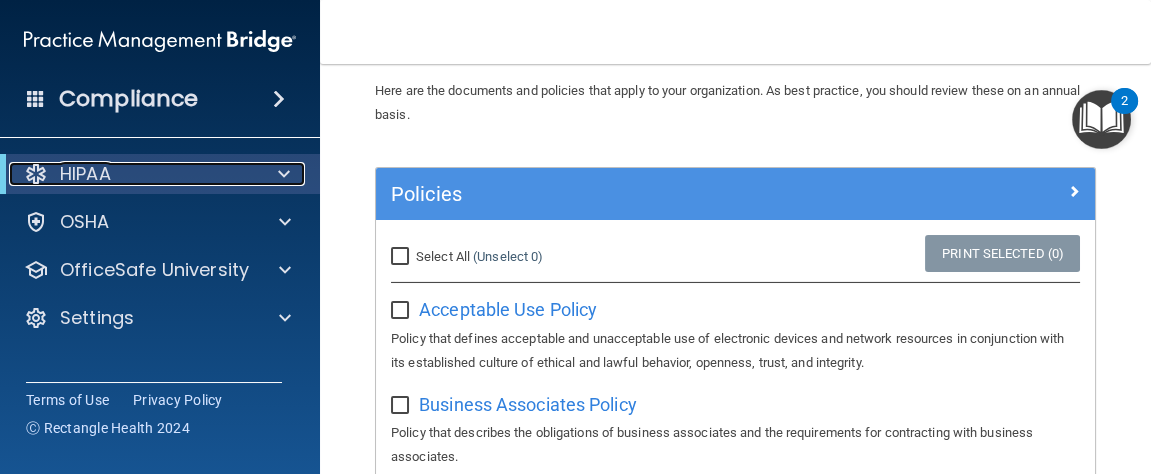 click at bounding box center [36, 174] 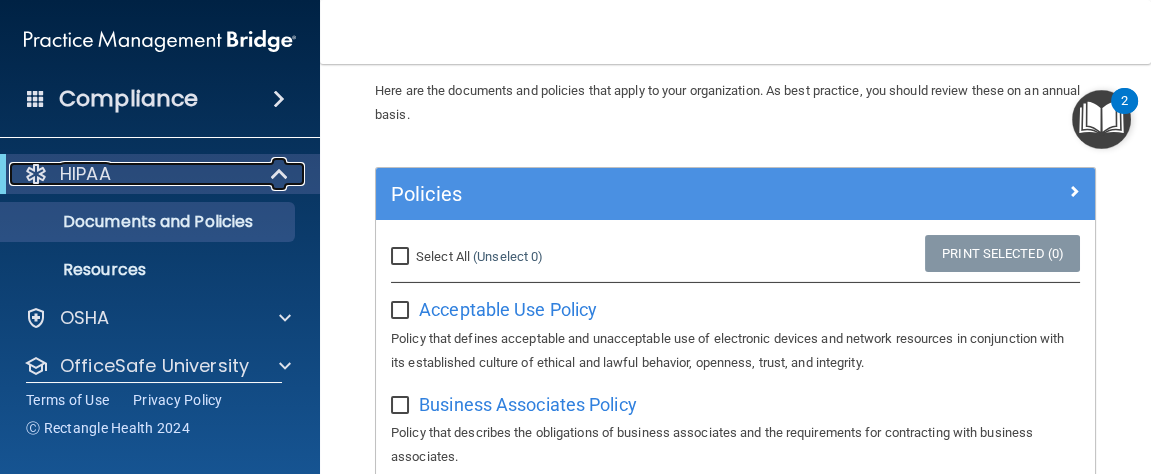 click at bounding box center (36, 174) 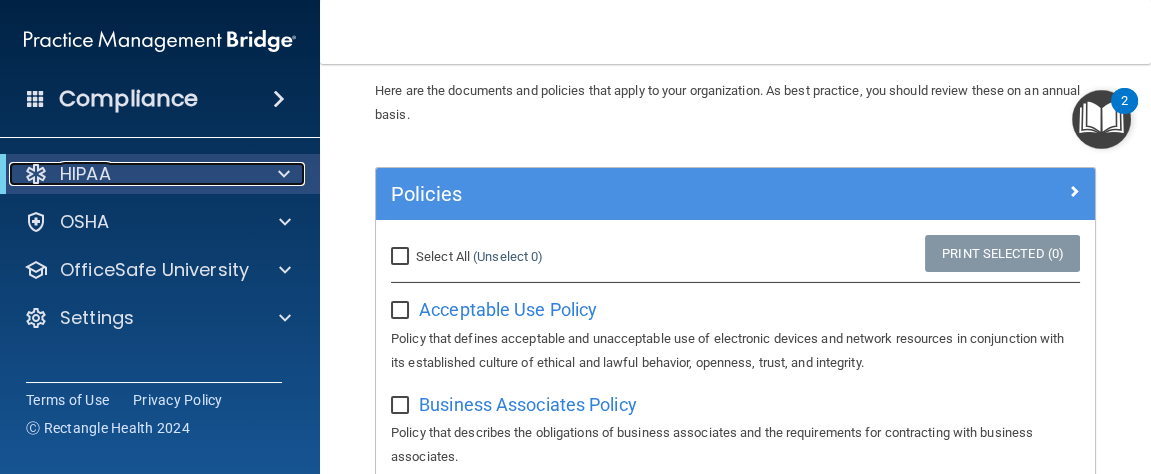 click on "HIPAA" at bounding box center (132, 174) 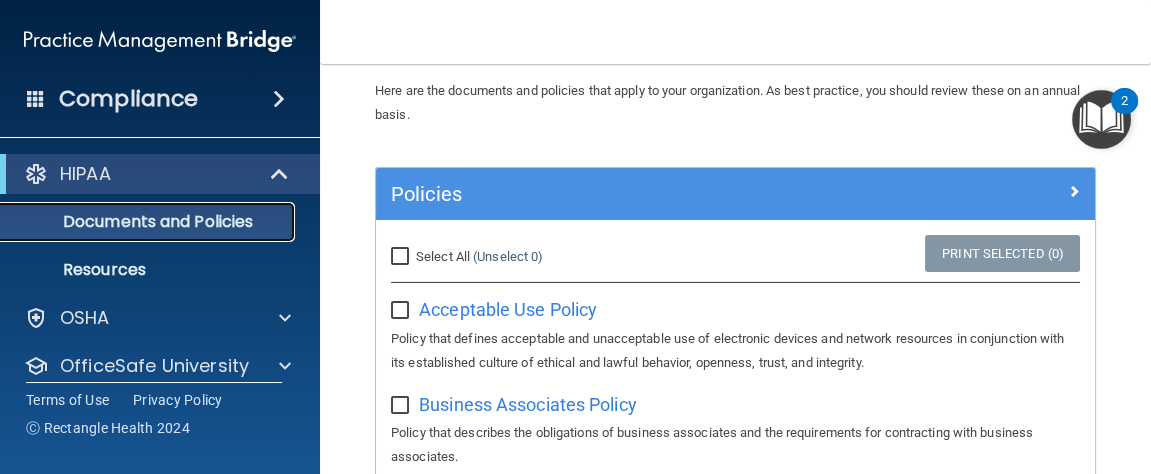 click on "Documents and Policies" at bounding box center [149, 222] 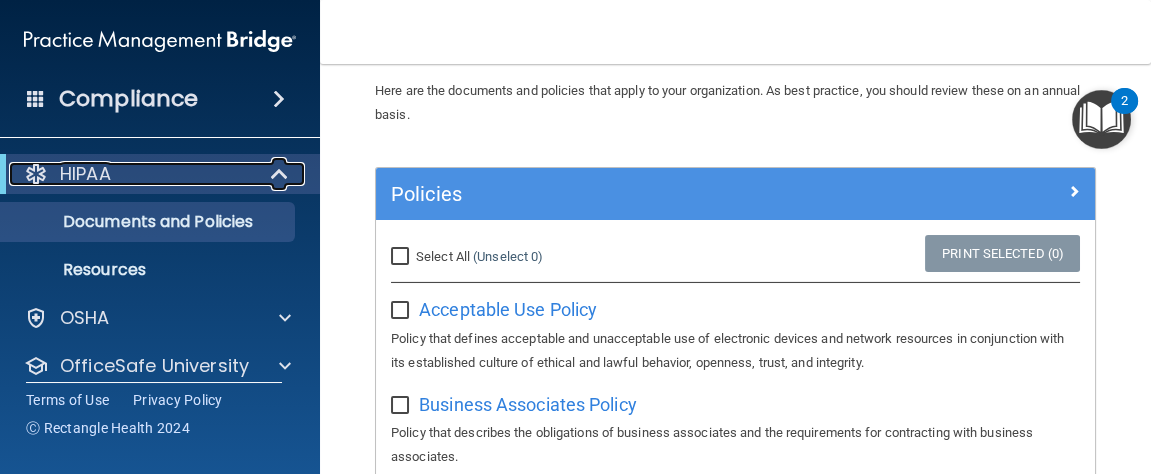 click on "HIPAA" at bounding box center [132, 174] 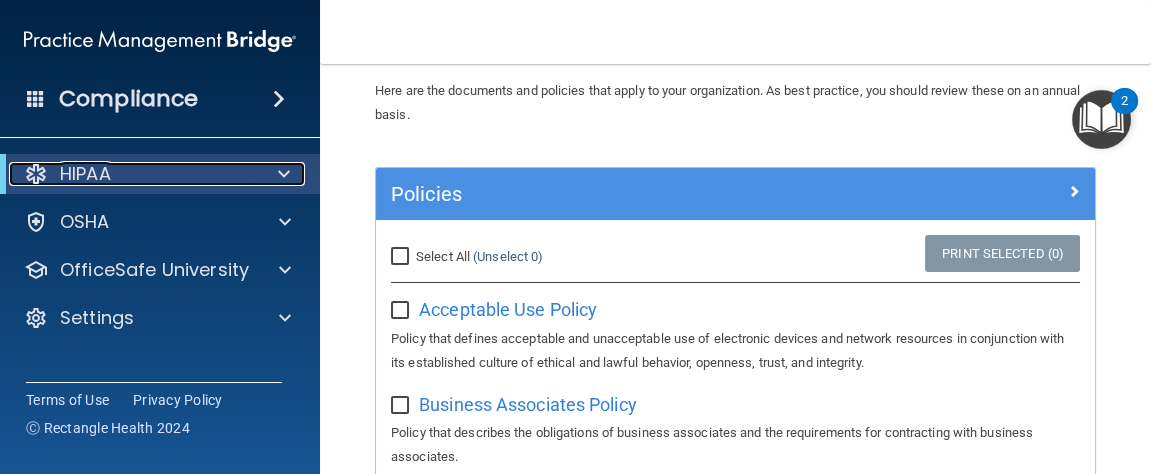 click on "HIPAA" at bounding box center (85, 174) 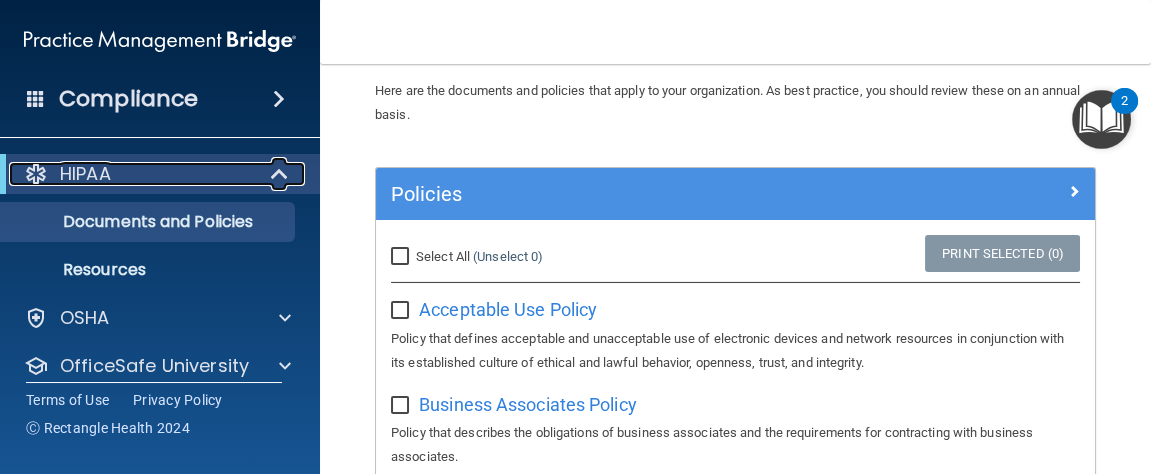 click on "HIPAA" at bounding box center (85, 174) 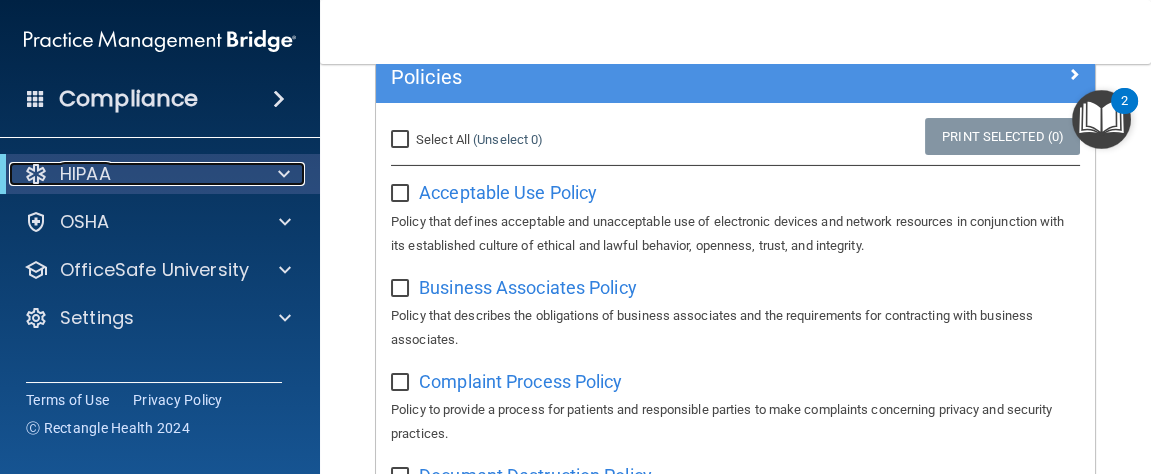 scroll, scrollTop: 192, scrollLeft: 0, axis: vertical 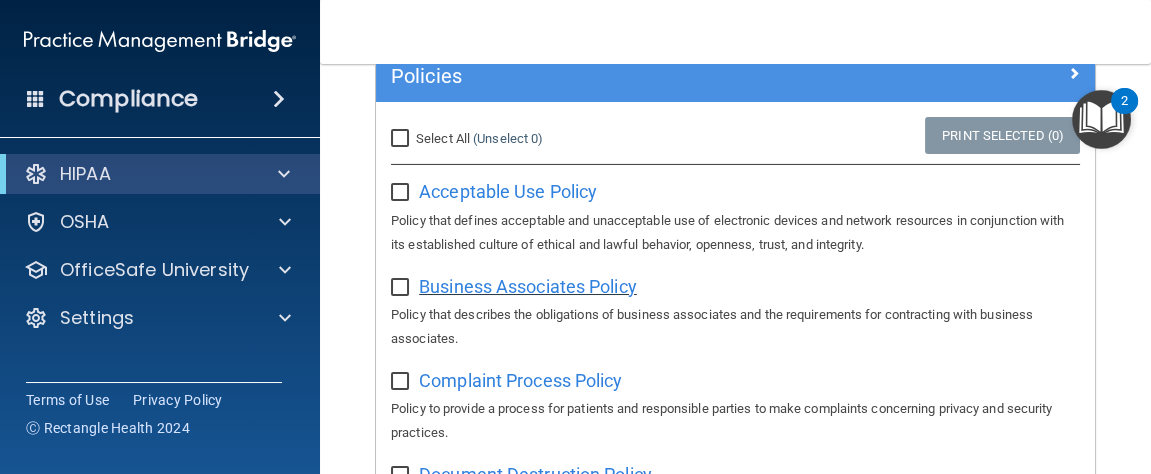 click on "Business Associates Policy" at bounding box center (528, 286) 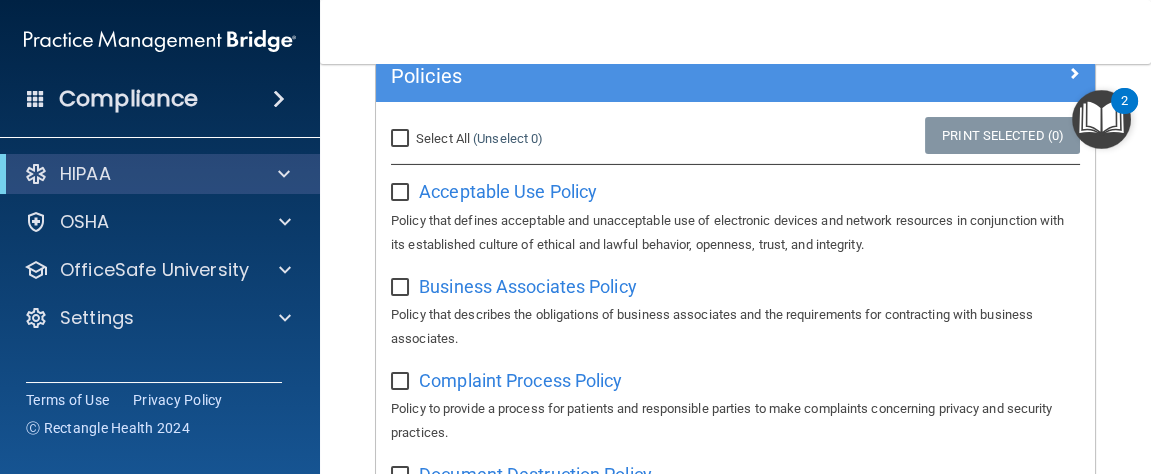 click at bounding box center (36, 98) 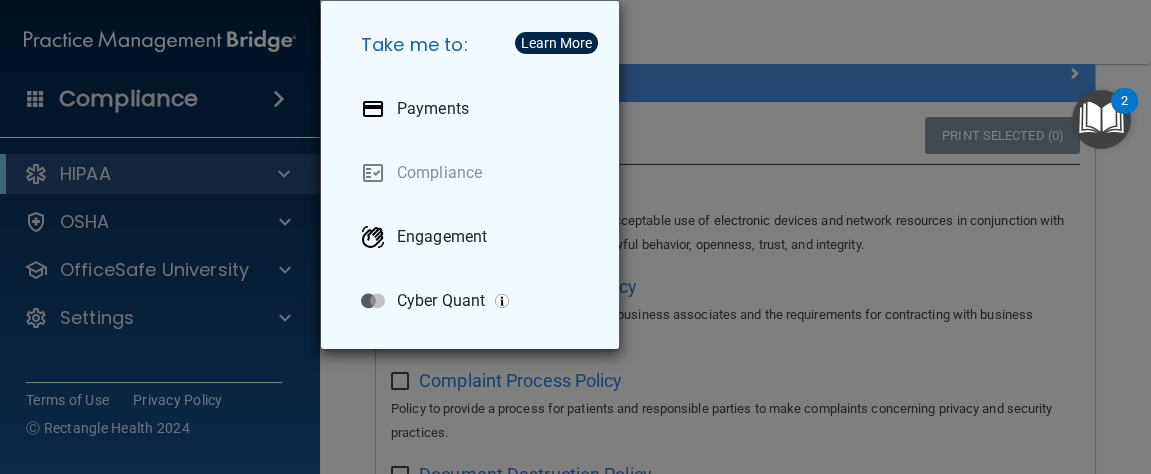 click on "Take me to:             Payments                   Compliance                     Engagement                     Cyber Quant" at bounding box center [575, 237] 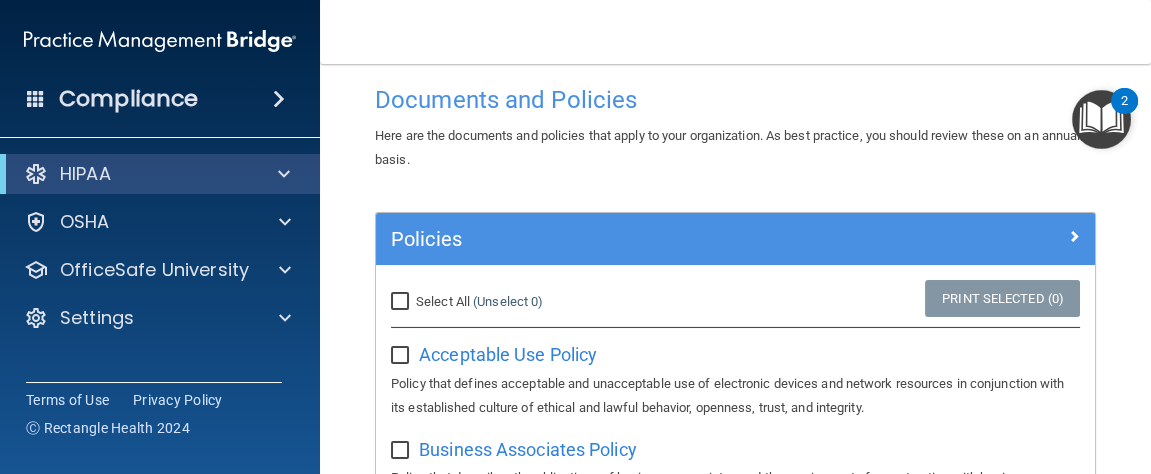 scroll, scrollTop: 0, scrollLeft: 0, axis: both 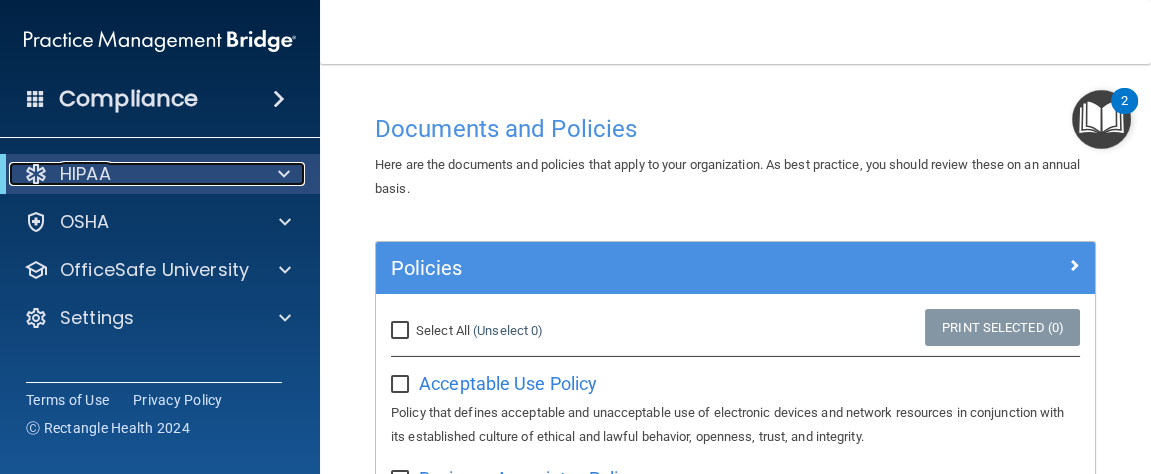 click on "HIPAA" at bounding box center (85, 174) 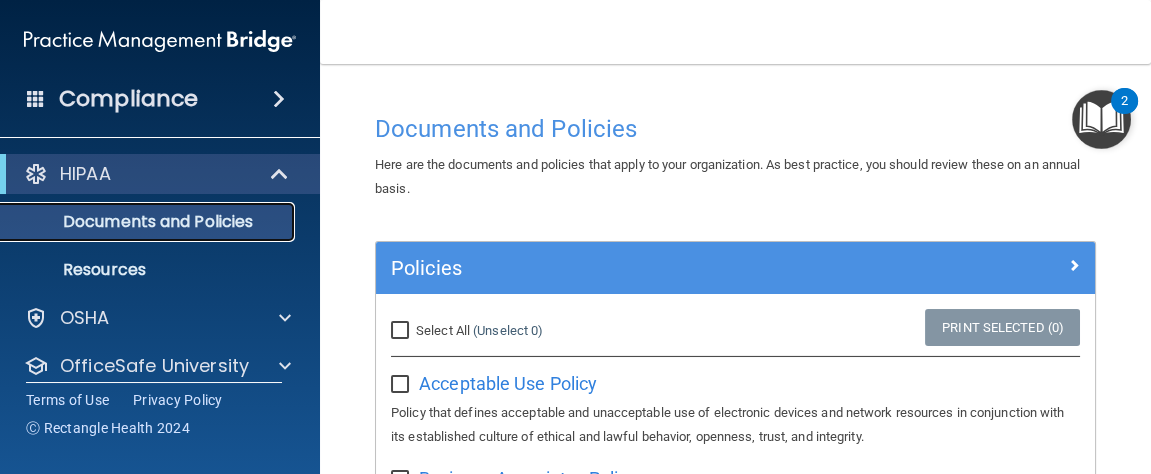 click on "Documents and Policies" at bounding box center [149, 222] 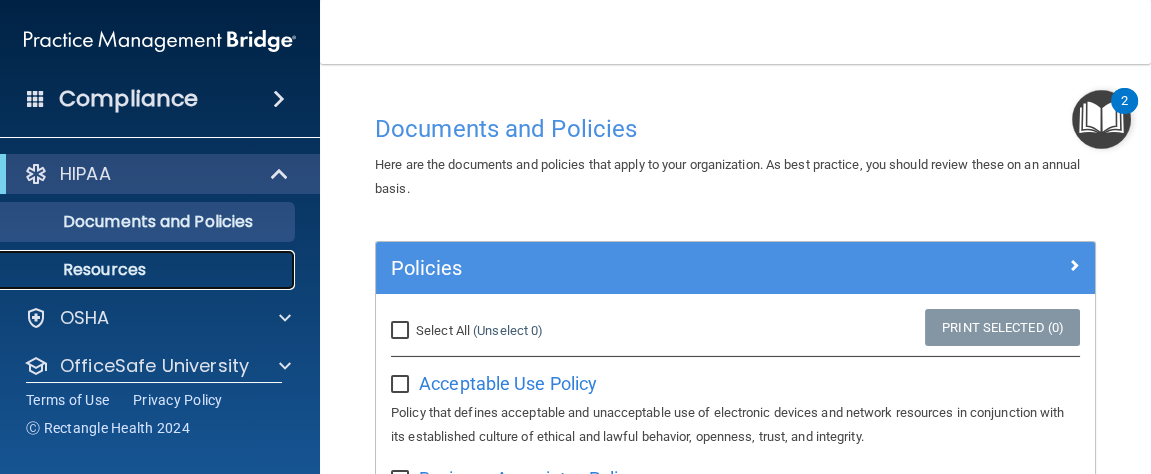 click on "Resources" at bounding box center (149, 270) 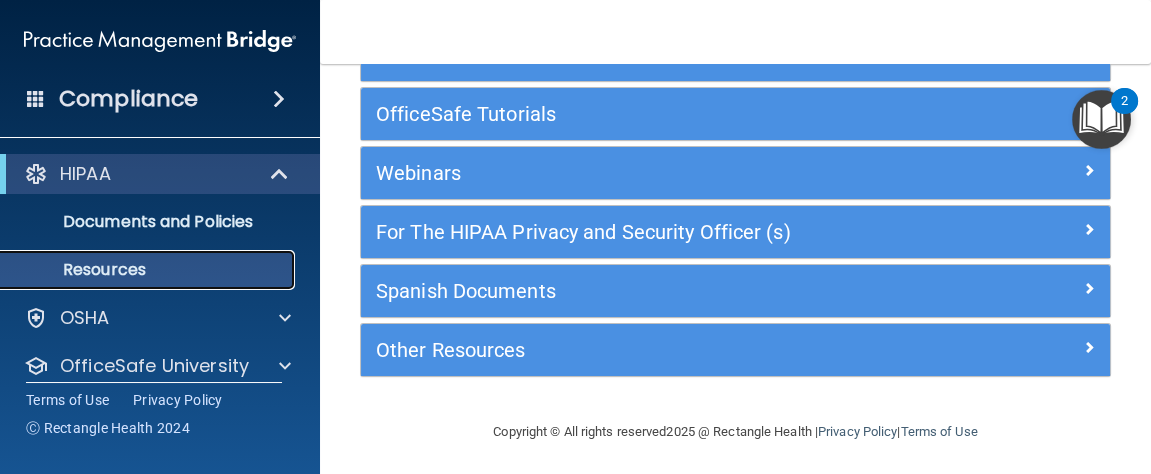 scroll, scrollTop: 0, scrollLeft: 0, axis: both 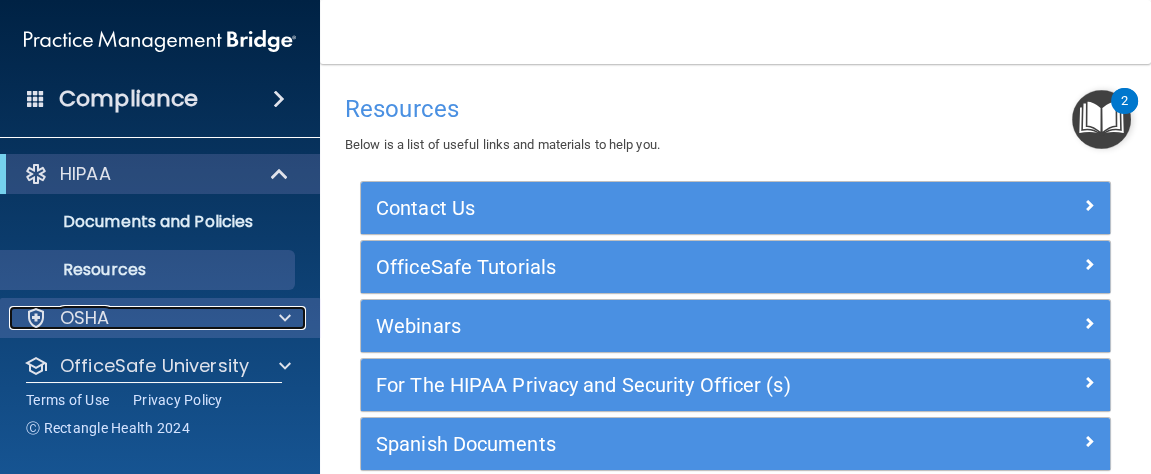 click on "OSHA" at bounding box center (85, 318) 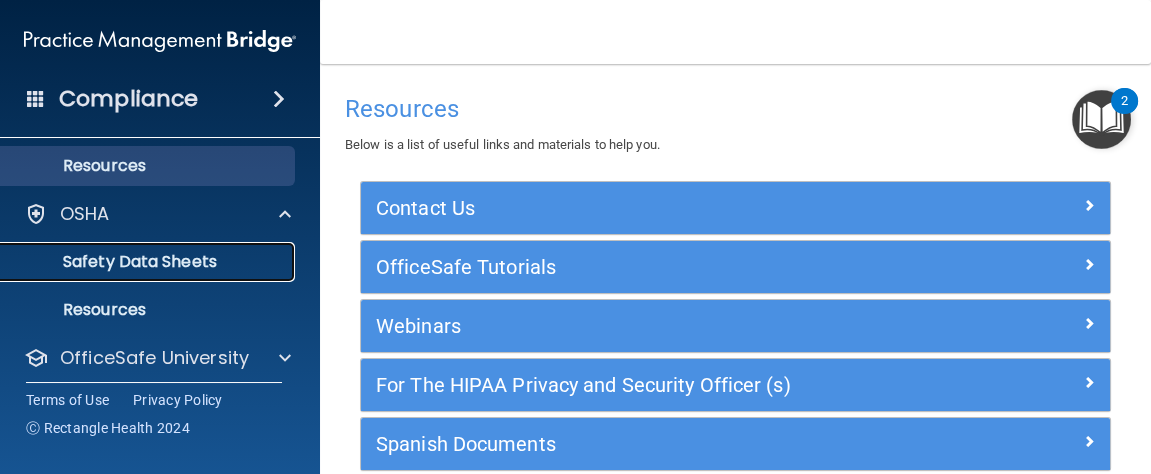 click on "Safety Data Sheets" at bounding box center (137, 262) 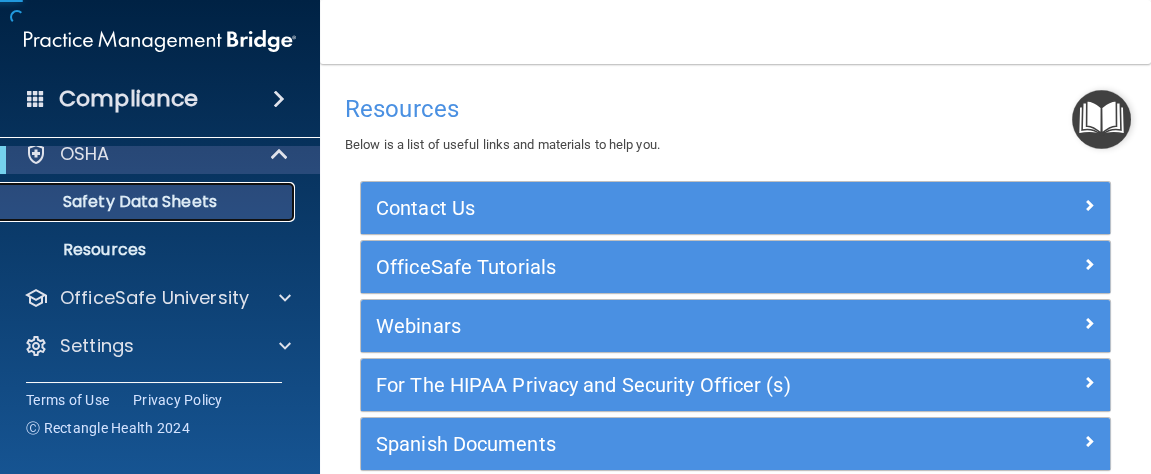 scroll, scrollTop: 67, scrollLeft: 0, axis: vertical 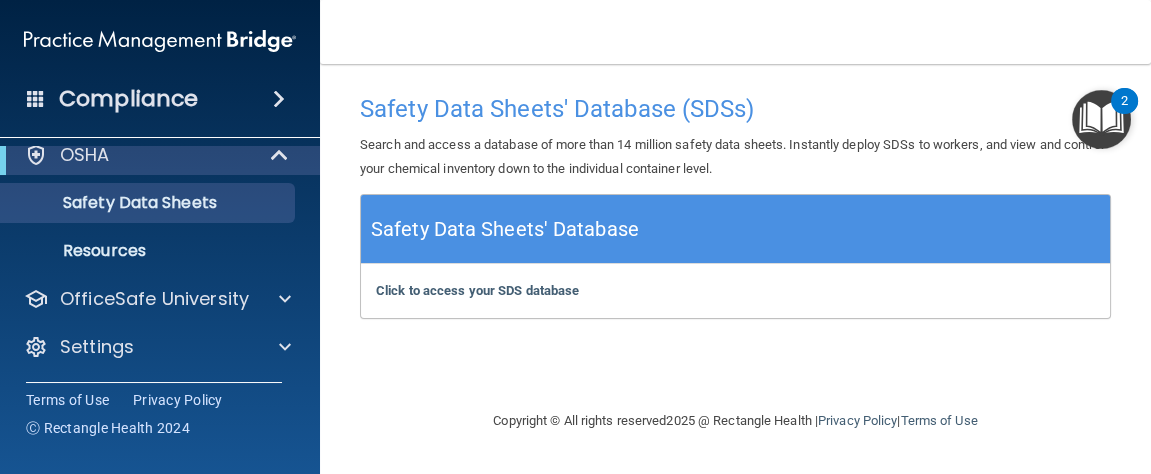 click on "Safety Data Sheets' Database" at bounding box center (735, 229) 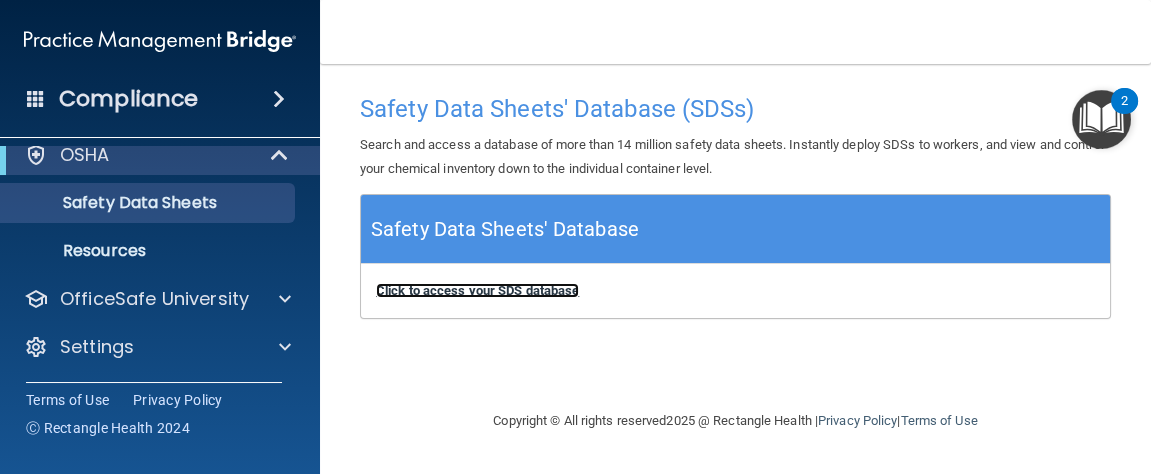 click on "Click to access your SDS database" at bounding box center (477, 290) 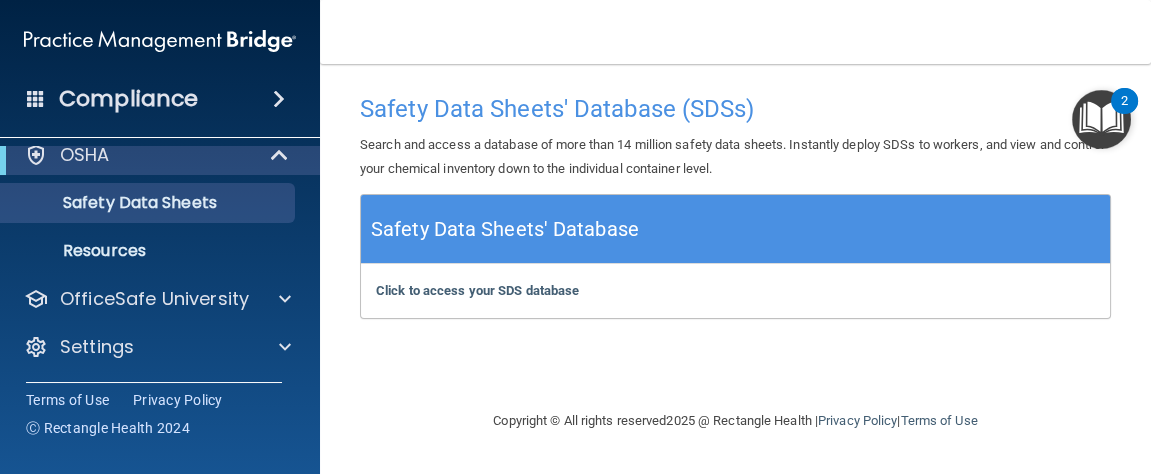 click at bounding box center [36, 98] 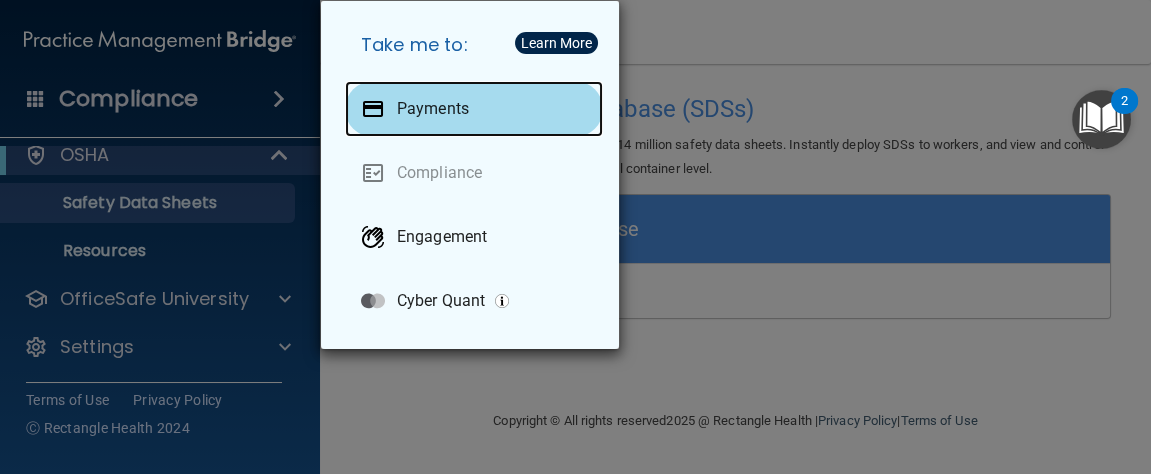 click on "Payments" at bounding box center [474, 109] 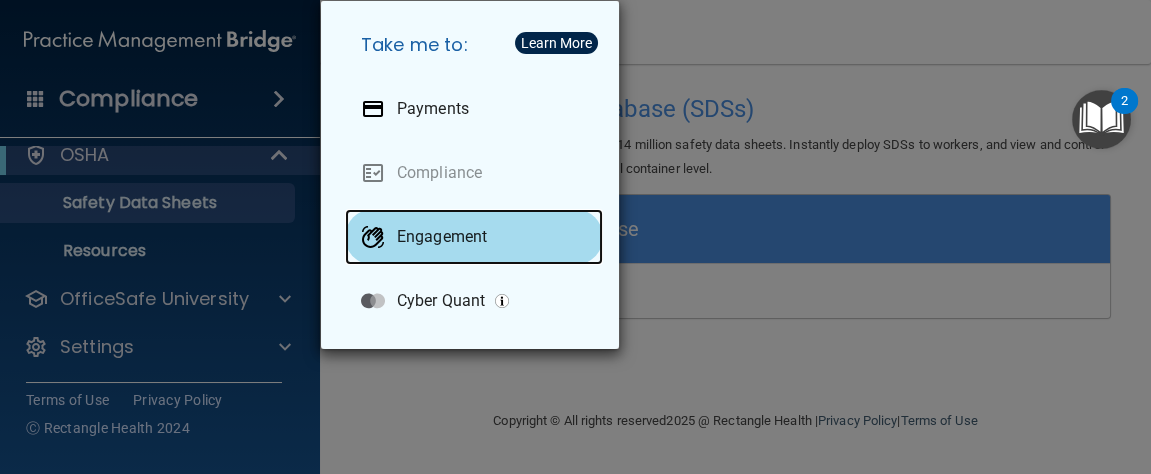 click on "Engagement" at bounding box center [474, 237] 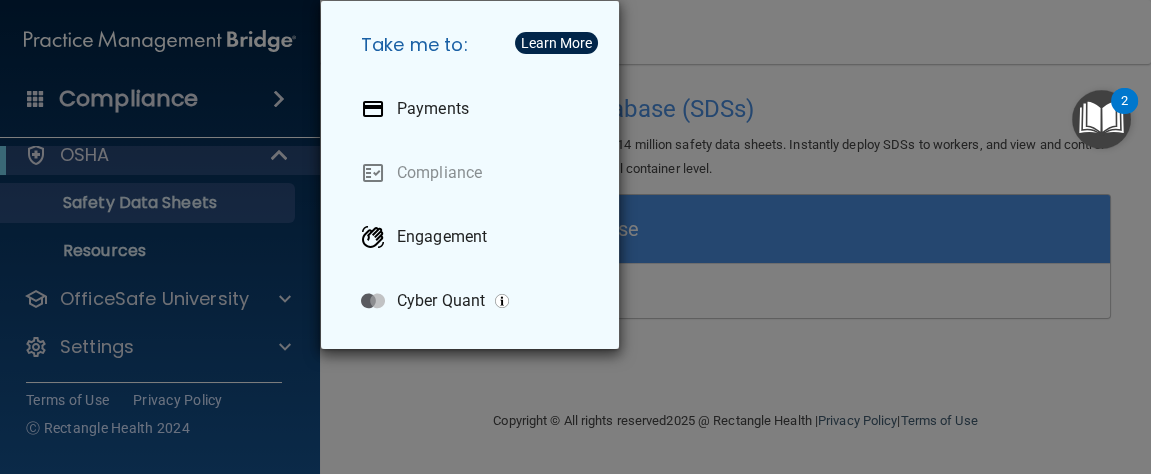 click on "Take me to:             Payments                   Compliance                     Engagement                     Cyber Quant" at bounding box center [575, 237] 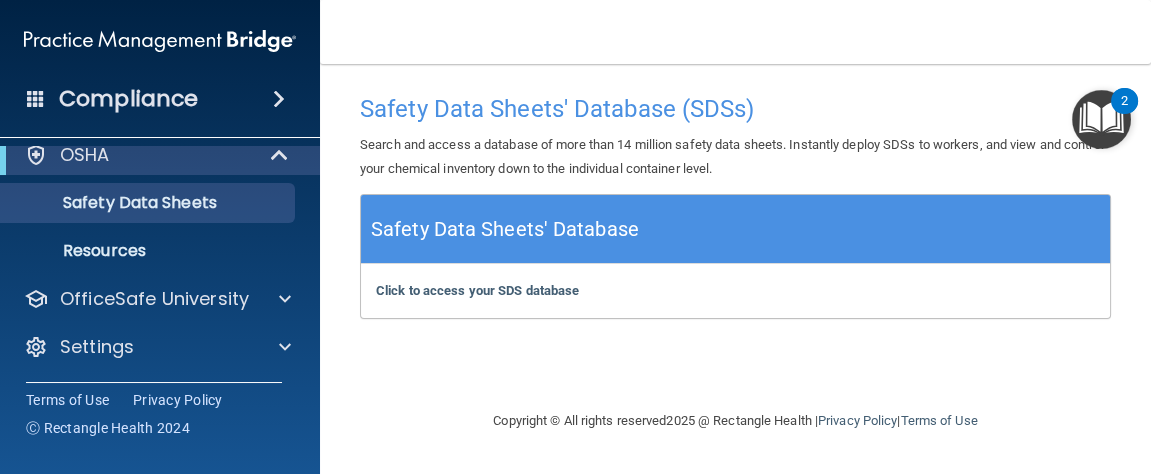 scroll, scrollTop: 0, scrollLeft: 0, axis: both 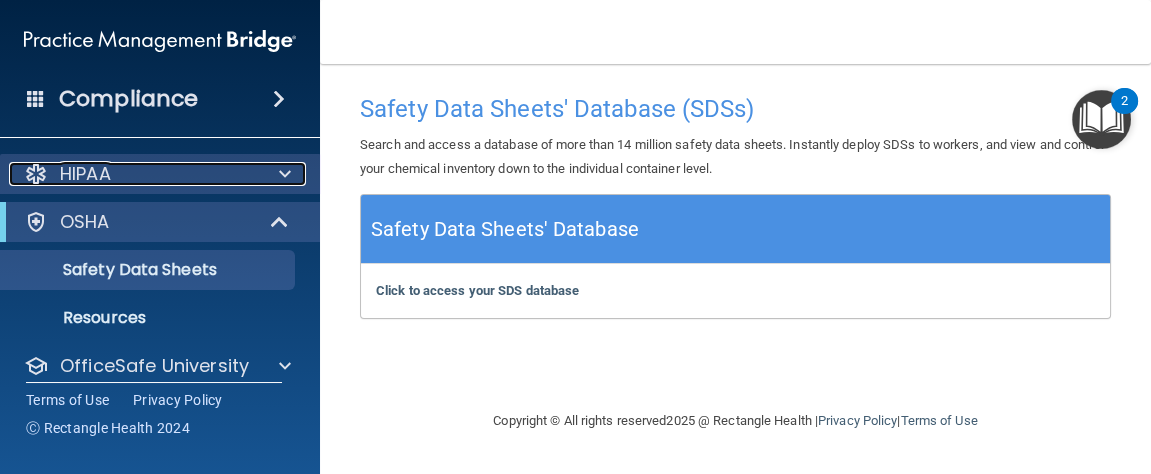 click at bounding box center [36, 174] 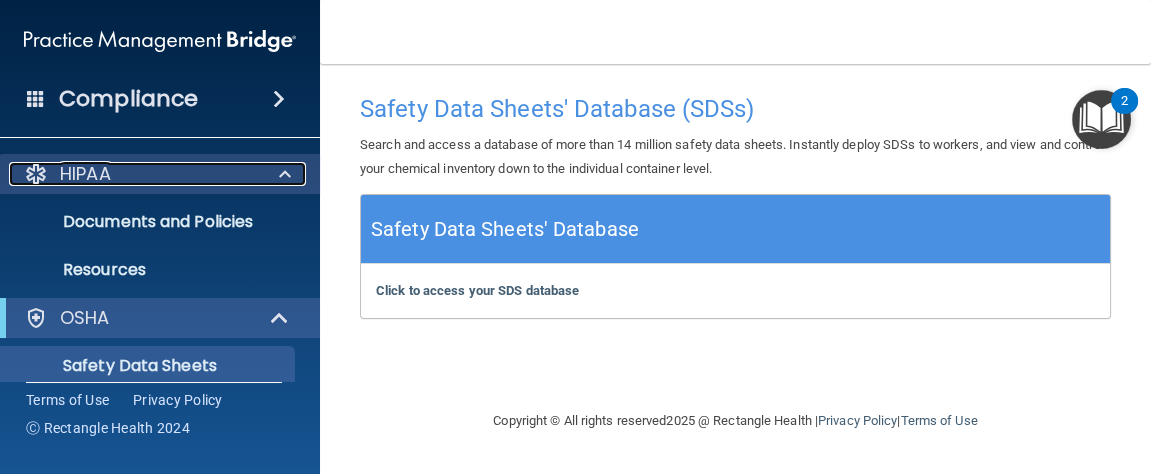click at bounding box center (36, 174) 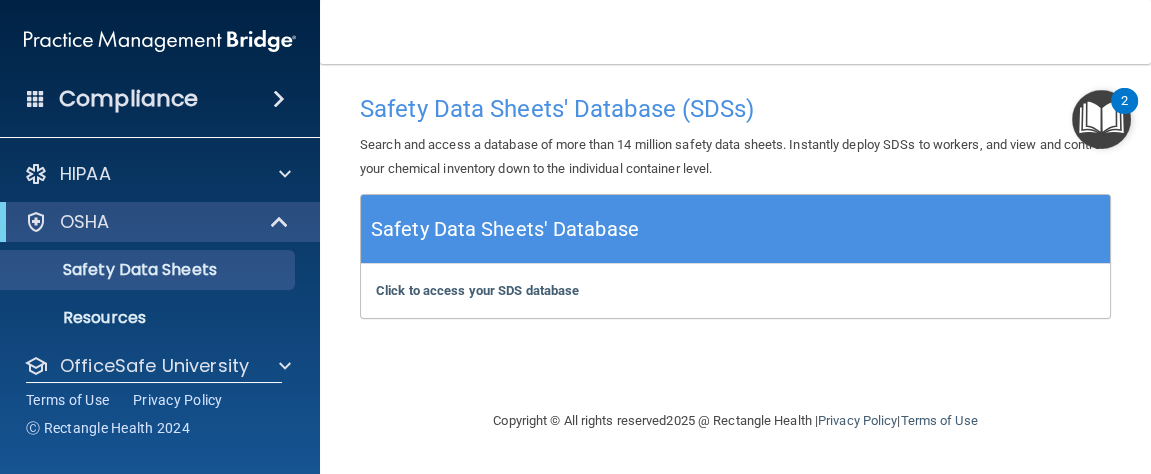 click at bounding box center (36, 98) 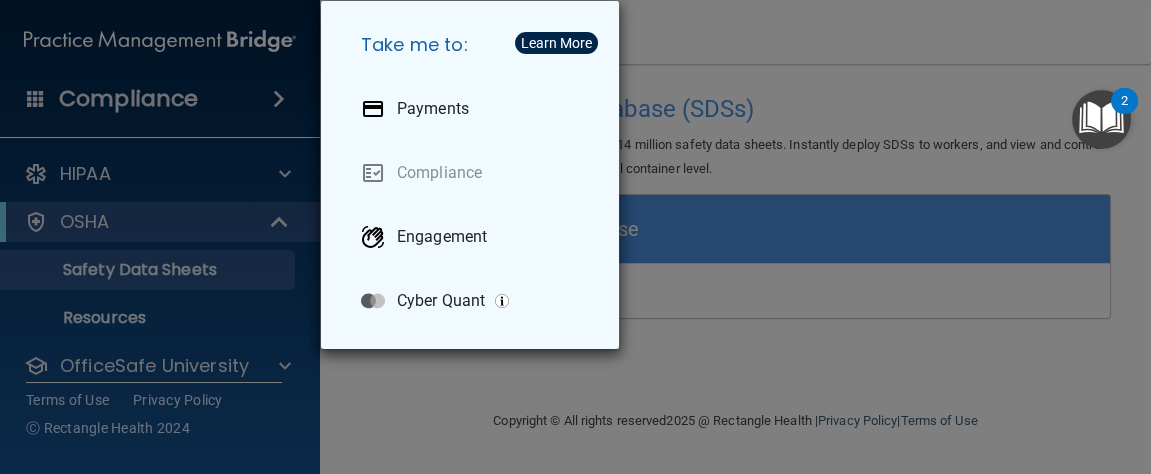 click on "Take me to:             Payments                   Compliance                     Engagement                     Cyber Quant" at bounding box center (575, 237) 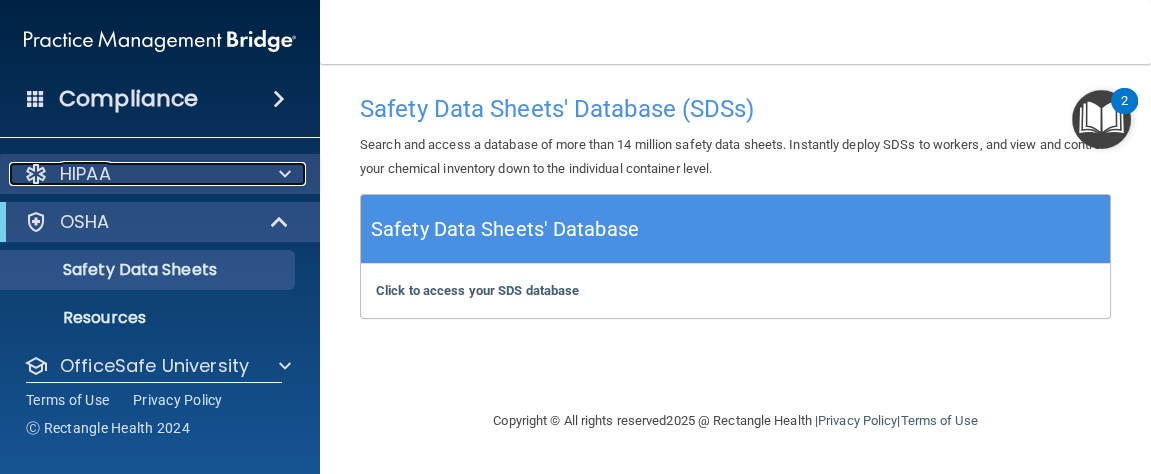 click on "HIPAA" at bounding box center (85, 174) 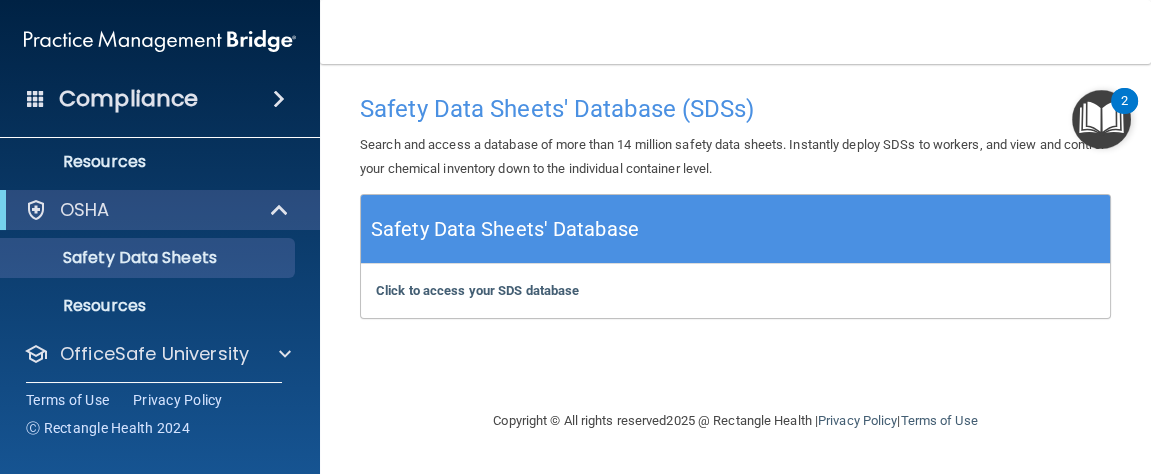 scroll, scrollTop: 163, scrollLeft: 0, axis: vertical 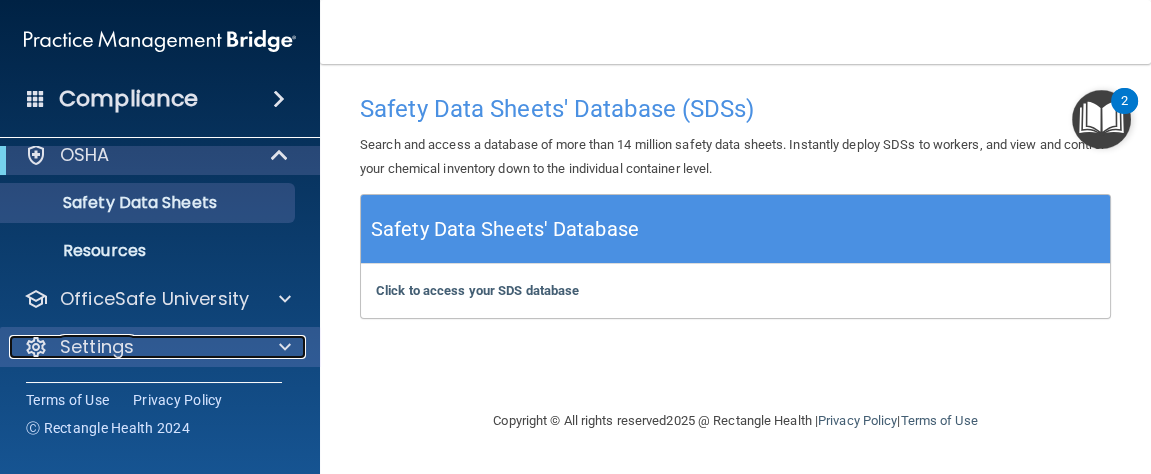 click on "Settings" at bounding box center (97, 347) 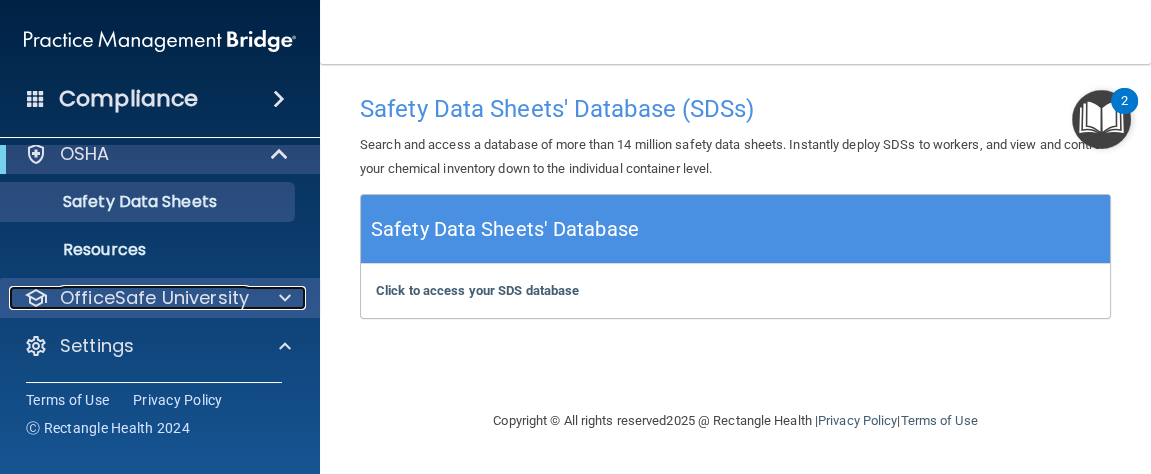 click on "OfficeSafe University" at bounding box center (154, 298) 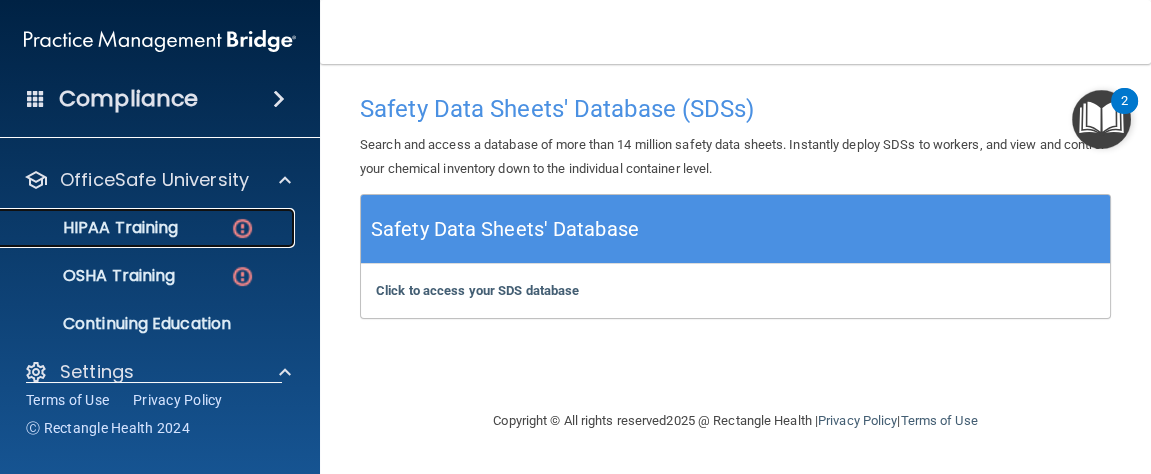 click on "HIPAA Training" at bounding box center [95, 228] 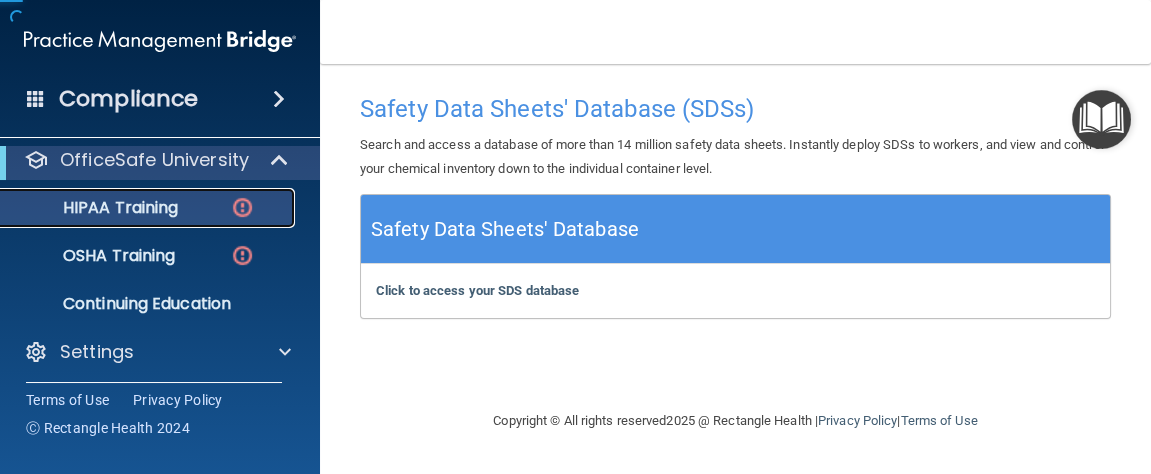 scroll, scrollTop: 105, scrollLeft: 0, axis: vertical 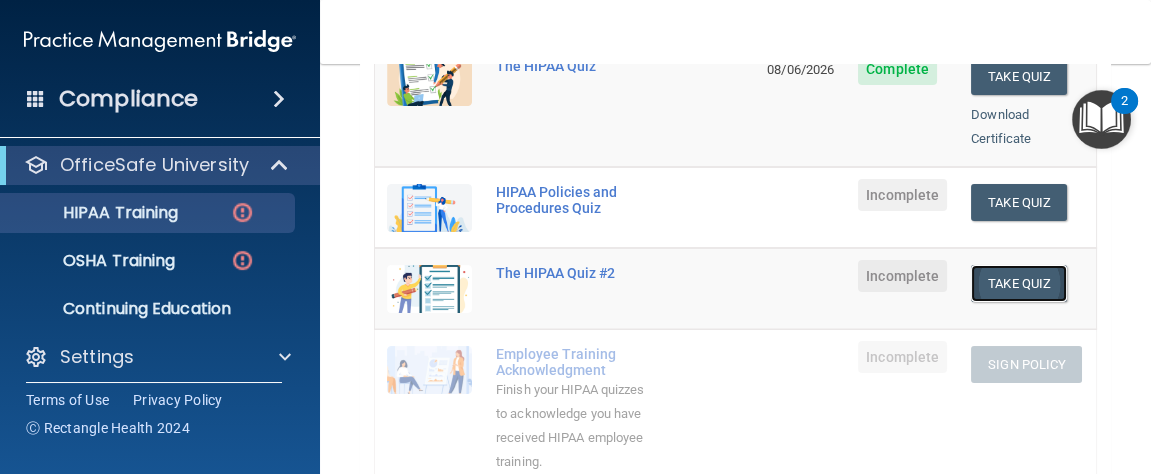 click on "Take Quiz" at bounding box center [1019, 283] 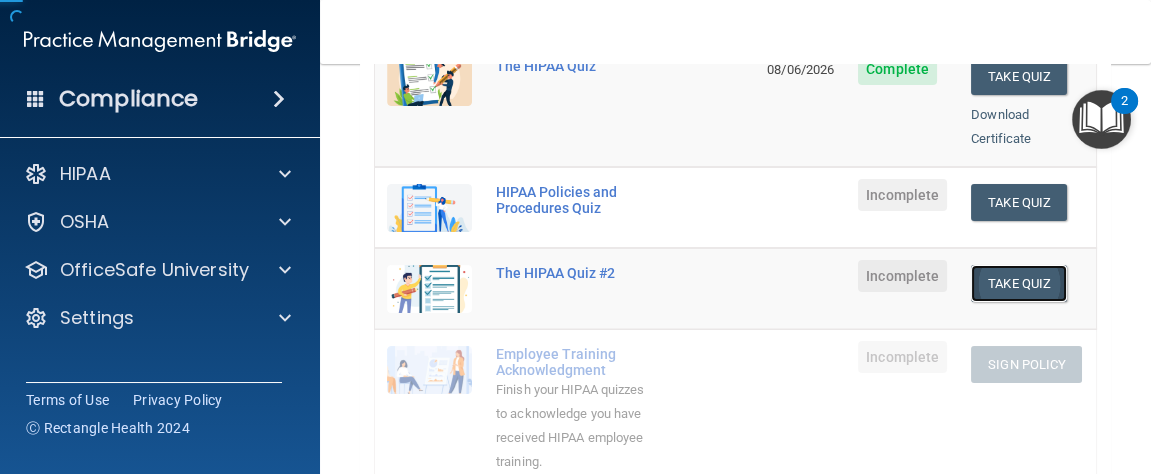 scroll, scrollTop: 0, scrollLeft: 0, axis: both 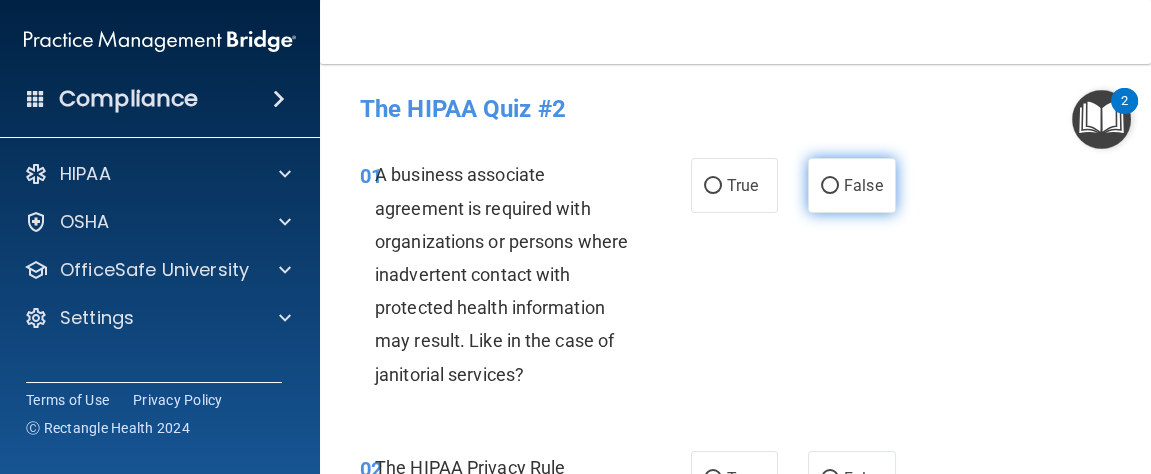 click on "False" at bounding box center (852, 185) 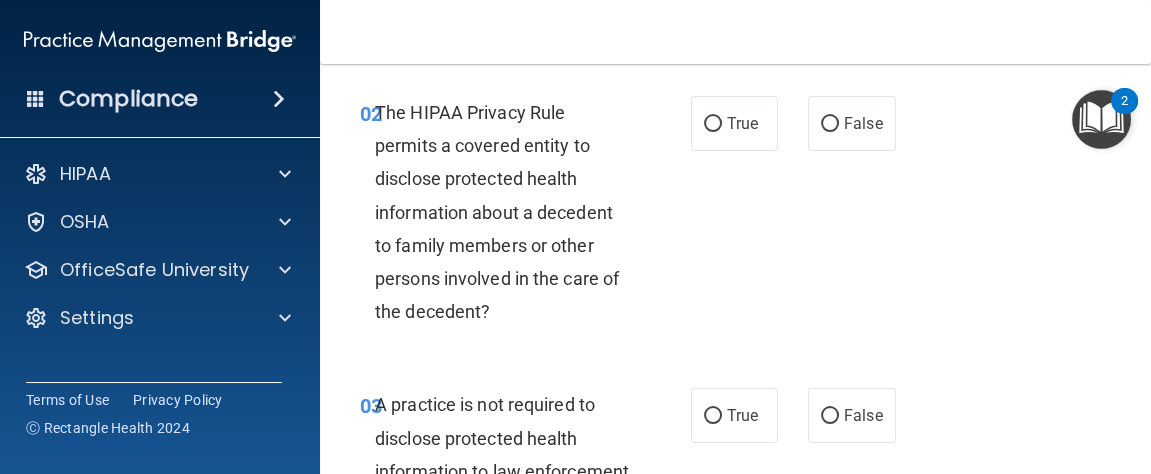 scroll, scrollTop: 359, scrollLeft: 0, axis: vertical 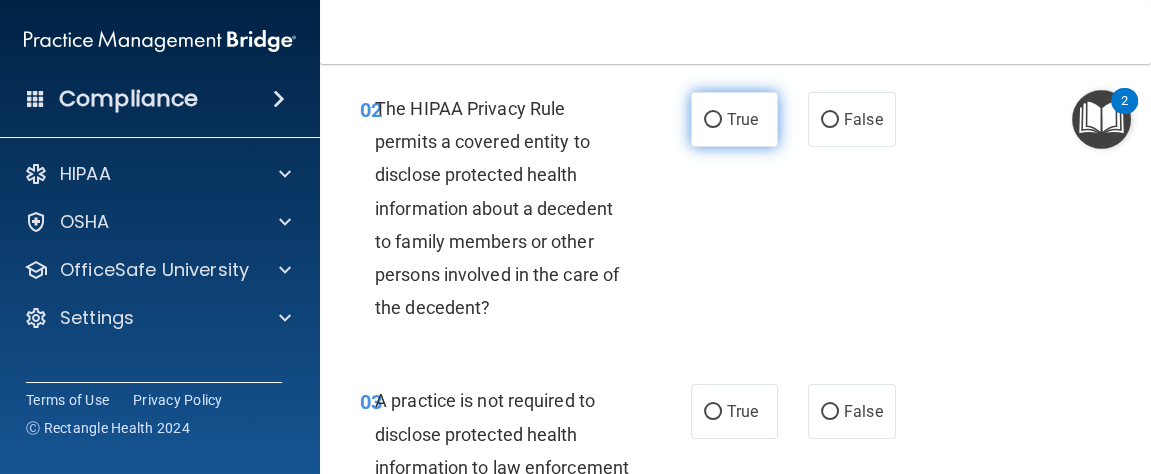click on "True" at bounding box center (735, 119) 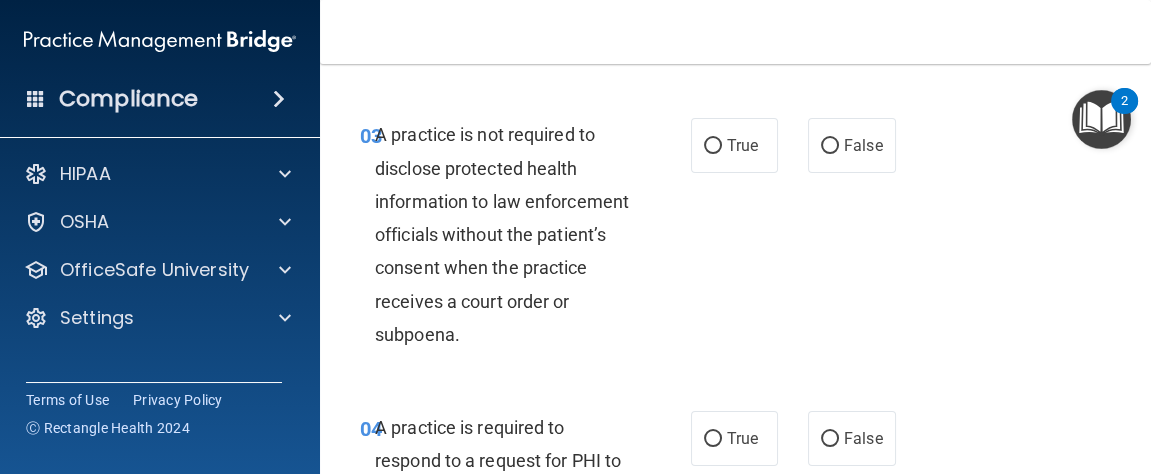 scroll, scrollTop: 659, scrollLeft: 0, axis: vertical 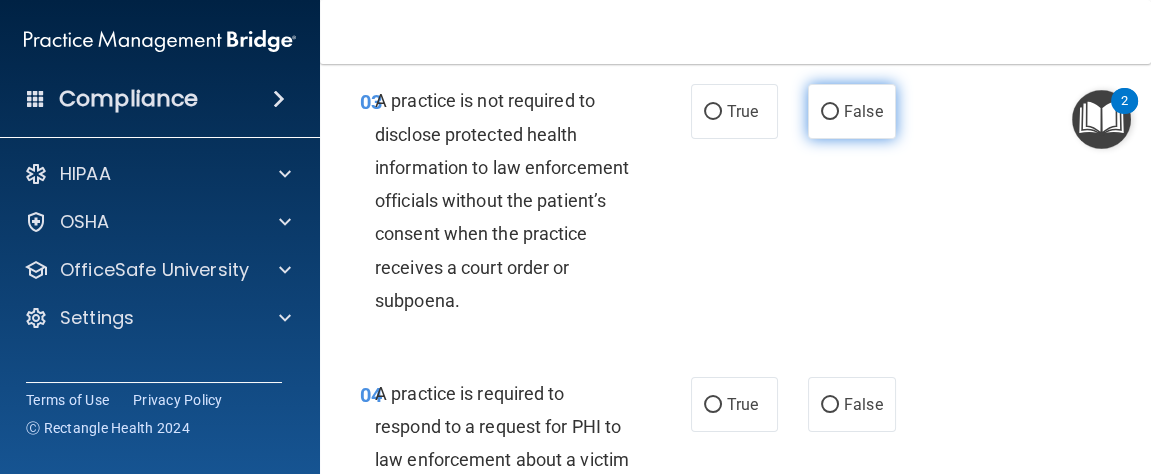 click on "False" at bounding box center [852, 111] 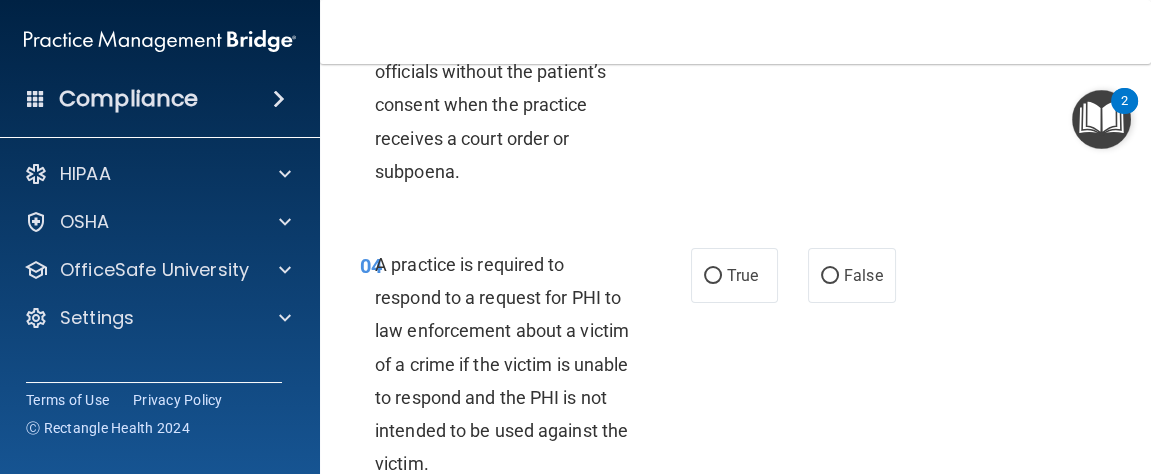 scroll, scrollTop: 840, scrollLeft: 0, axis: vertical 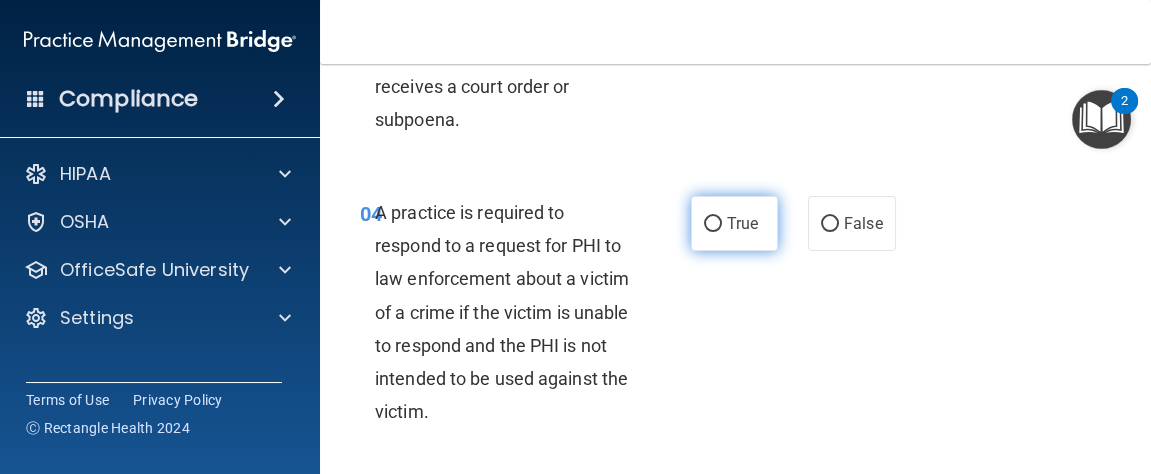click on "True" at bounding box center [742, 223] 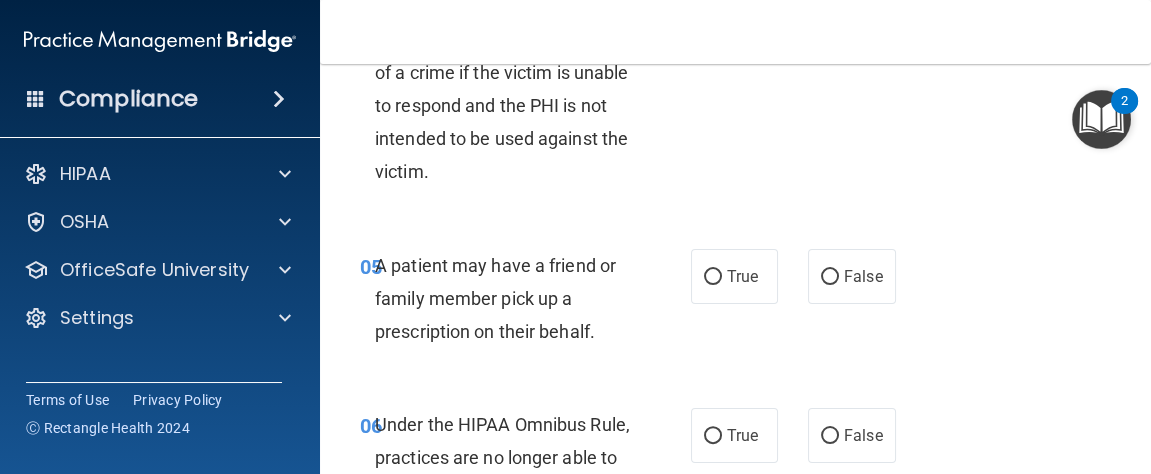 scroll, scrollTop: 1140, scrollLeft: 0, axis: vertical 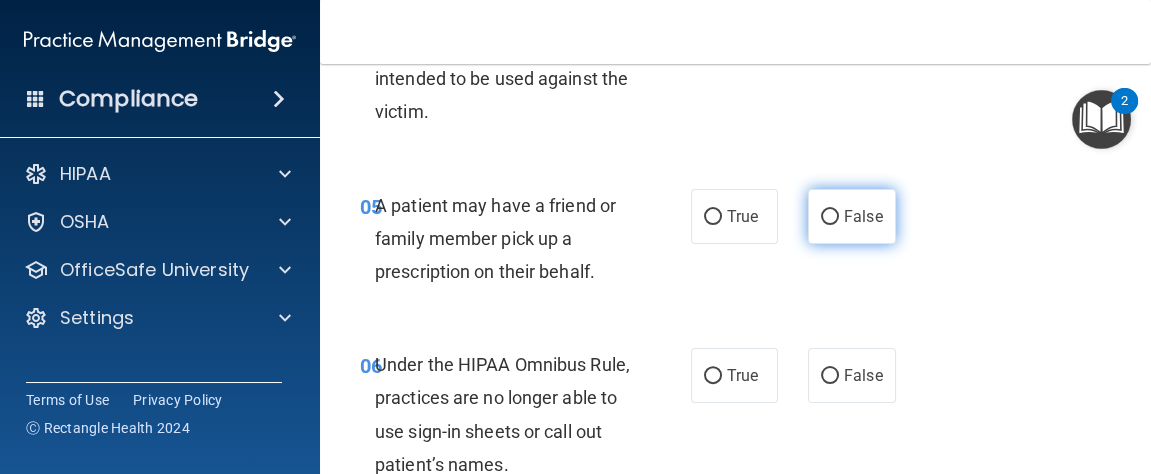 click on "False" at bounding box center [852, 216] 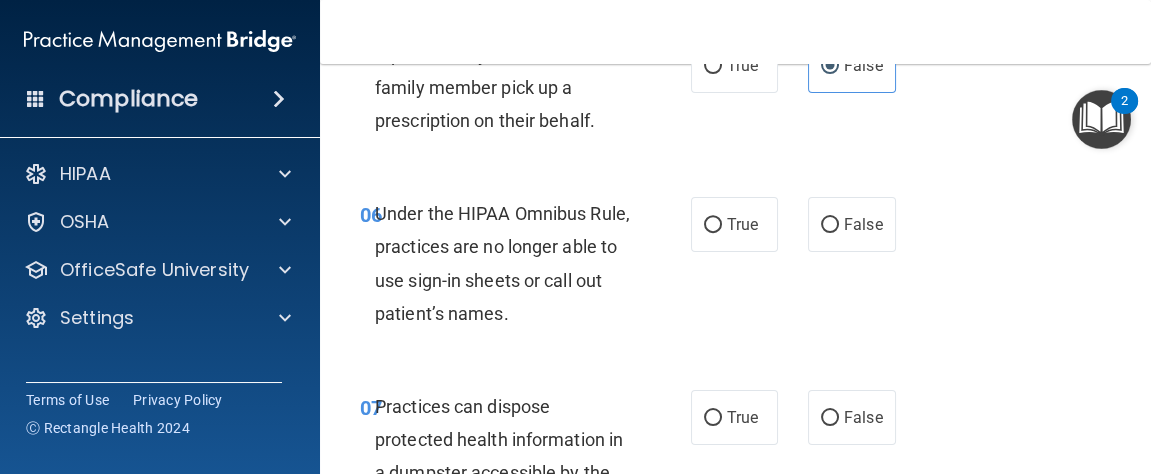 scroll, scrollTop: 1319, scrollLeft: 0, axis: vertical 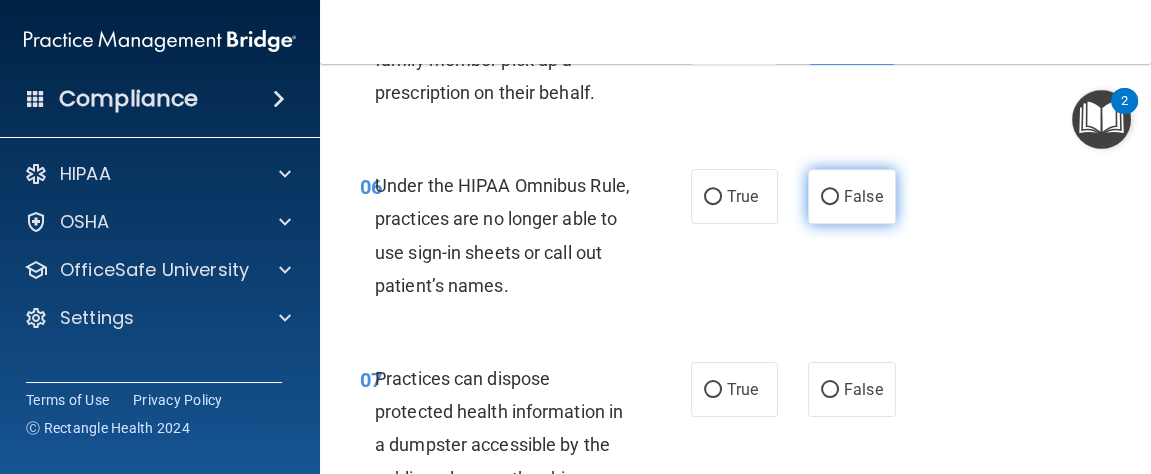 click on "False" at bounding box center (830, 197) 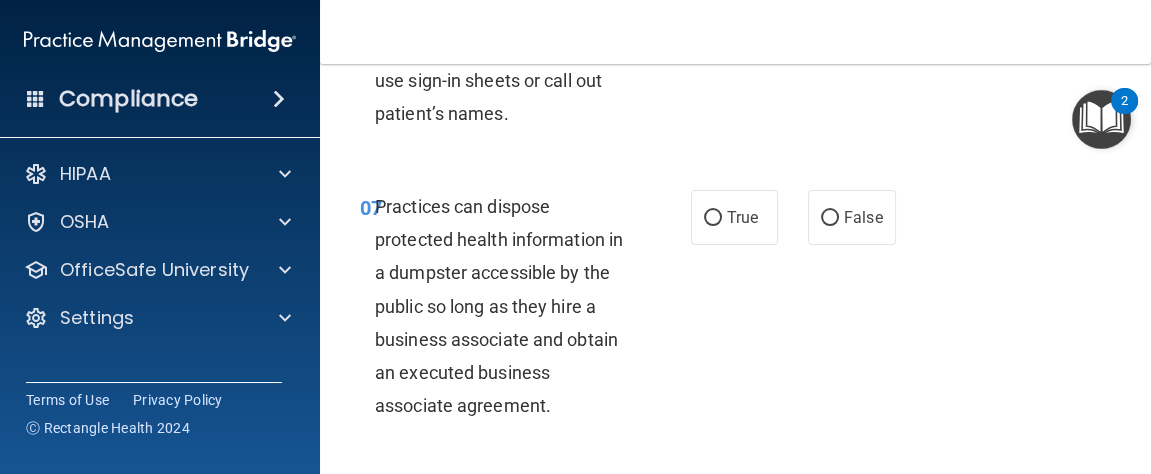 scroll, scrollTop: 1500, scrollLeft: 0, axis: vertical 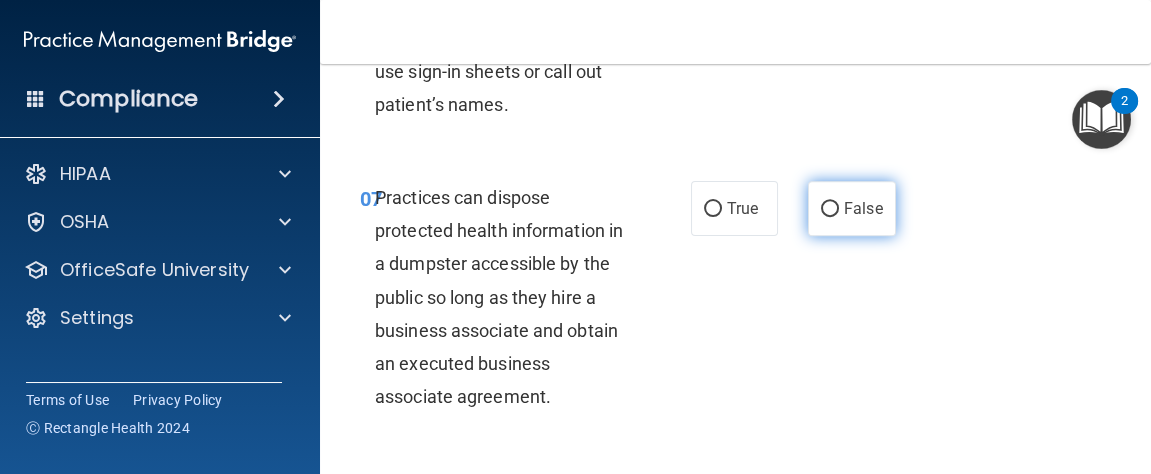 click on "False" at bounding box center (863, 208) 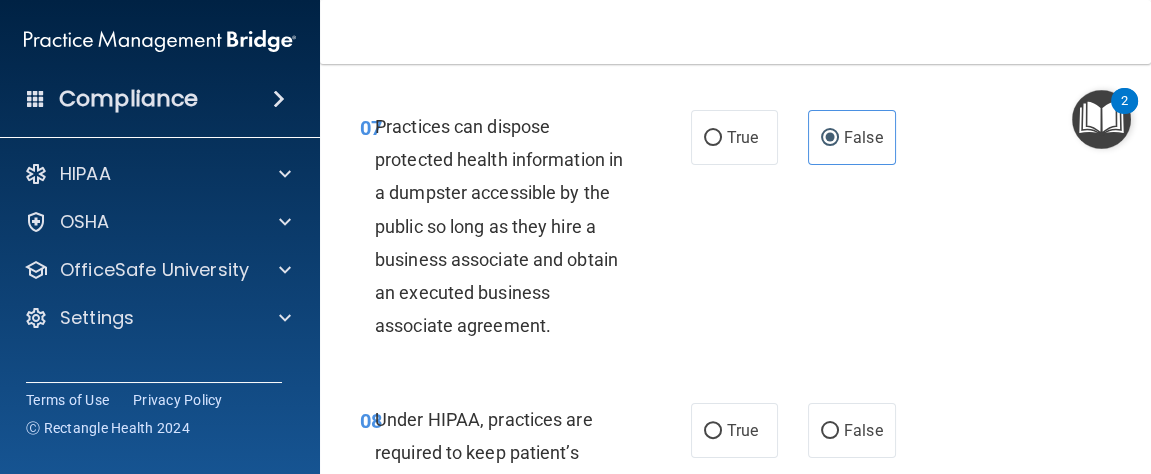 scroll, scrollTop: 1619, scrollLeft: 0, axis: vertical 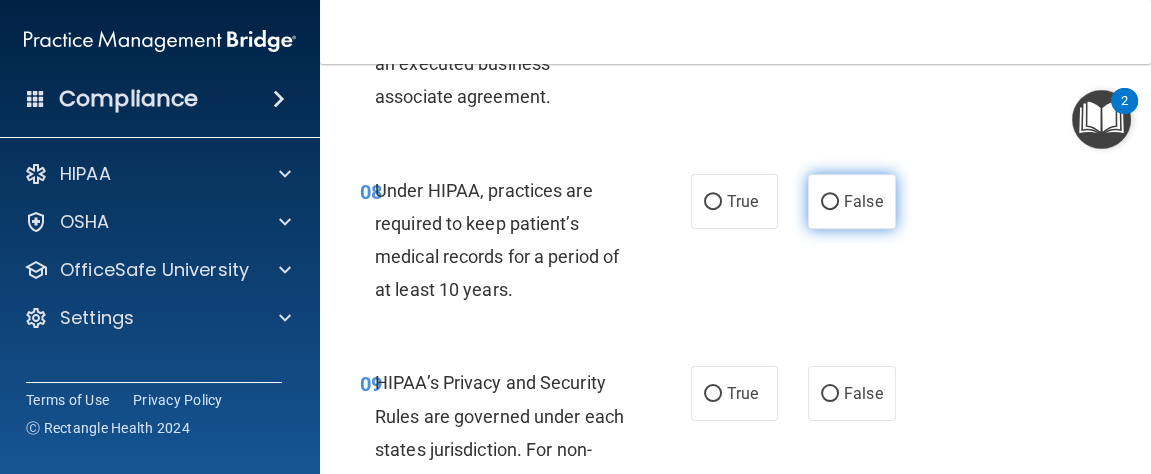 click on "False" at bounding box center [830, 202] 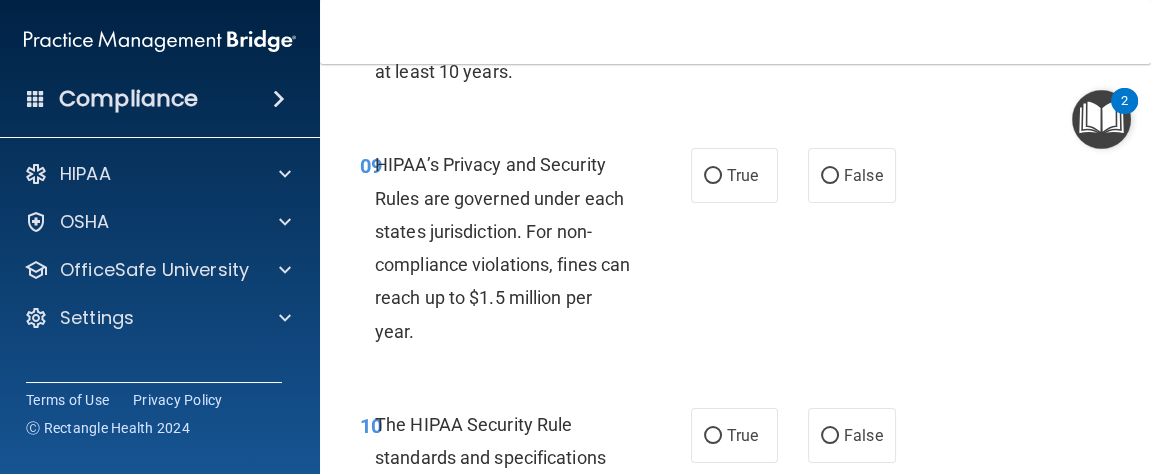 scroll, scrollTop: 2038, scrollLeft: 0, axis: vertical 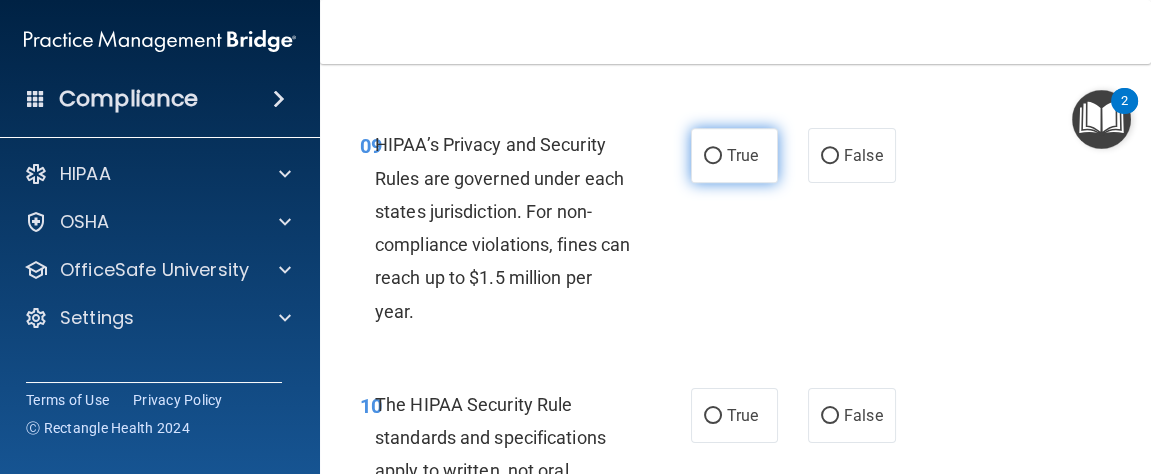 click on "True" at bounding box center (742, 155) 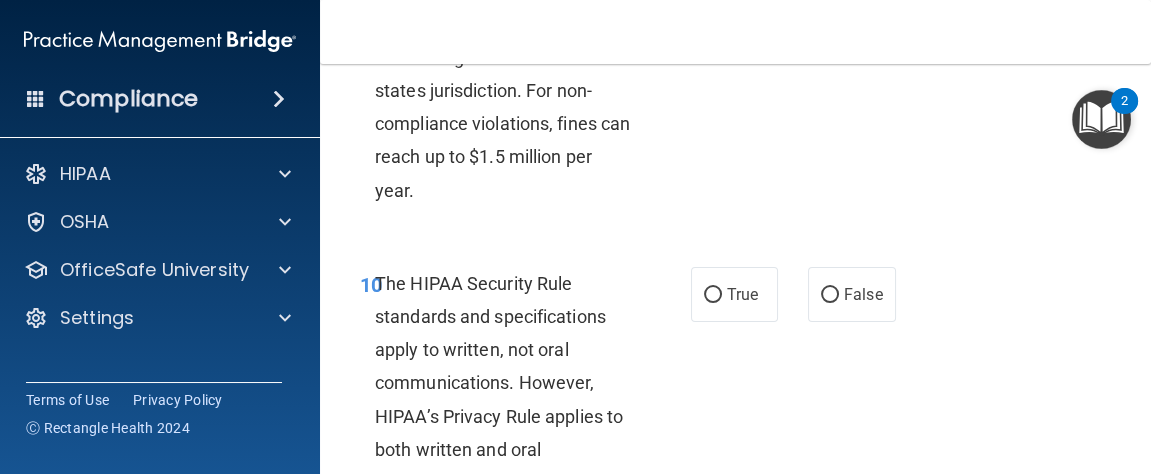 scroll, scrollTop: 2219, scrollLeft: 0, axis: vertical 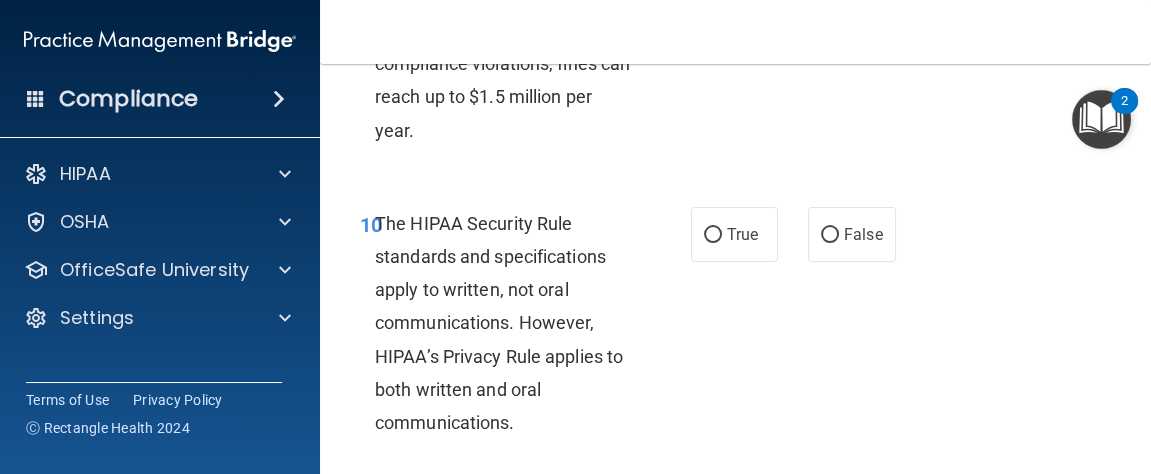 click on "09       HIPAA’s Privacy and Security Rules are governed under each states jurisdiction.  For non-compliance violations, fines can reach up to $1.5 million per year.                 True           False" at bounding box center [735, 51] 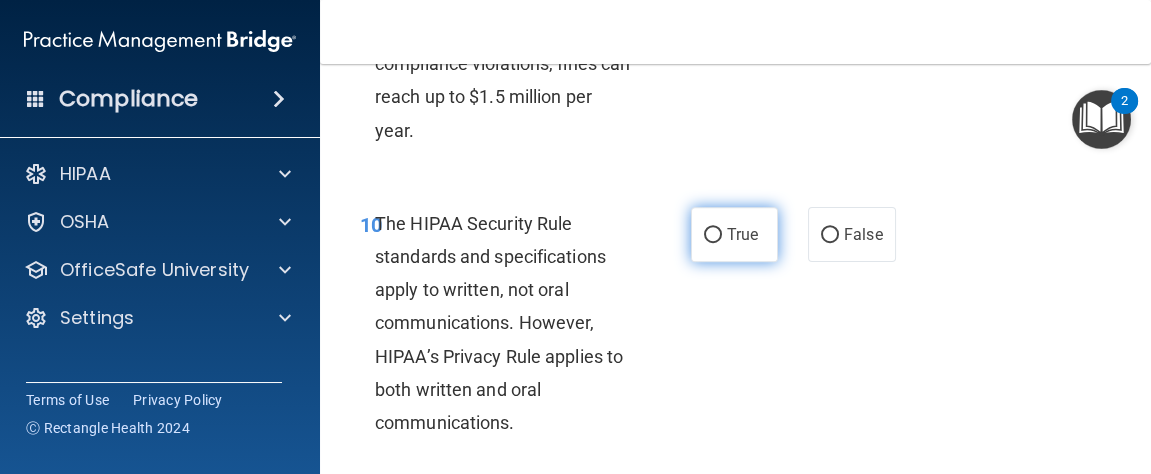 click on "True" at bounding box center (735, 234) 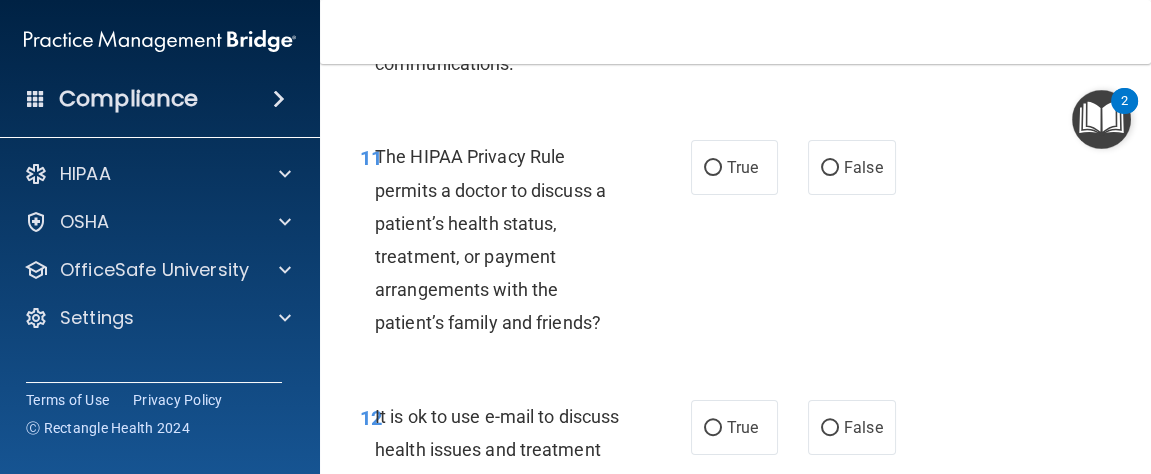 scroll, scrollTop: 2579, scrollLeft: 0, axis: vertical 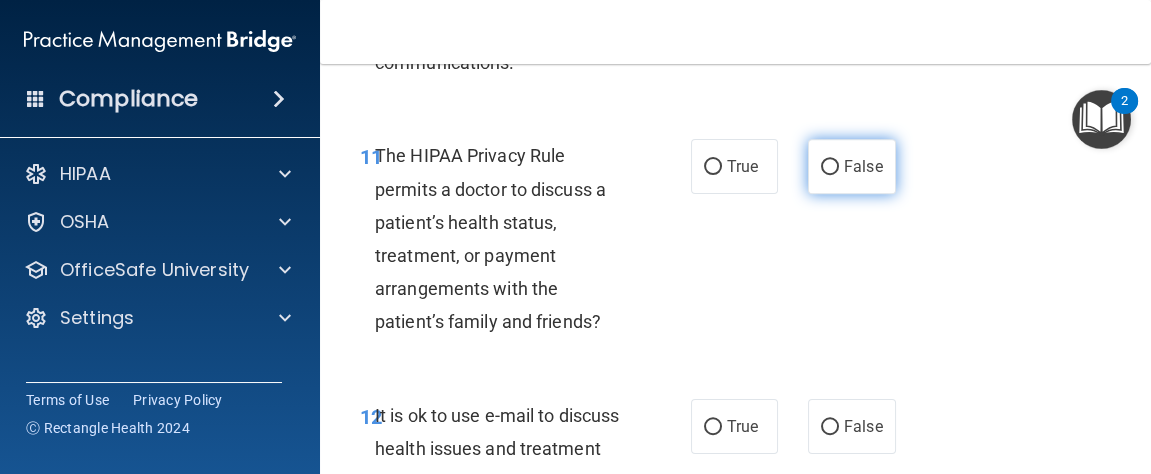 click on "False" at bounding box center [852, 166] 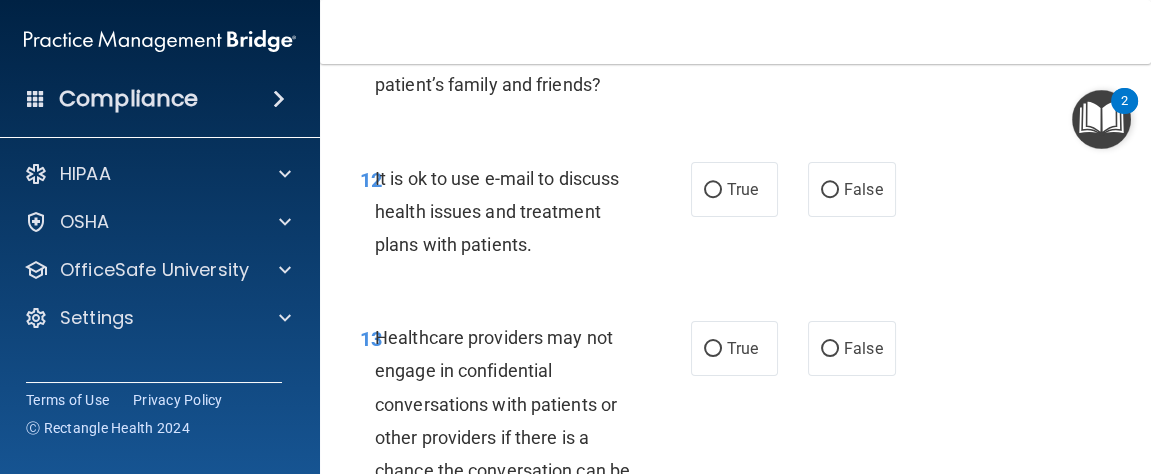 scroll, scrollTop: 2819, scrollLeft: 0, axis: vertical 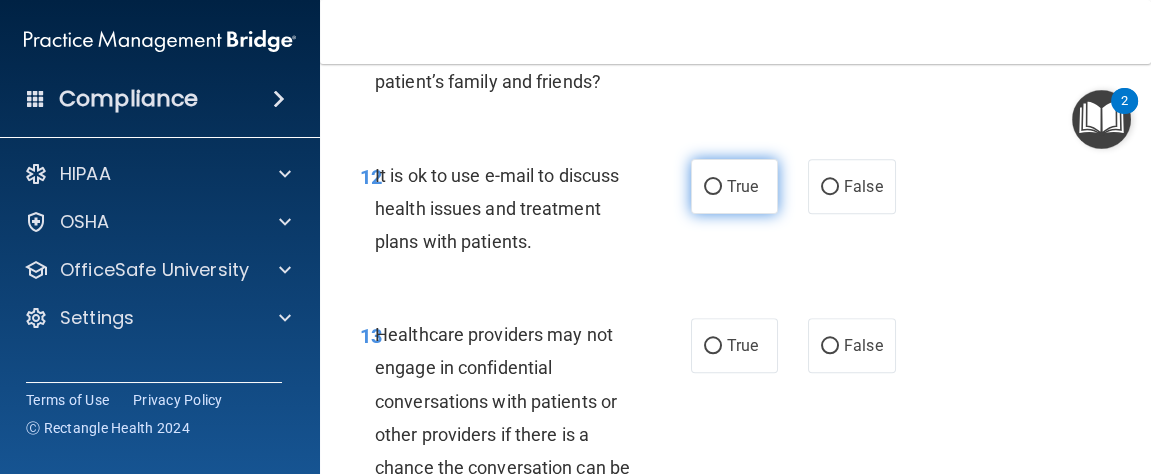 click on "True" at bounding box center (742, 186) 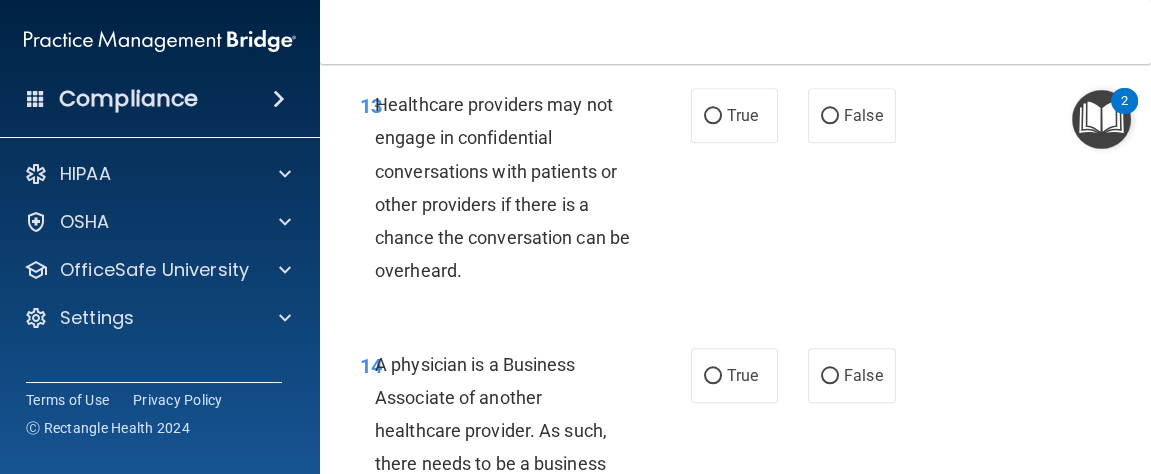 scroll, scrollTop: 3059, scrollLeft: 0, axis: vertical 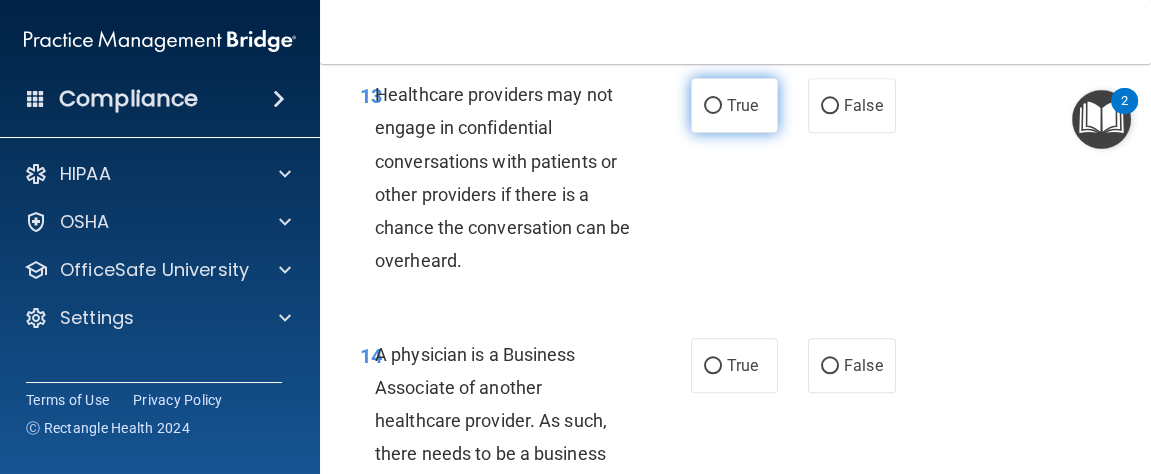 click on "True" at bounding box center [735, 105] 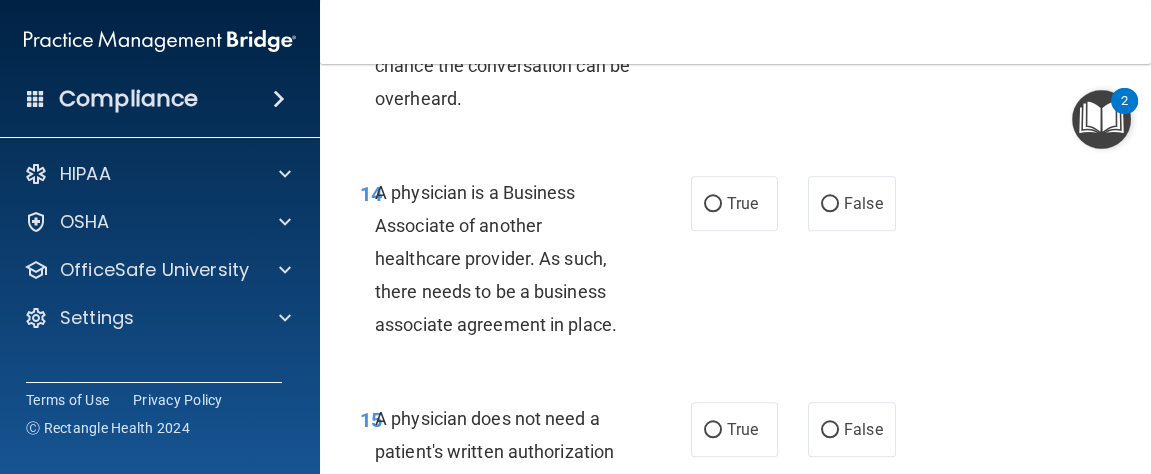 scroll, scrollTop: 3238, scrollLeft: 0, axis: vertical 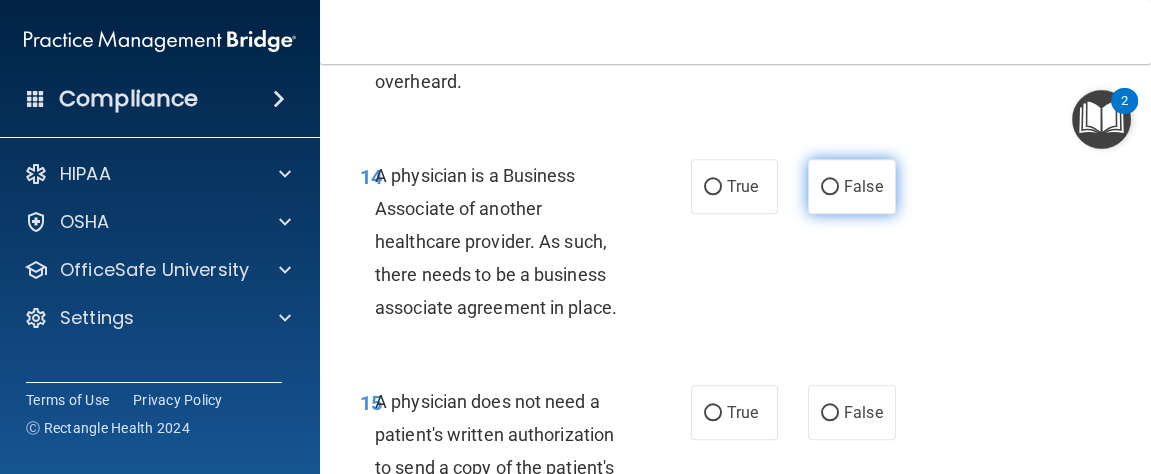 click on "False" at bounding box center (852, 186) 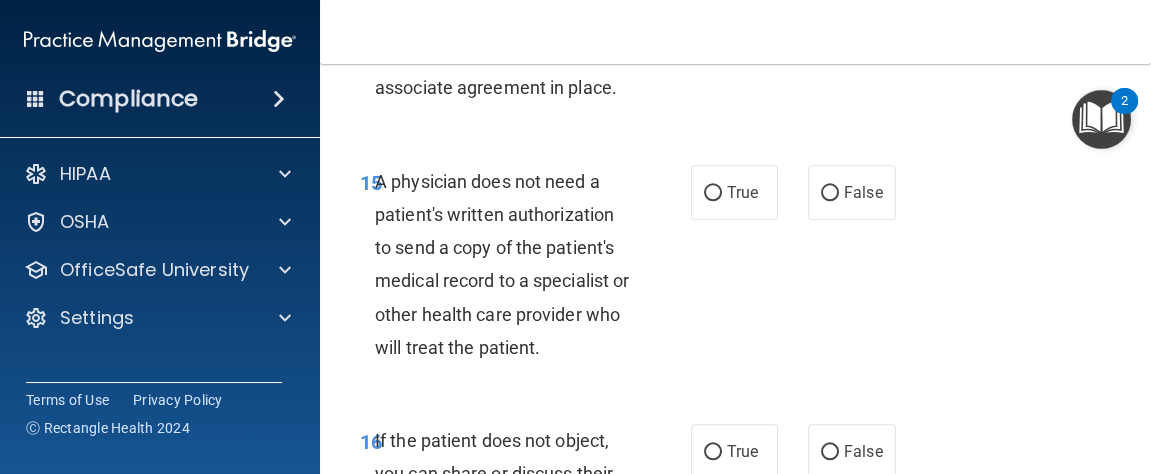 scroll, scrollTop: 3479, scrollLeft: 0, axis: vertical 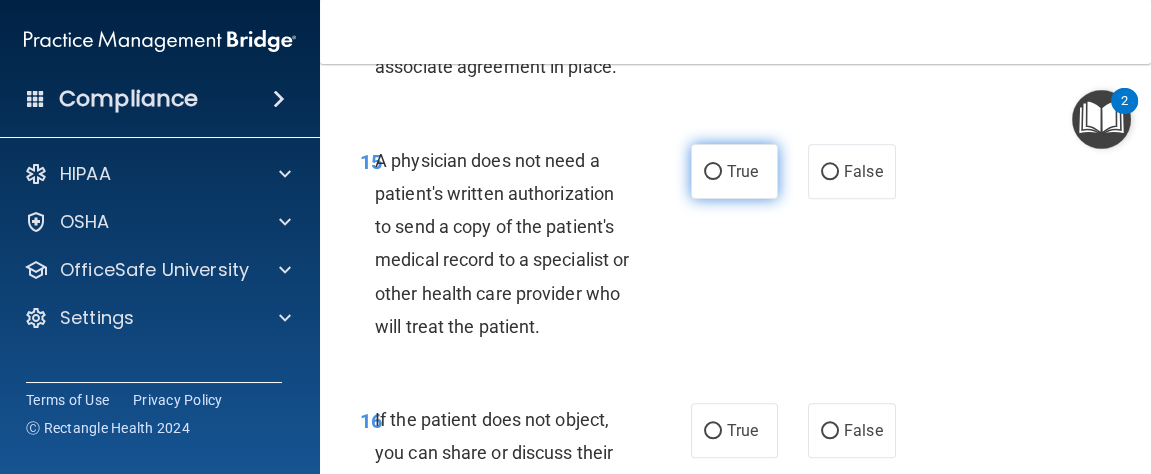 click on "True" at bounding box center [735, 171] 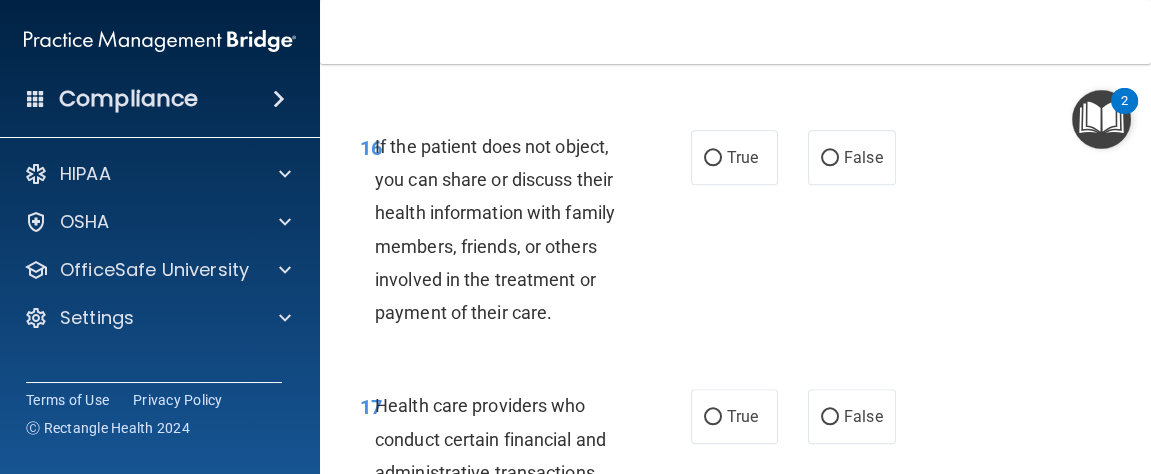 scroll, scrollTop: 3758, scrollLeft: 0, axis: vertical 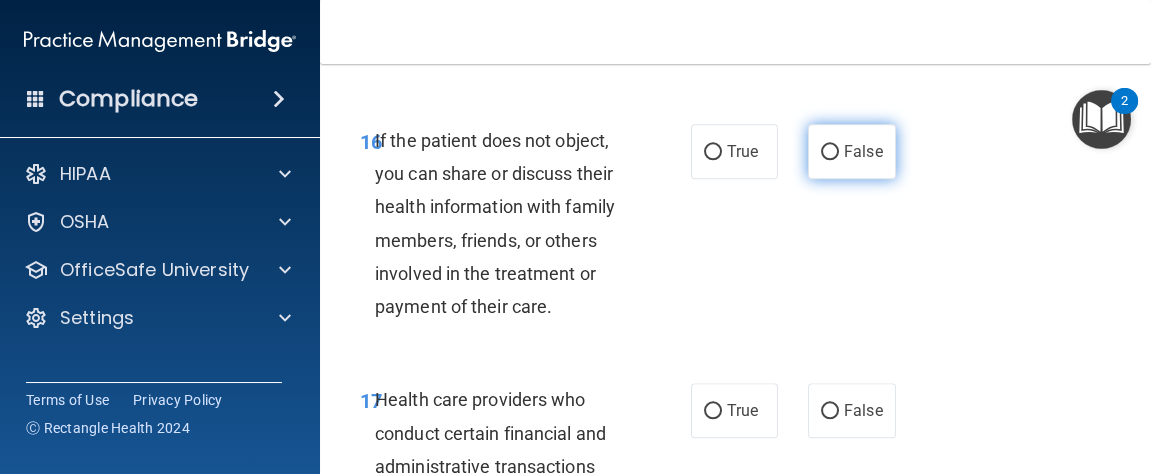 click on "False" at bounding box center (830, 152) 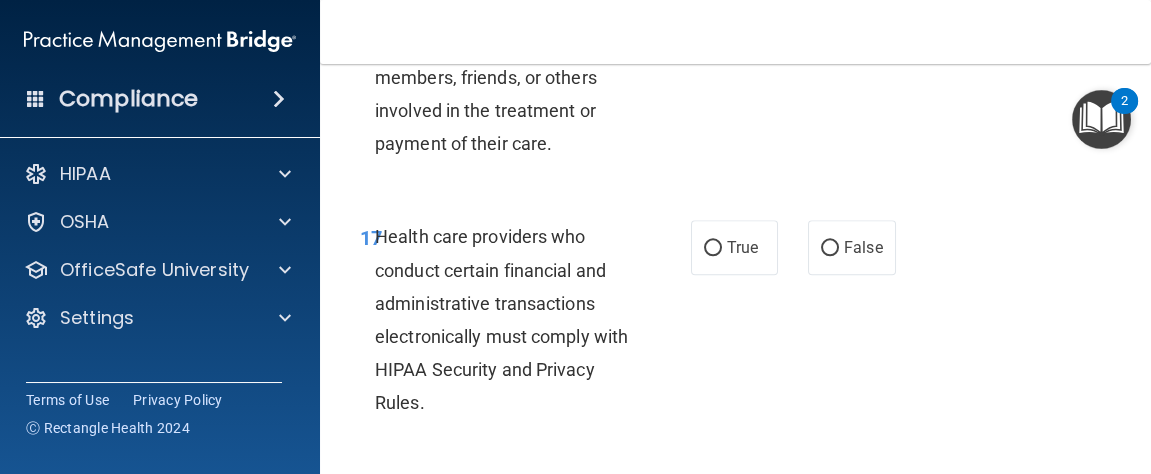 scroll, scrollTop: 3938, scrollLeft: 0, axis: vertical 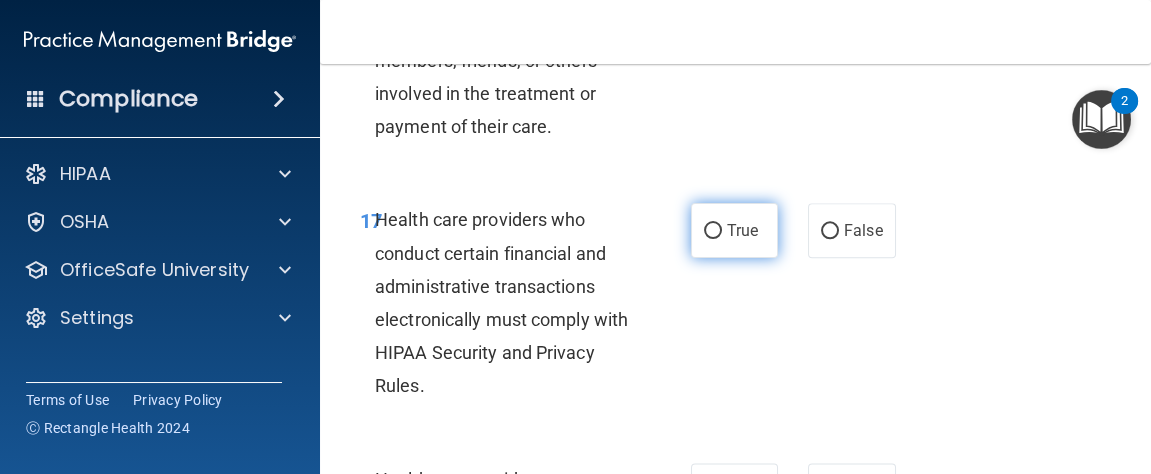 click on "True" at bounding box center [735, 230] 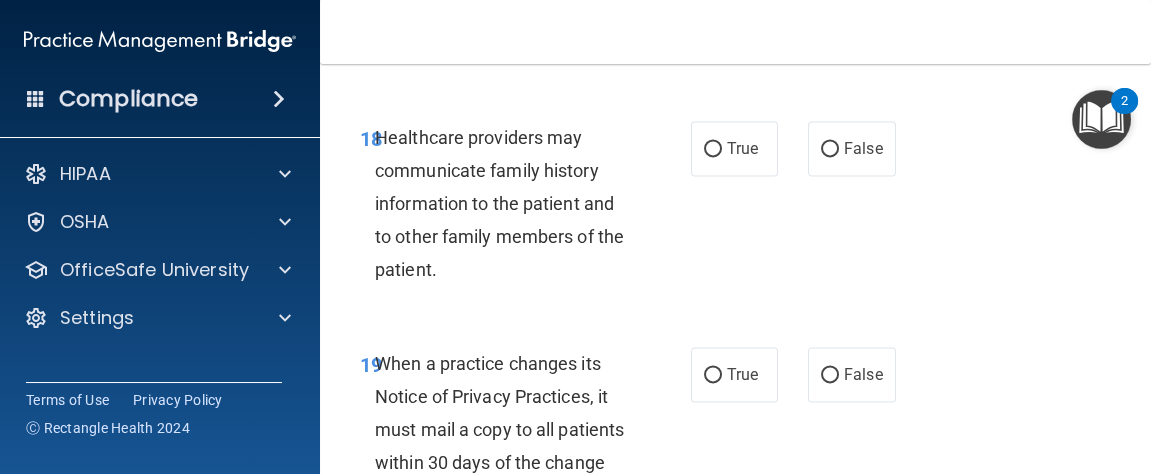 scroll, scrollTop: 4298, scrollLeft: 0, axis: vertical 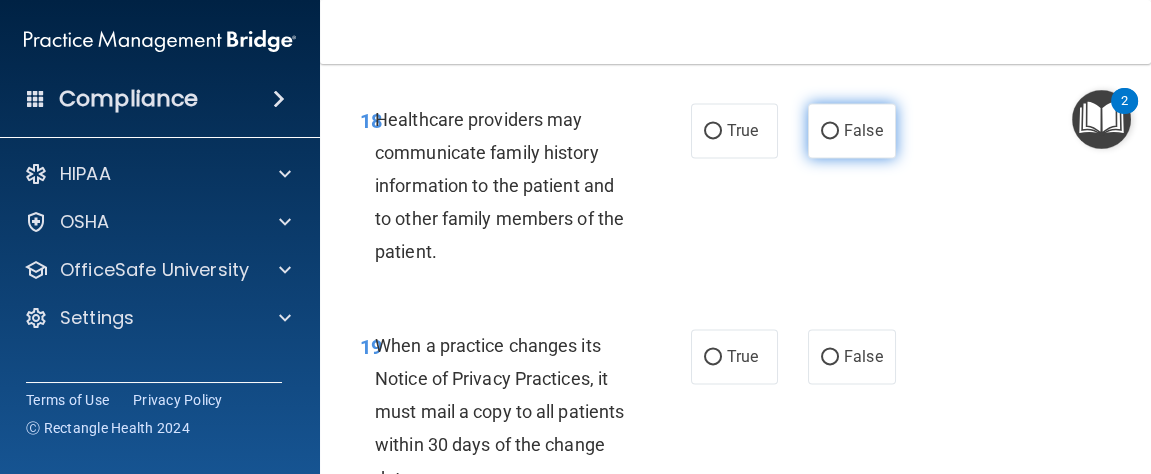 click on "False" at bounding box center [830, 131] 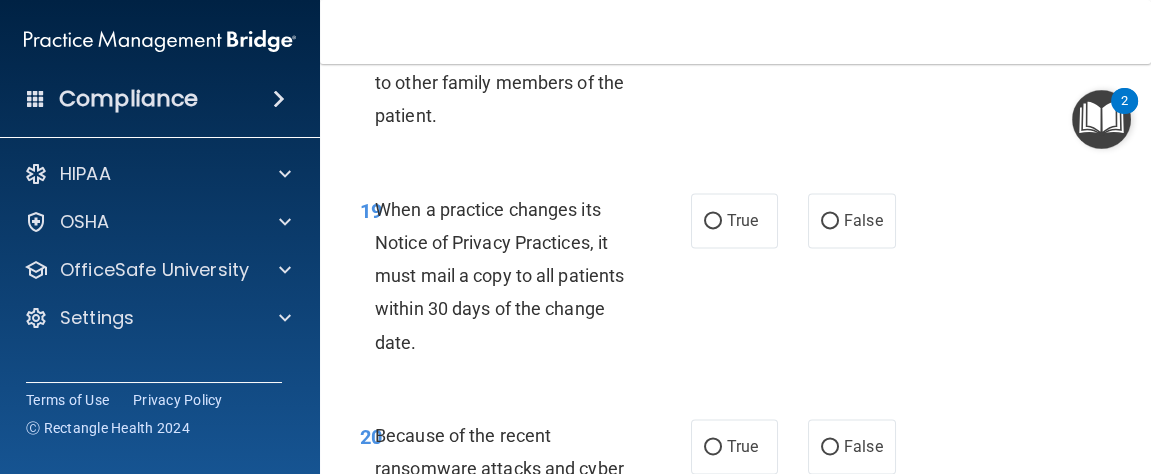 scroll, scrollTop: 4479, scrollLeft: 0, axis: vertical 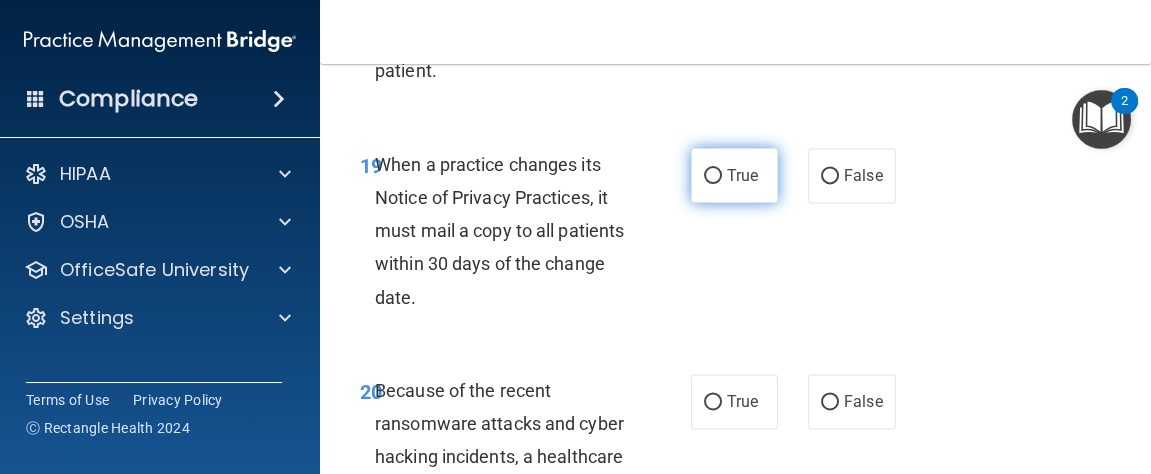 click on "True" at bounding box center (735, 175) 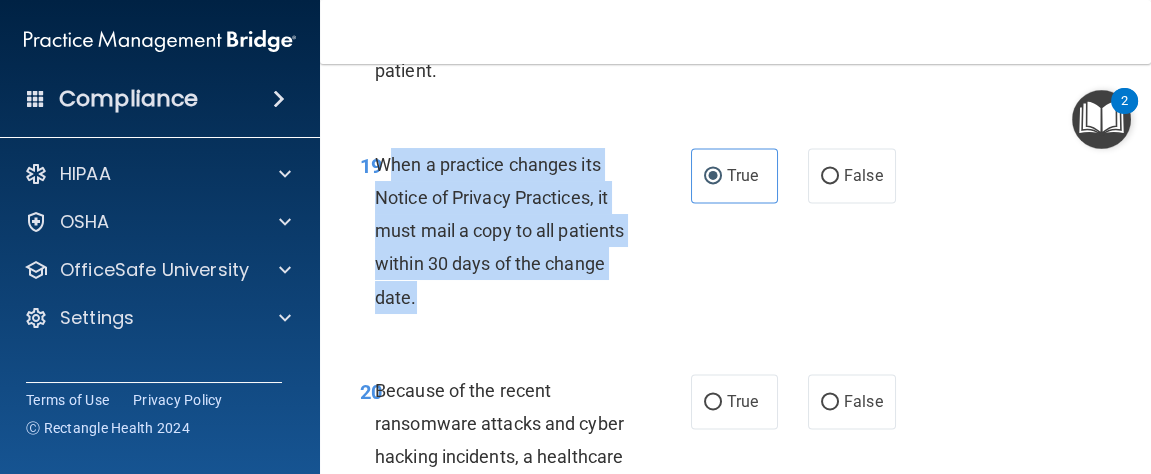 drag, startPoint x: 483, startPoint y: 293, endPoint x: 392, endPoint y: 161, distance: 160.32779 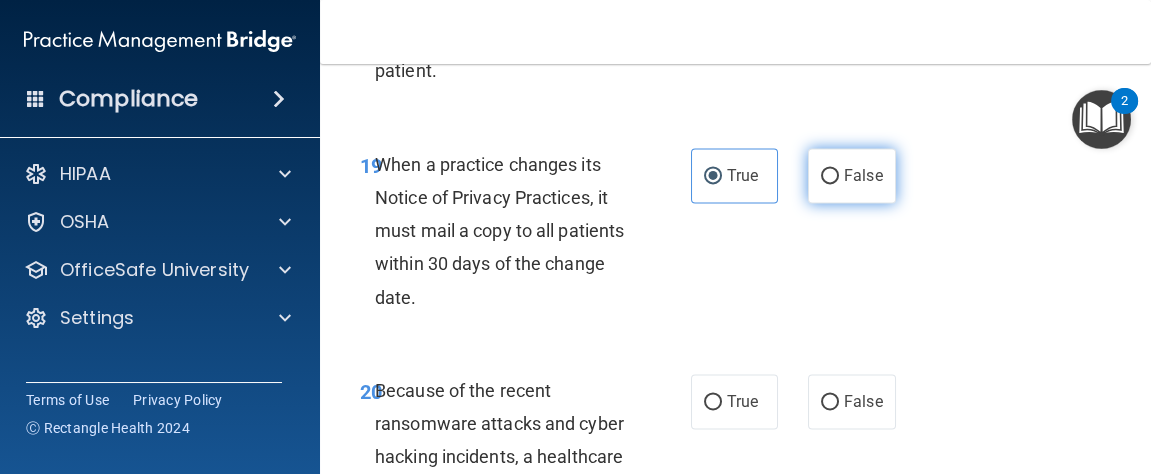 click on "False" at bounding box center (863, 175) 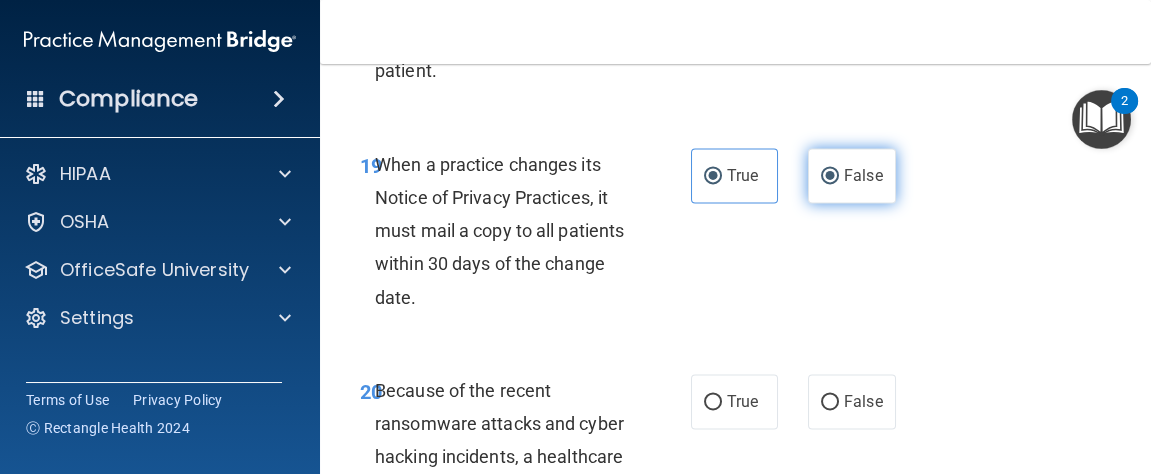 radio on "false" 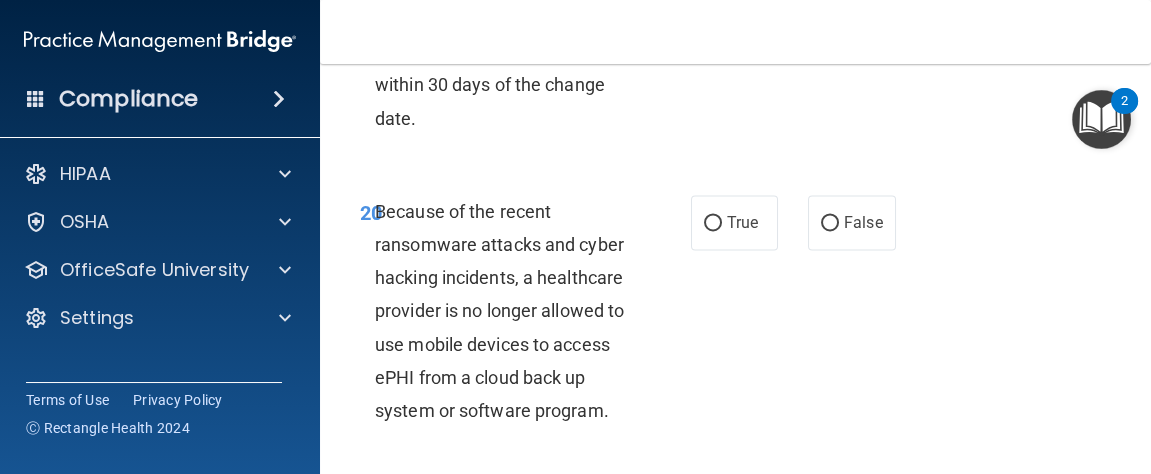 scroll, scrollTop: 4718, scrollLeft: 0, axis: vertical 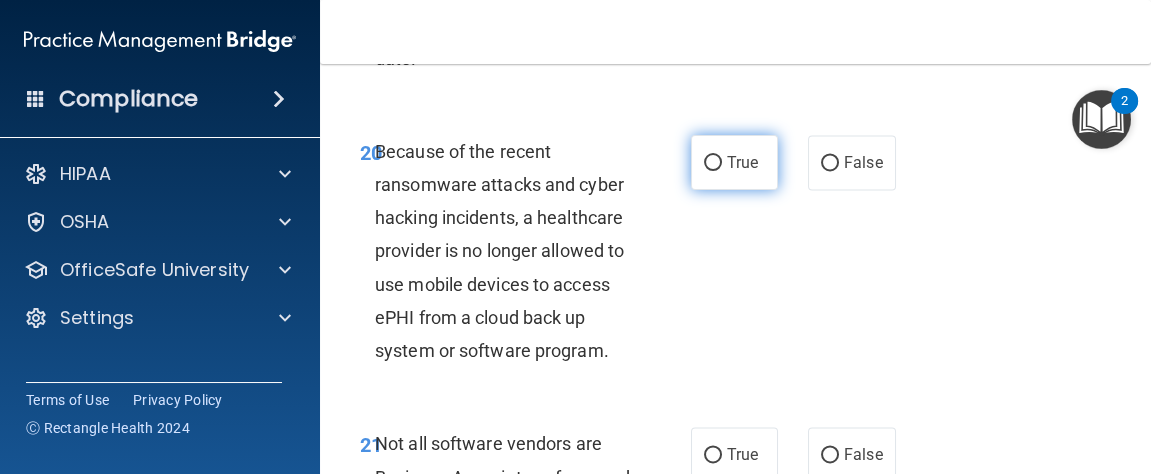 click on "True" at bounding box center (735, 162) 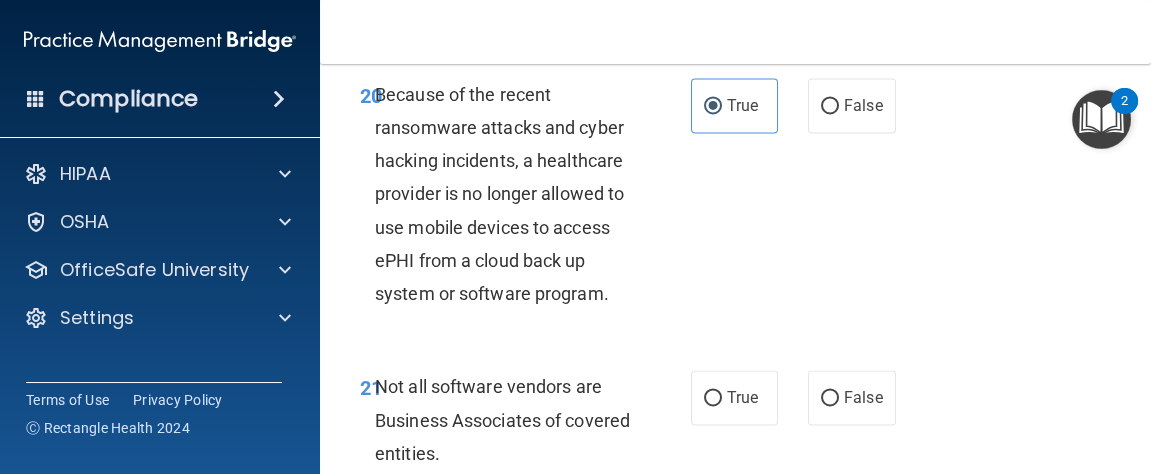 scroll, scrollTop: 4779, scrollLeft: 0, axis: vertical 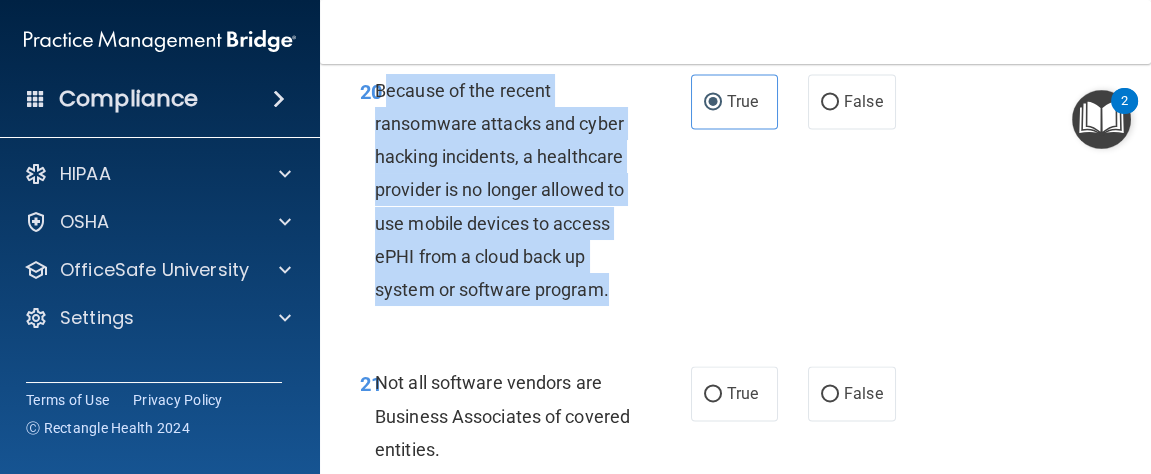 drag, startPoint x: 523, startPoint y: 322, endPoint x: 381, endPoint y: 91, distance: 271.15494 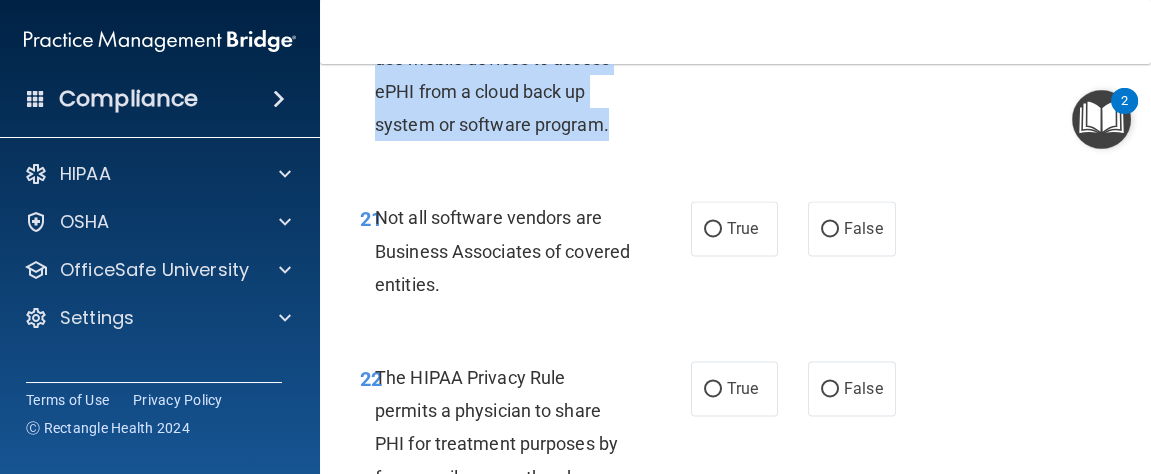 scroll, scrollTop: 4958, scrollLeft: 0, axis: vertical 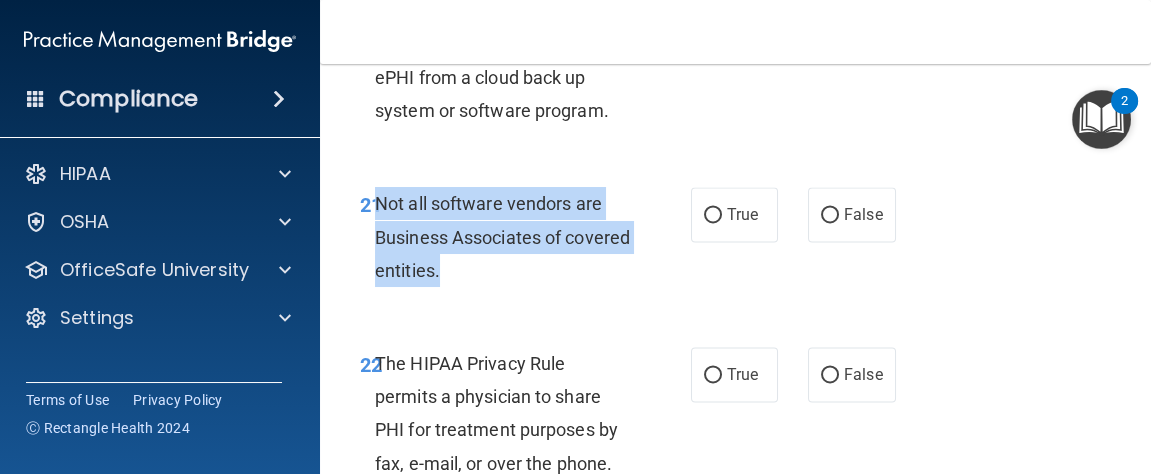 drag, startPoint x: 523, startPoint y: 300, endPoint x: 378, endPoint y: 237, distance: 158.09491 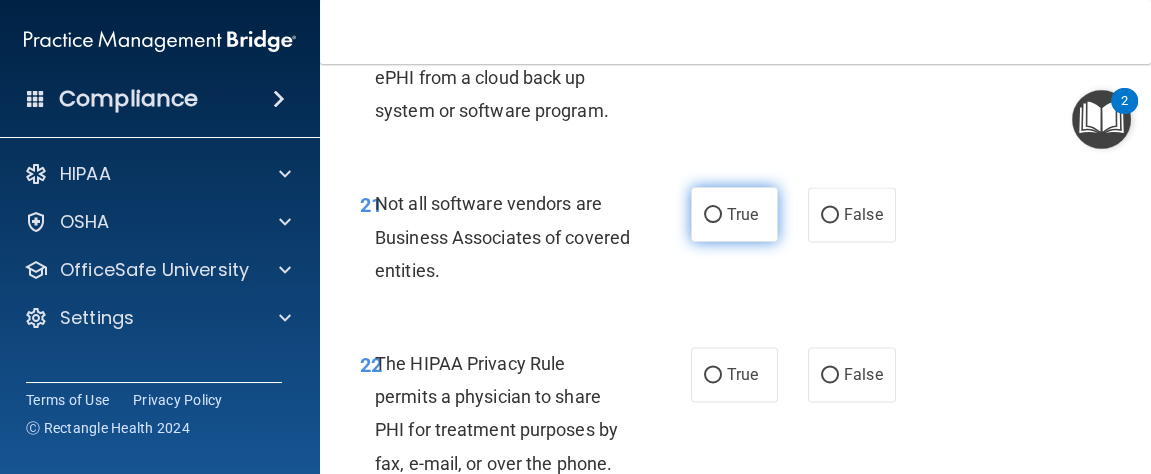click on "True" at bounding box center [742, 214] 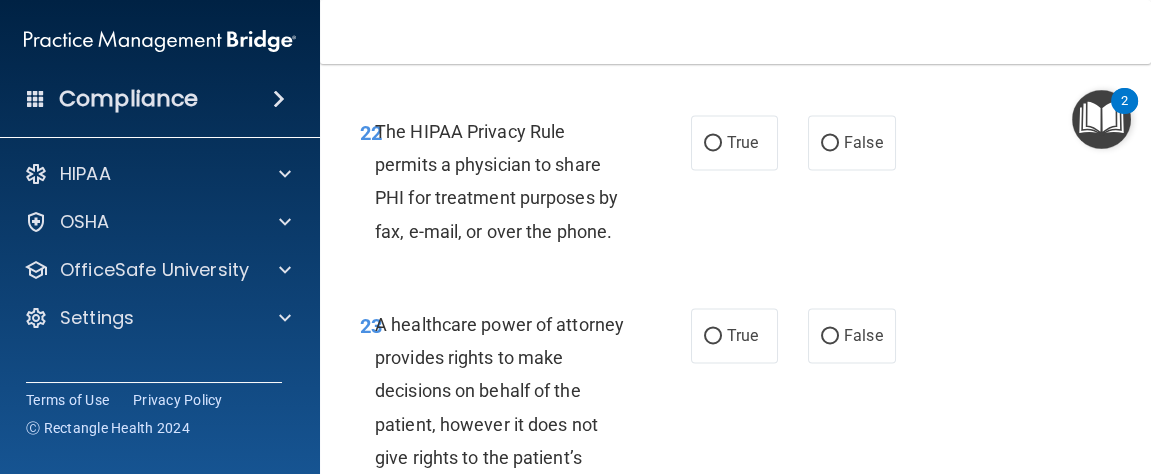 scroll, scrollTop: 5198, scrollLeft: 0, axis: vertical 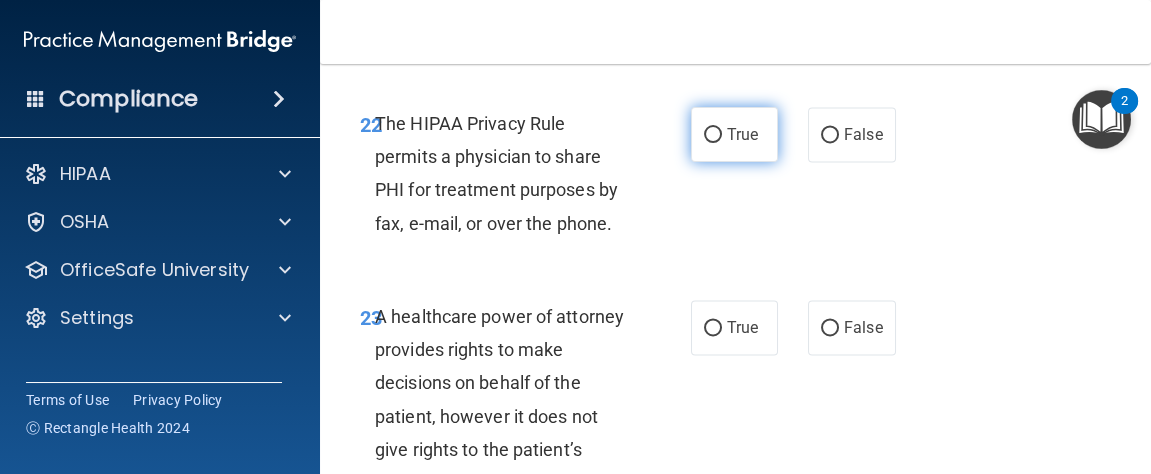 click on "True" at bounding box center [735, 134] 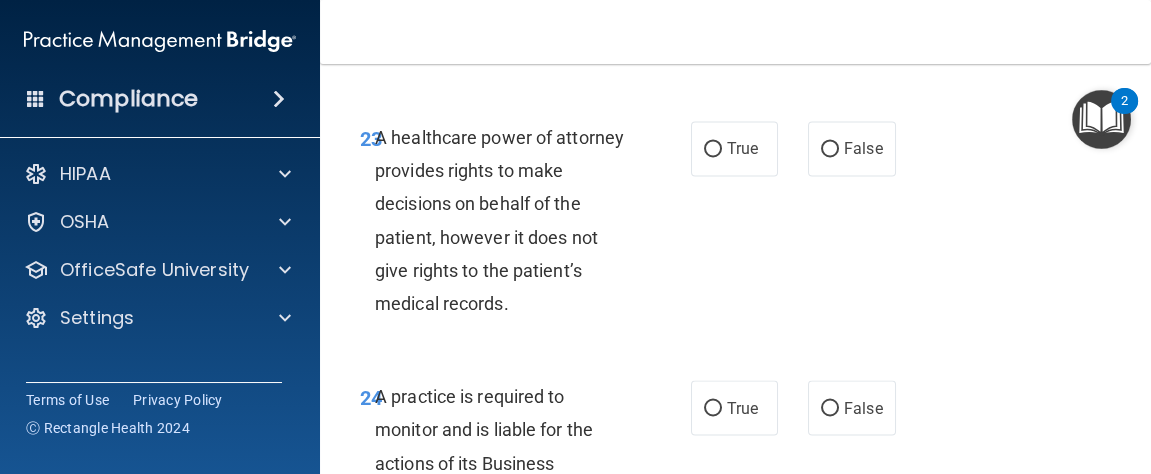scroll, scrollTop: 5379, scrollLeft: 0, axis: vertical 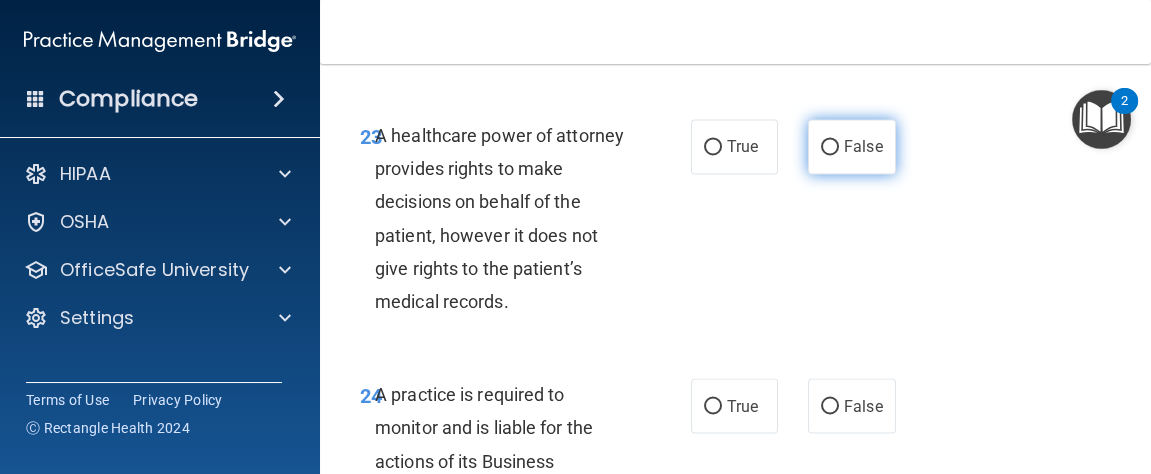 click on "False" at bounding box center [863, 146] 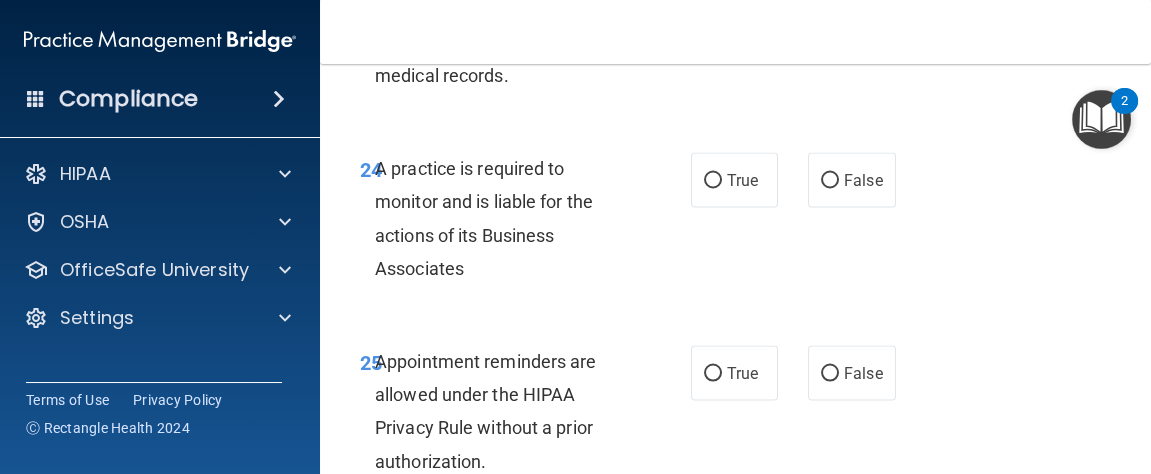 scroll, scrollTop: 5618, scrollLeft: 0, axis: vertical 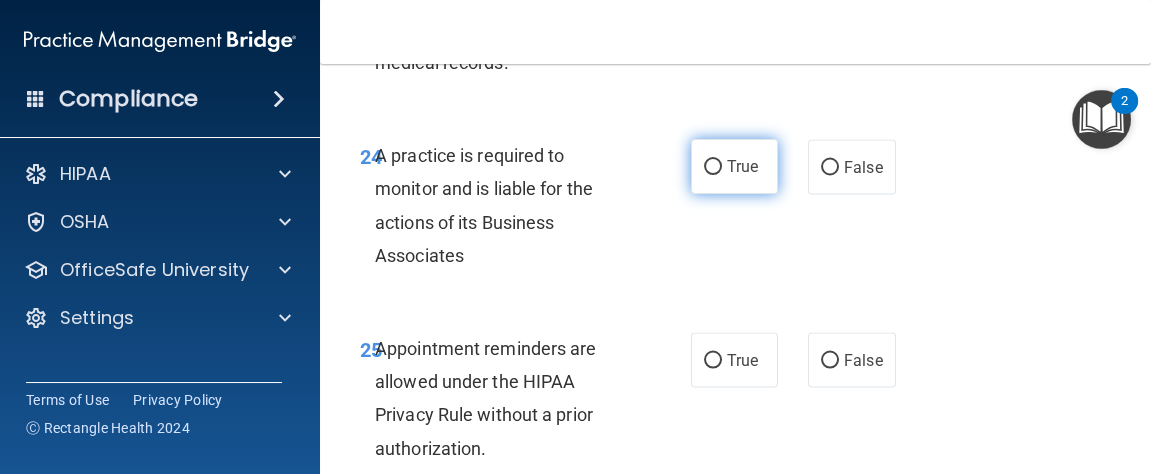 click on "True" at bounding box center (735, 166) 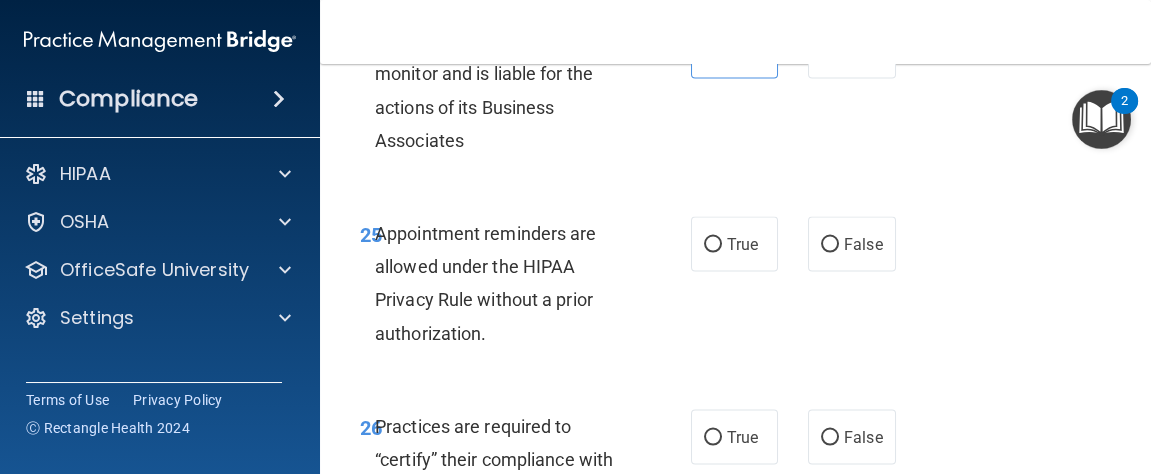 scroll, scrollTop: 5738, scrollLeft: 0, axis: vertical 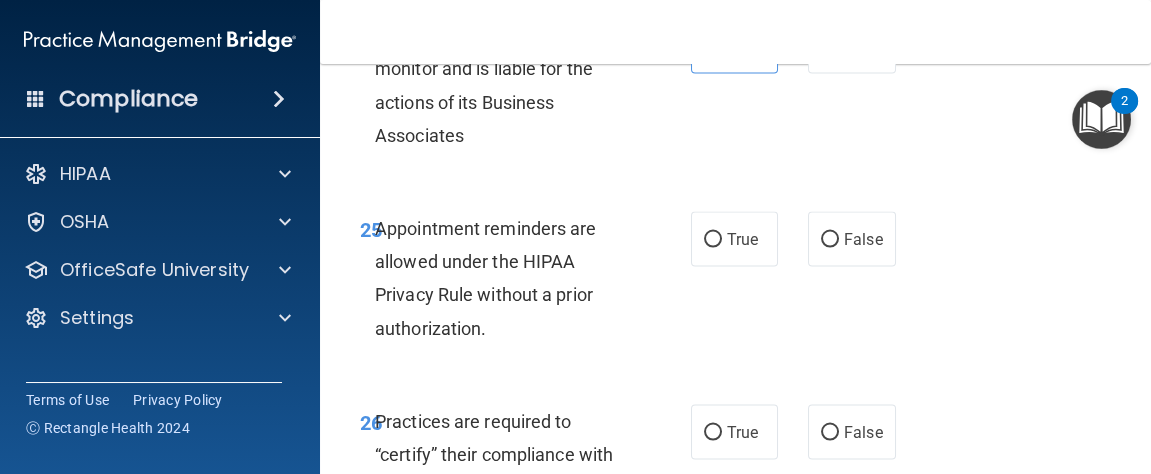 click on "Appointment reminders are allowed under the HIPAA Privacy Rule without a prior authorization." at bounding box center (510, 278) 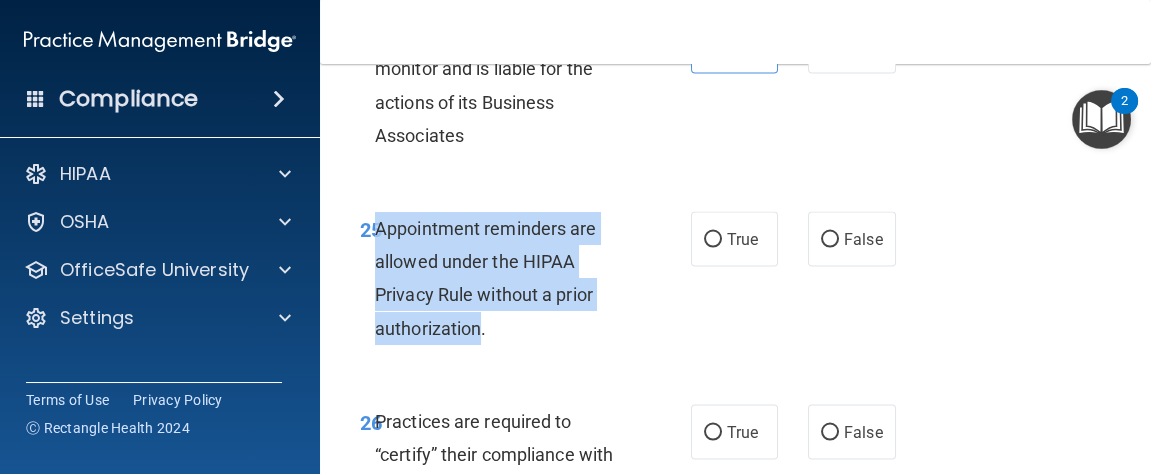 drag, startPoint x: 480, startPoint y: 361, endPoint x: 379, endPoint y: 257, distance: 144.97241 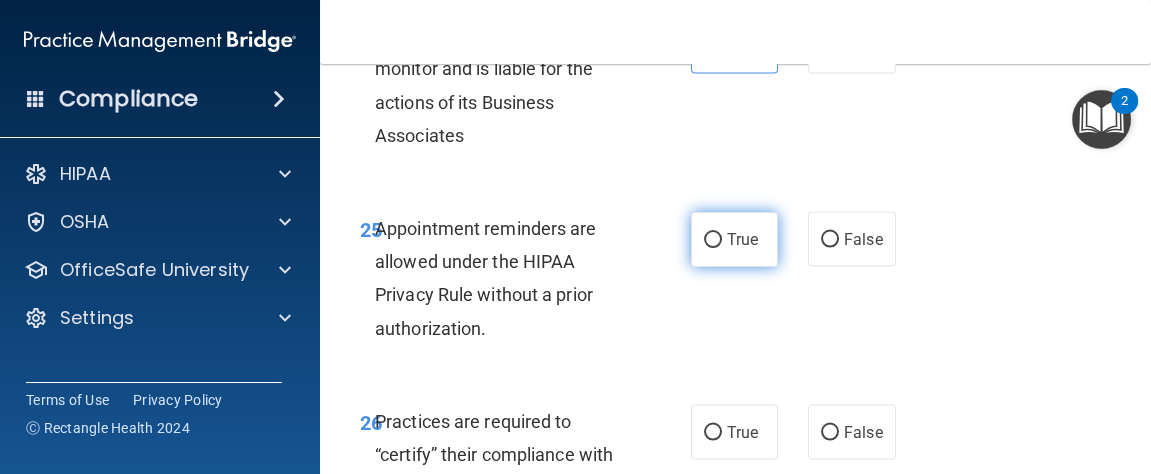 click on "True" at bounding box center (735, 239) 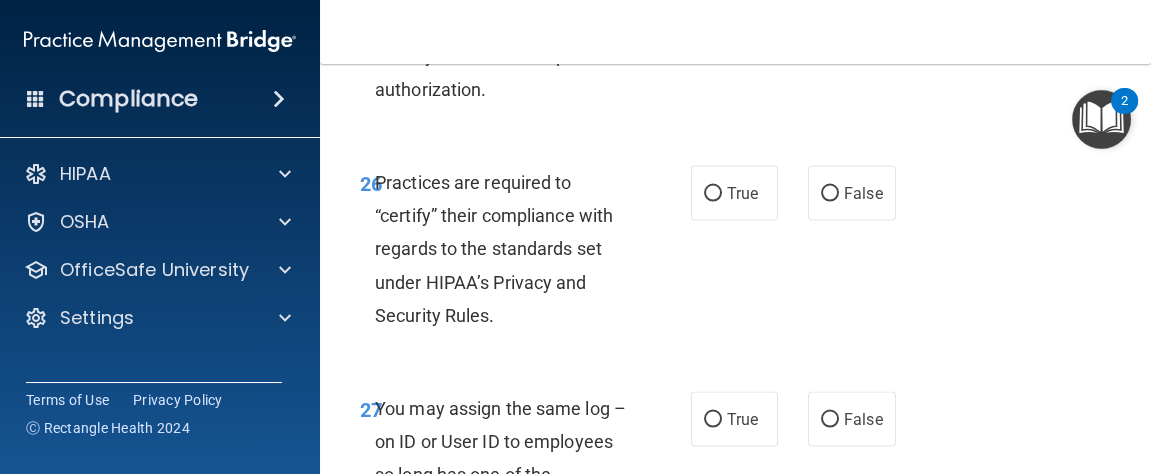 scroll, scrollTop: 5979, scrollLeft: 0, axis: vertical 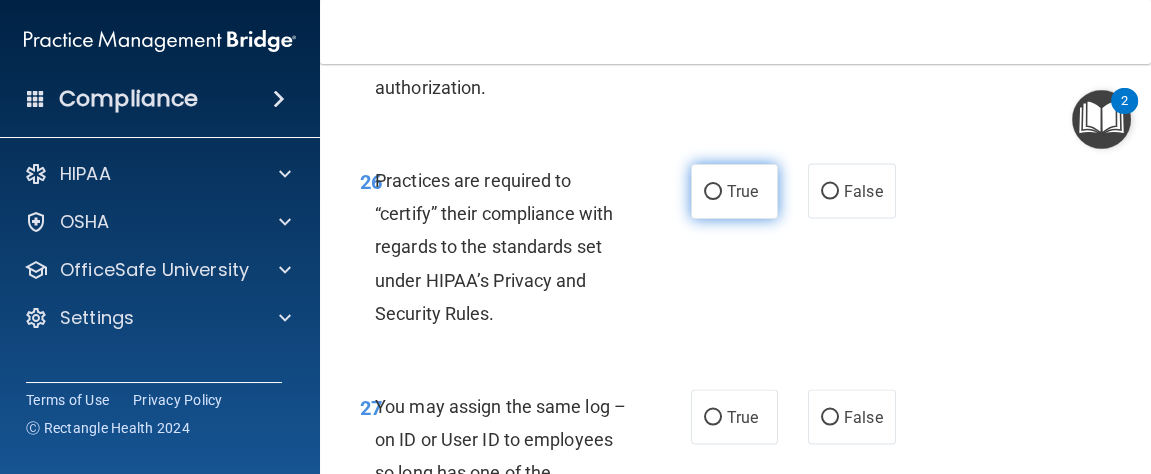 click on "True" at bounding box center [713, 192] 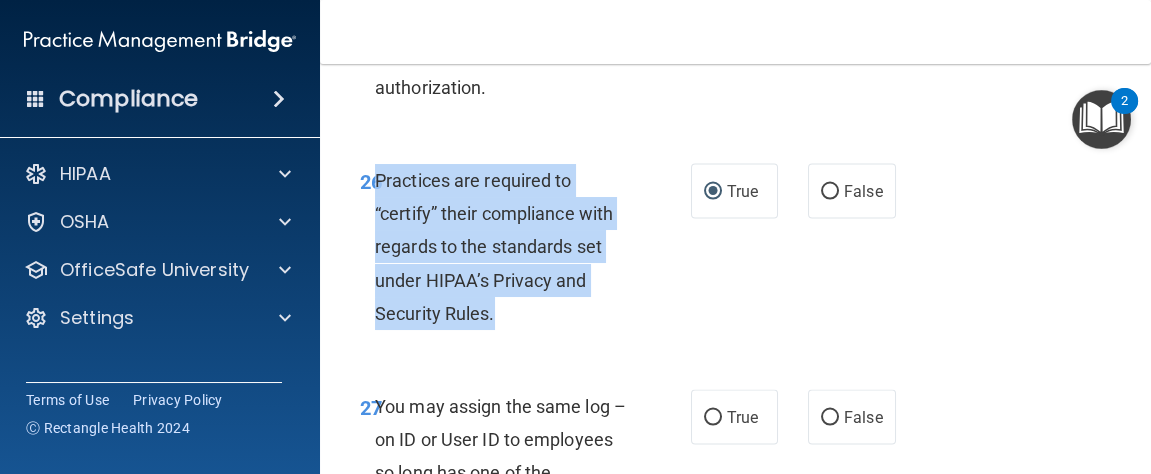 drag, startPoint x: 506, startPoint y: 343, endPoint x: 377, endPoint y: 212, distance: 183.8532 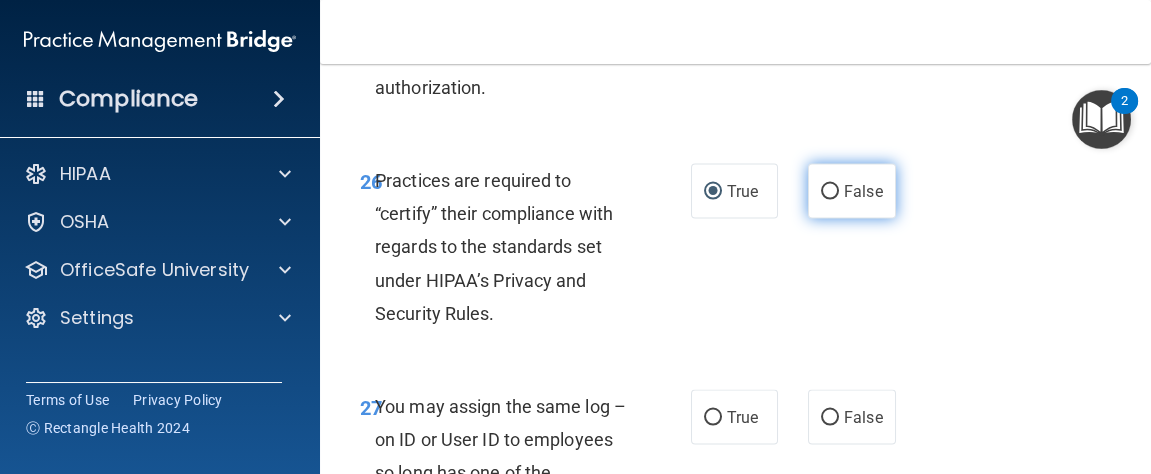 click on "False" at bounding box center [863, 191] 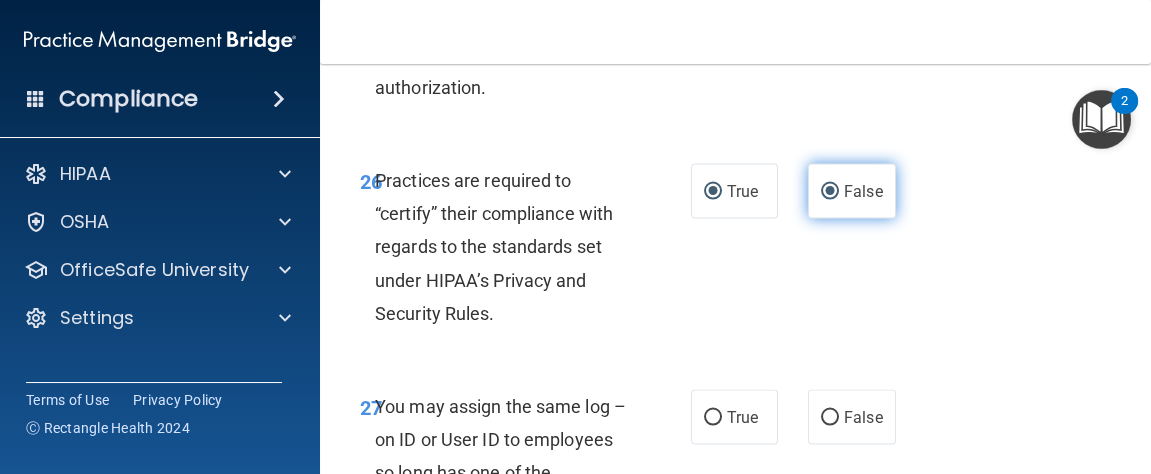radio on "false" 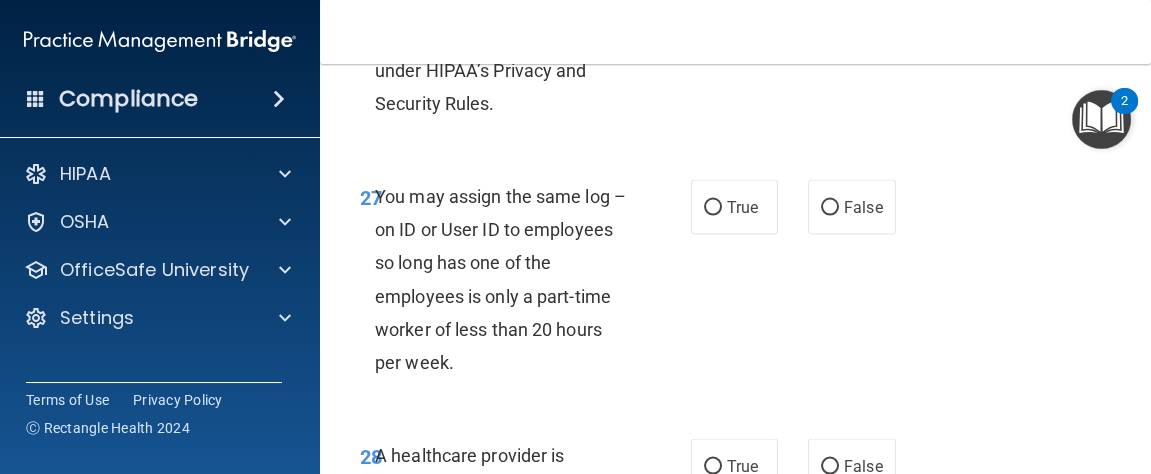 scroll, scrollTop: 6218, scrollLeft: 0, axis: vertical 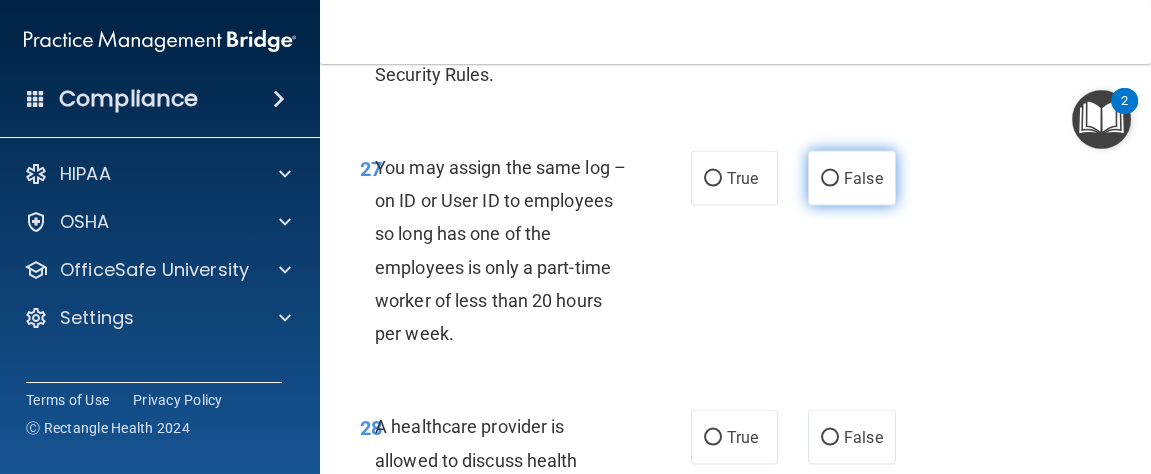 click on "False" at bounding box center [830, 179] 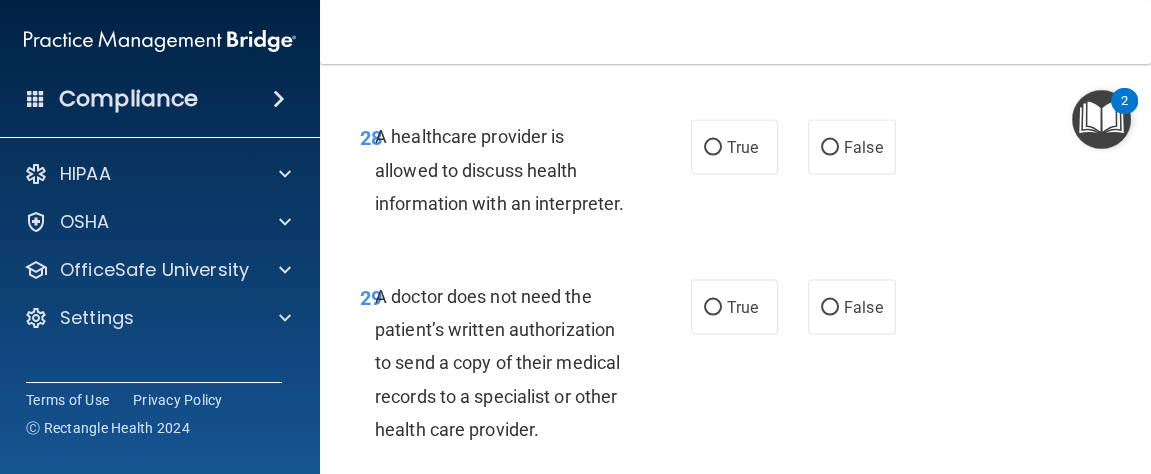 scroll, scrollTop: 6518, scrollLeft: 0, axis: vertical 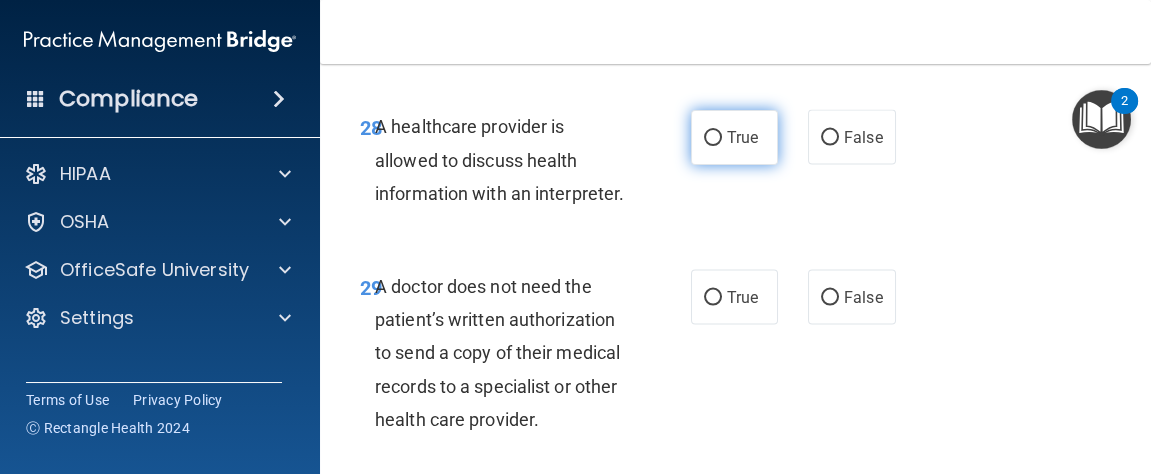click on "True" at bounding box center (713, 138) 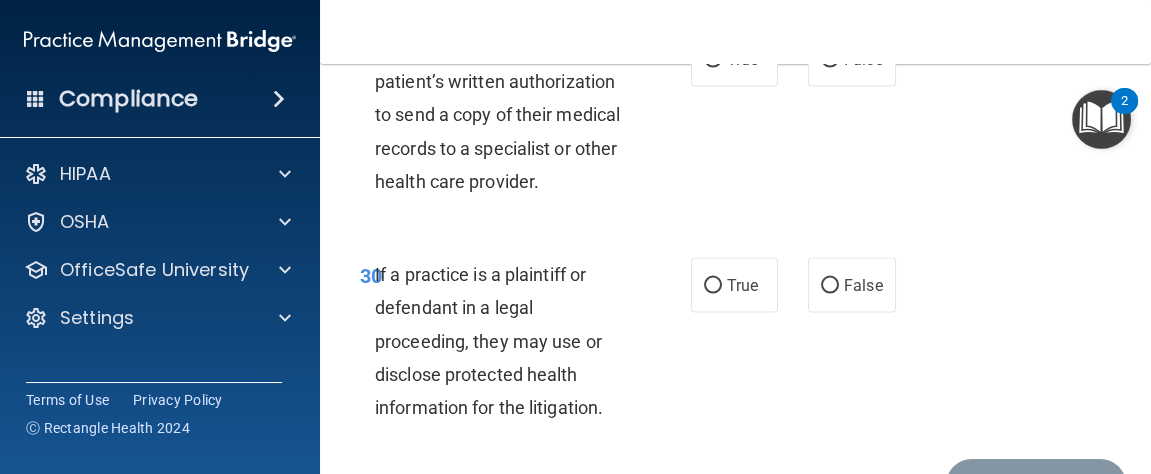 scroll, scrollTop: 6758, scrollLeft: 0, axis: vertical 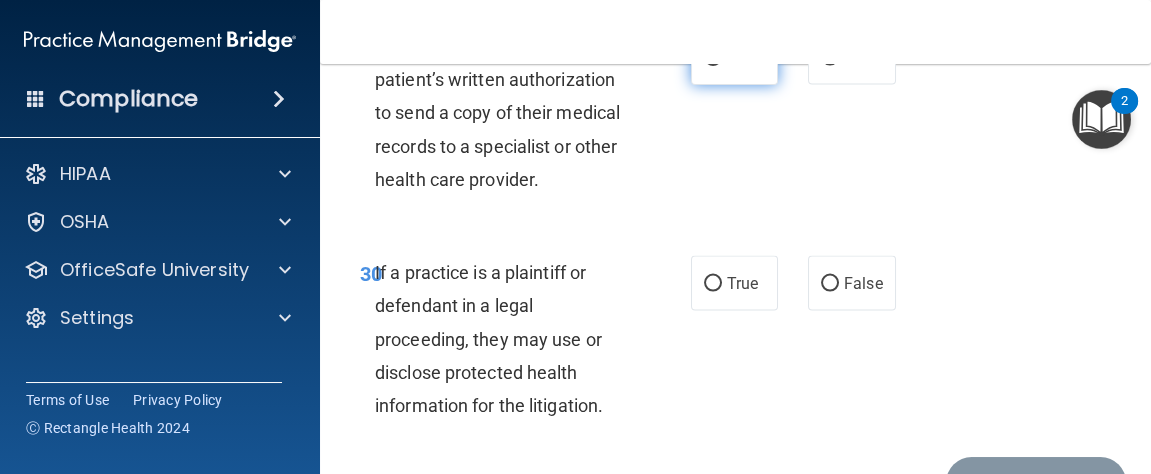 click on "True" at bounding box center [735, 57] 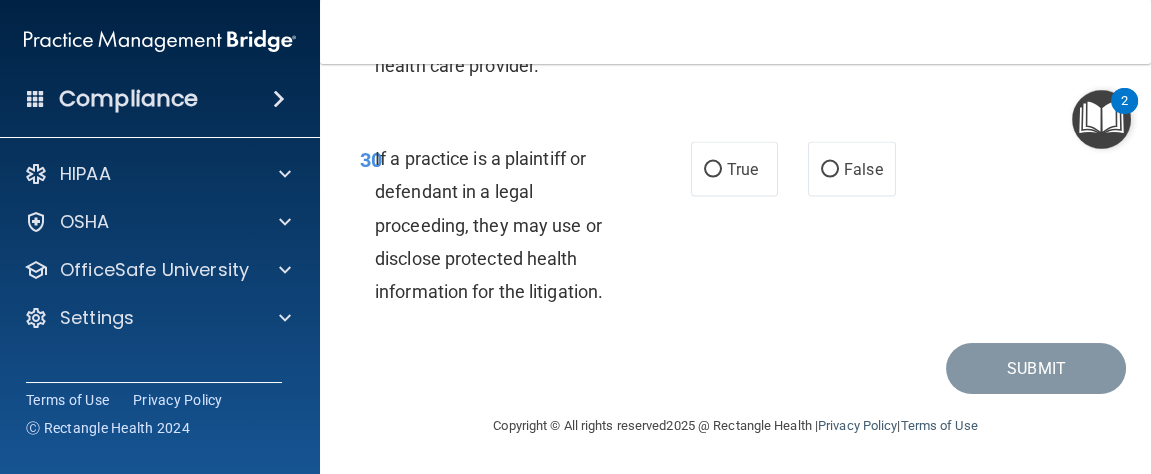 scroll, scrollTop: 6938, scrollLeft: 0, axis: vertical 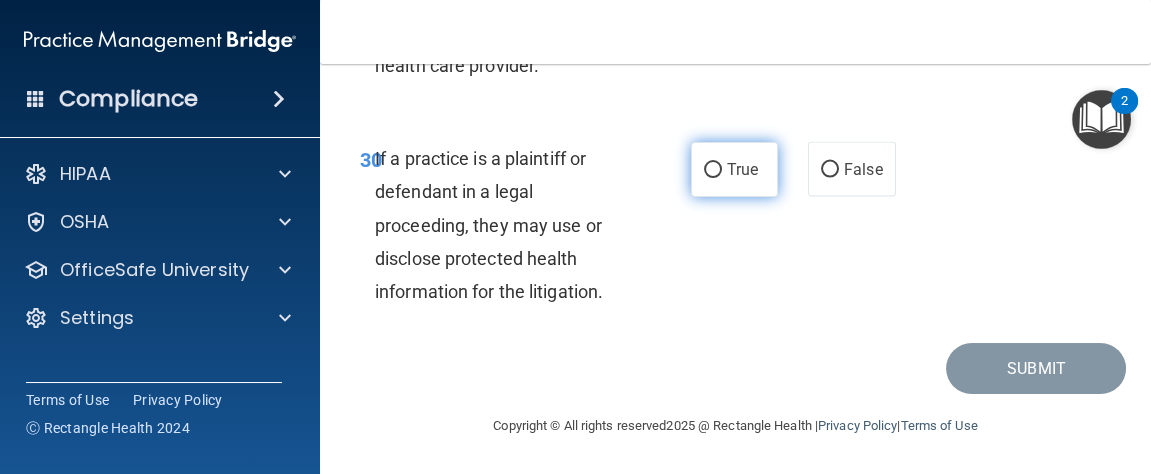 click on "True" at bounding box center (735, 169) 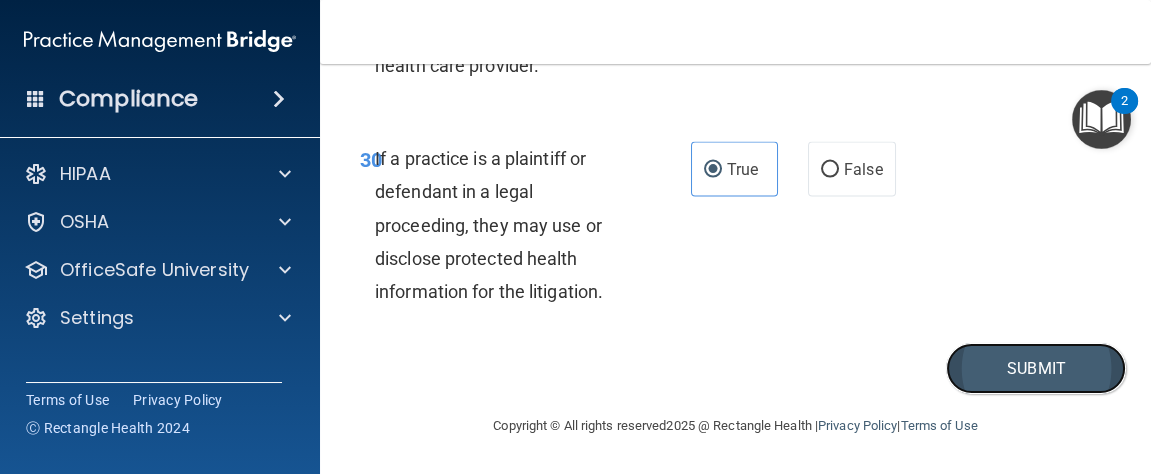 click on "Submit" at bounding box center [1036, 368] 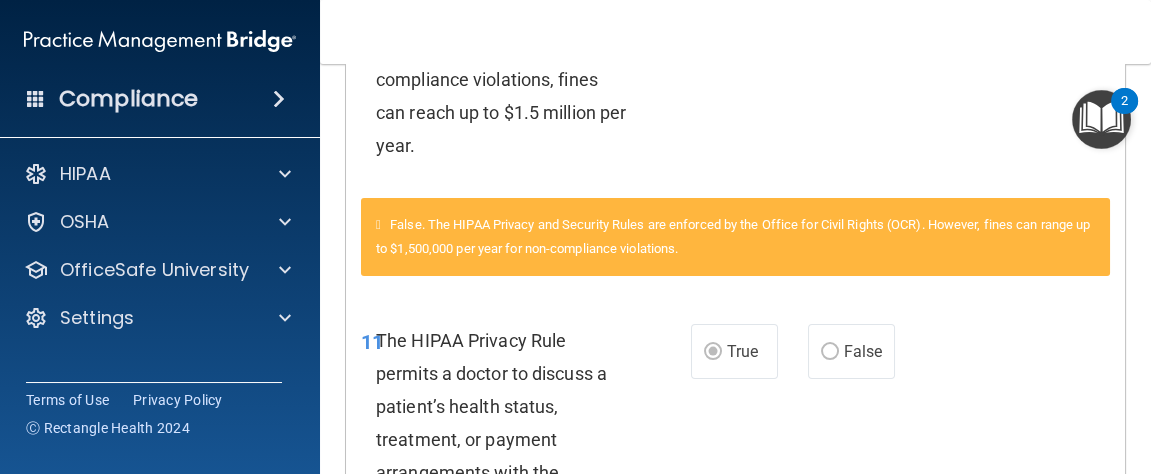 scroll, scrollTop: 860, scrollLeft: 0, axis: vertical 